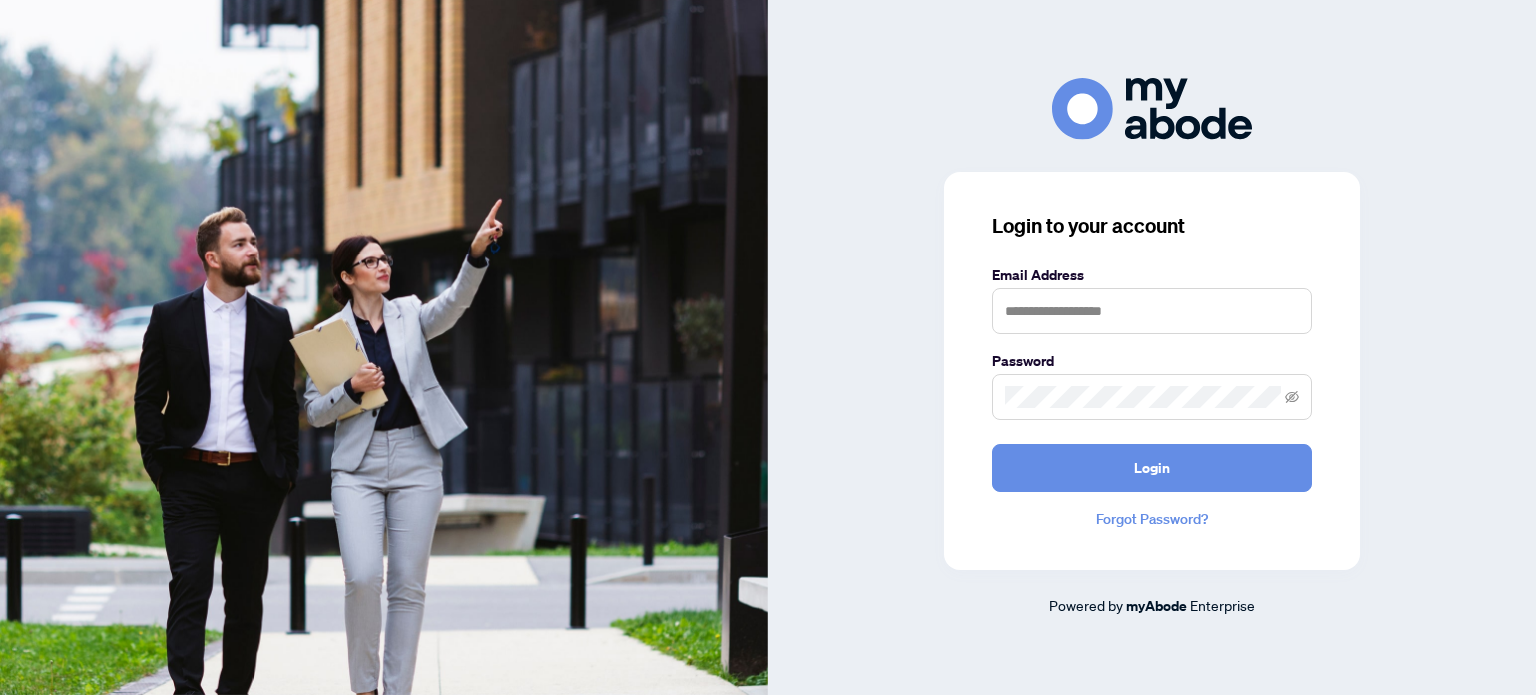 scroll, scrollTop: 0, scrollLeft: 0, axis: both 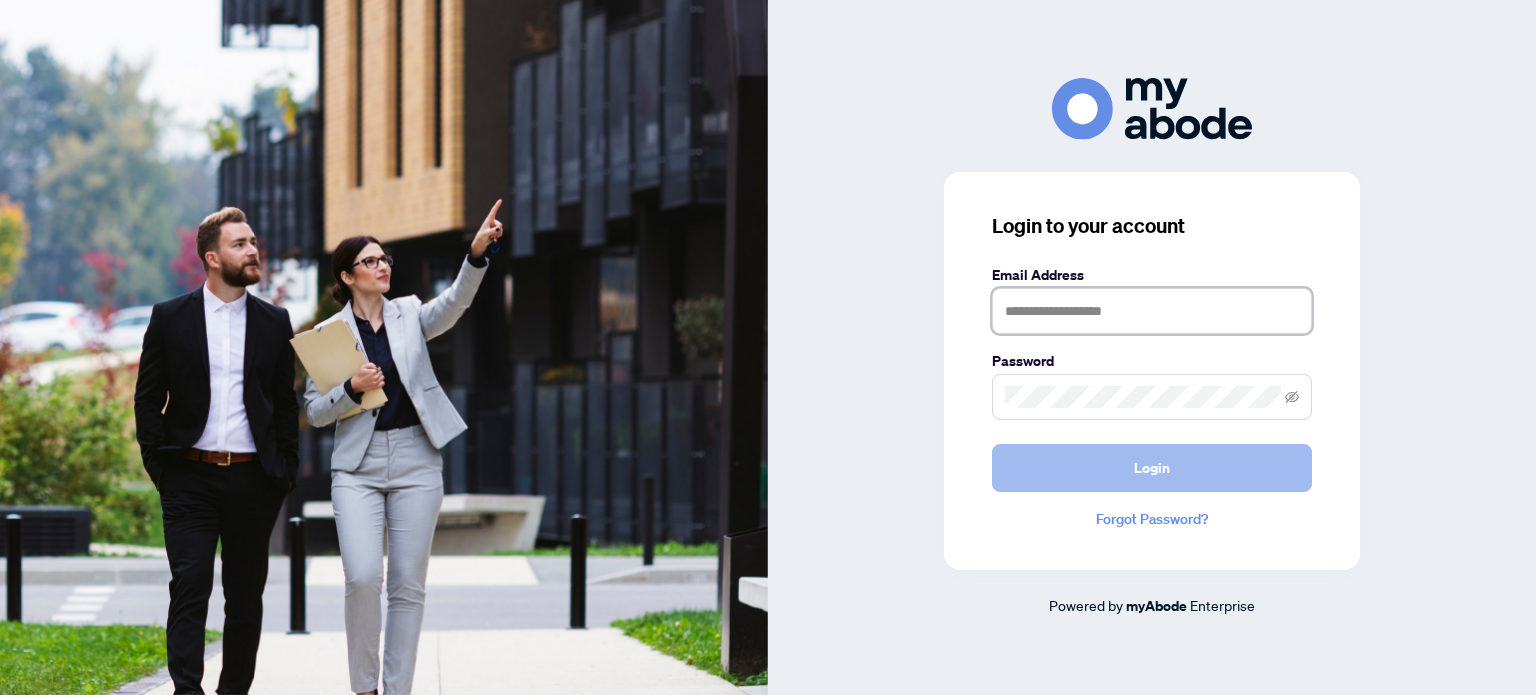 type on "**********" 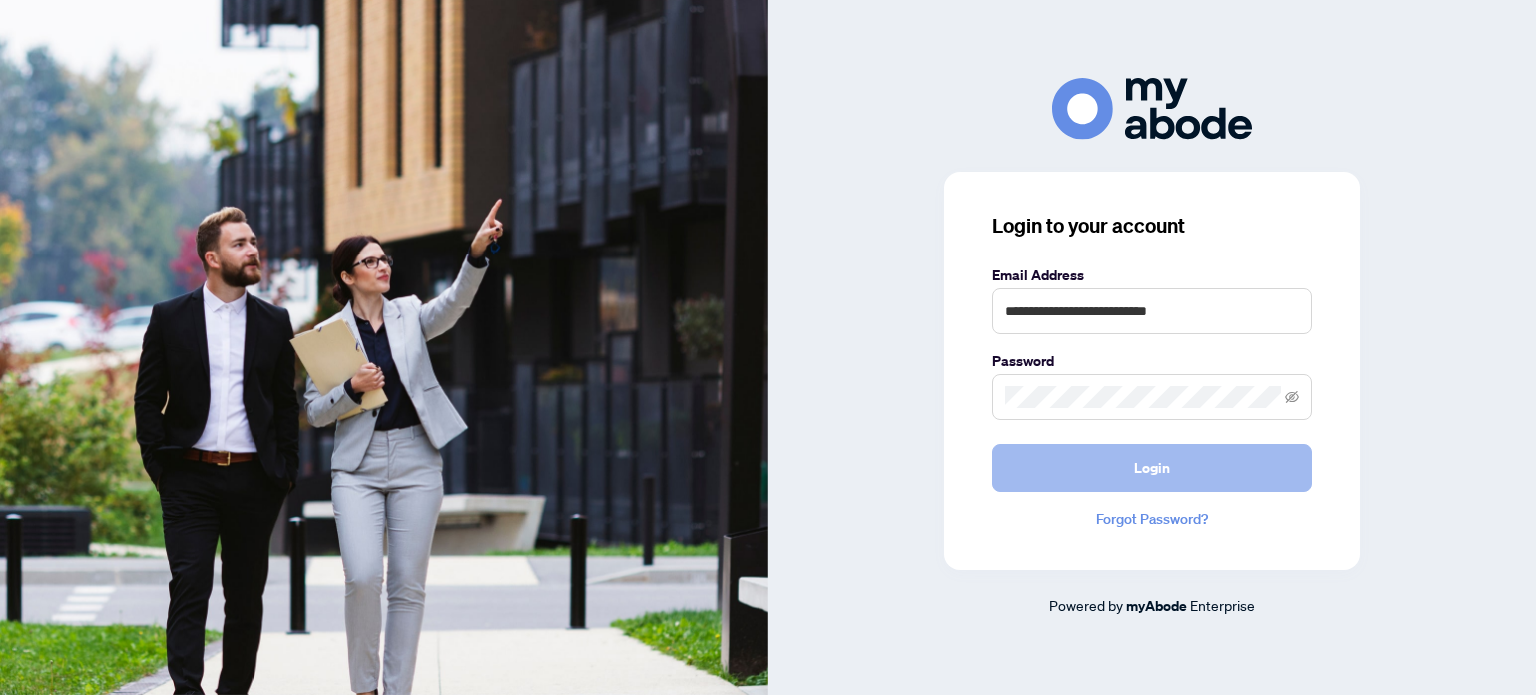 click on "Login" at bounding box center [1152, 468] 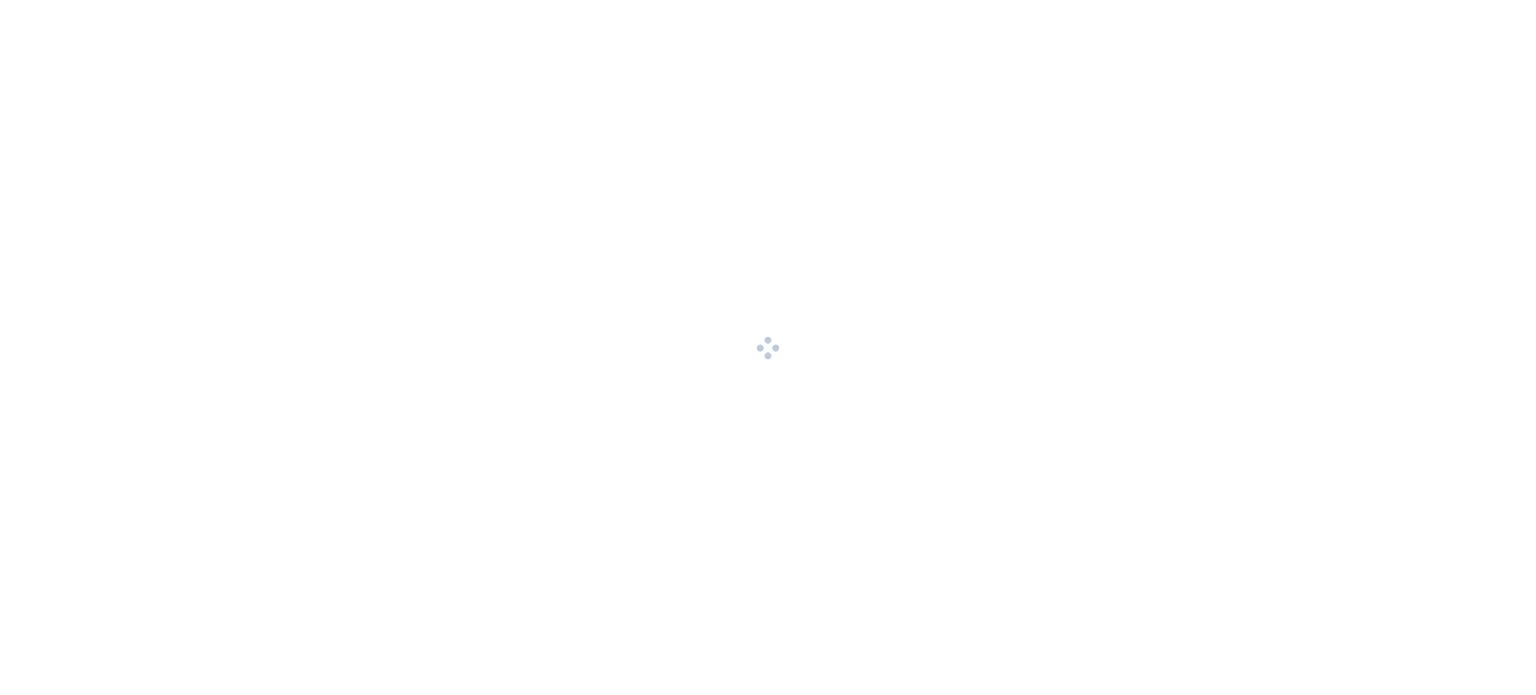 scroll, scrollTop: 0, scrollLeft: 0, axis: both 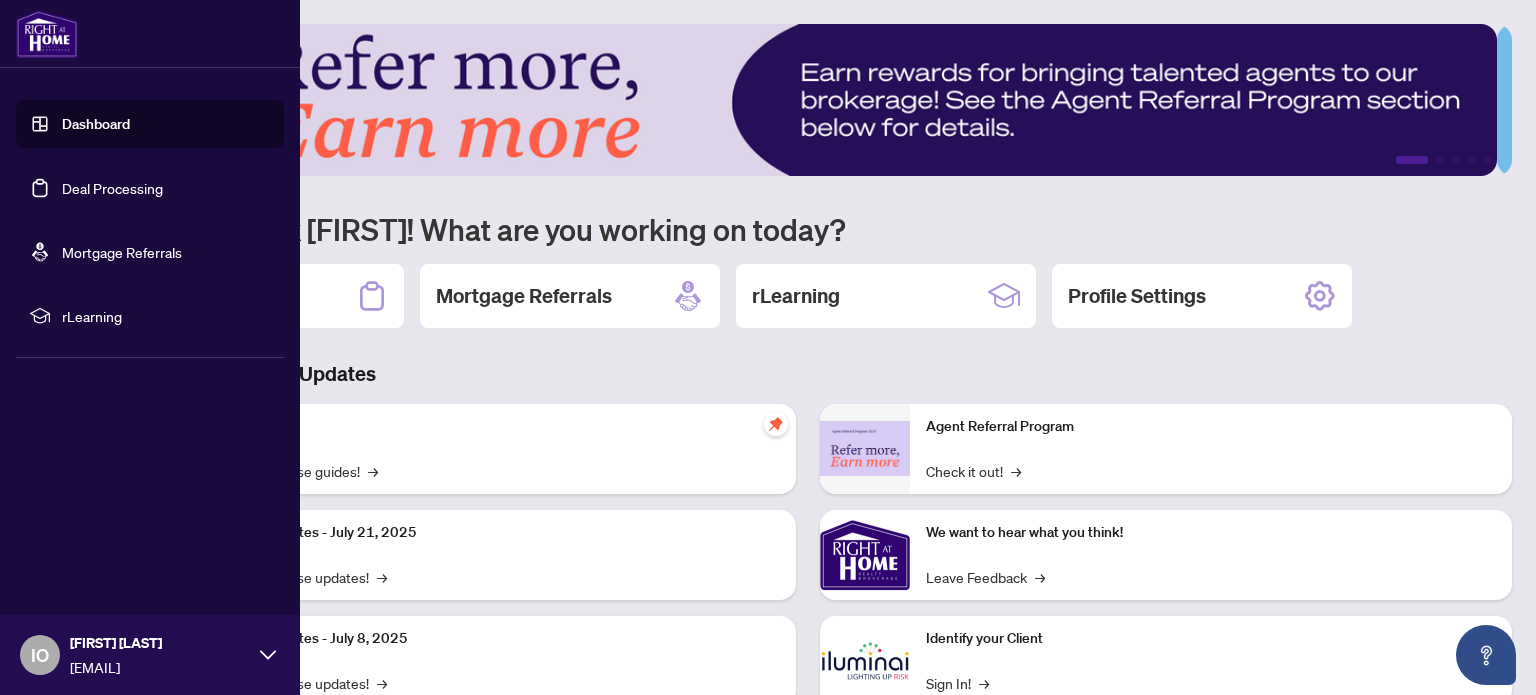 click on "Deal Processing" at bounding box center [112, 188] 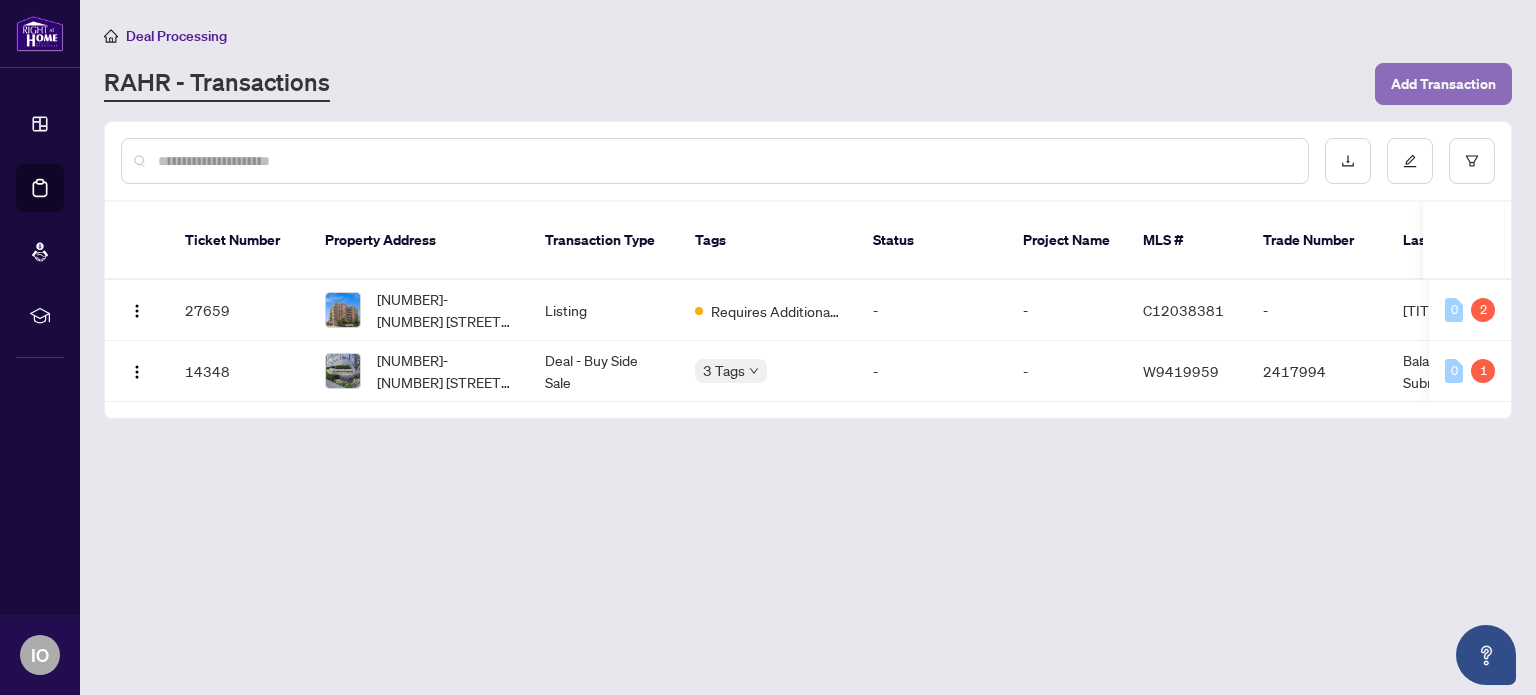 click on "Add Transaction" at bounding box center (1443, 84) 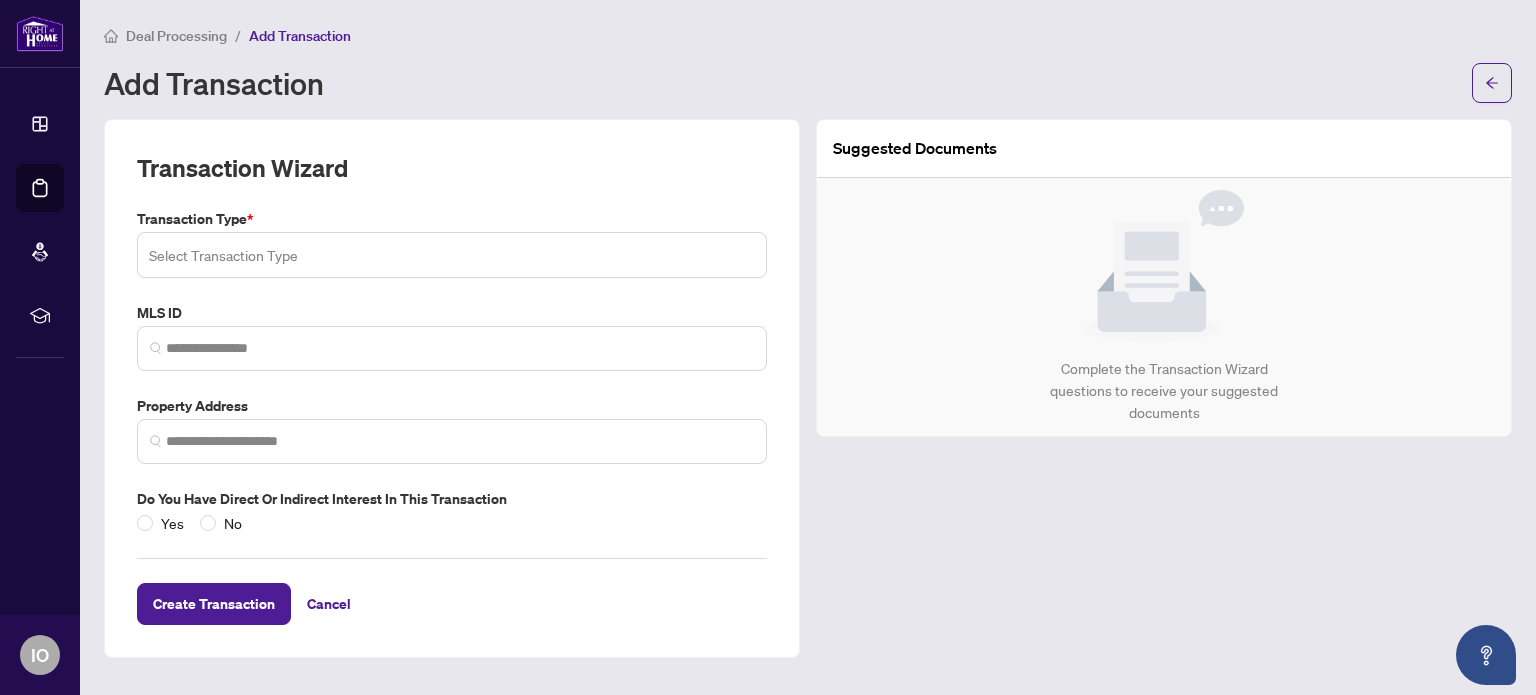 click at bounding box center [452, 255] 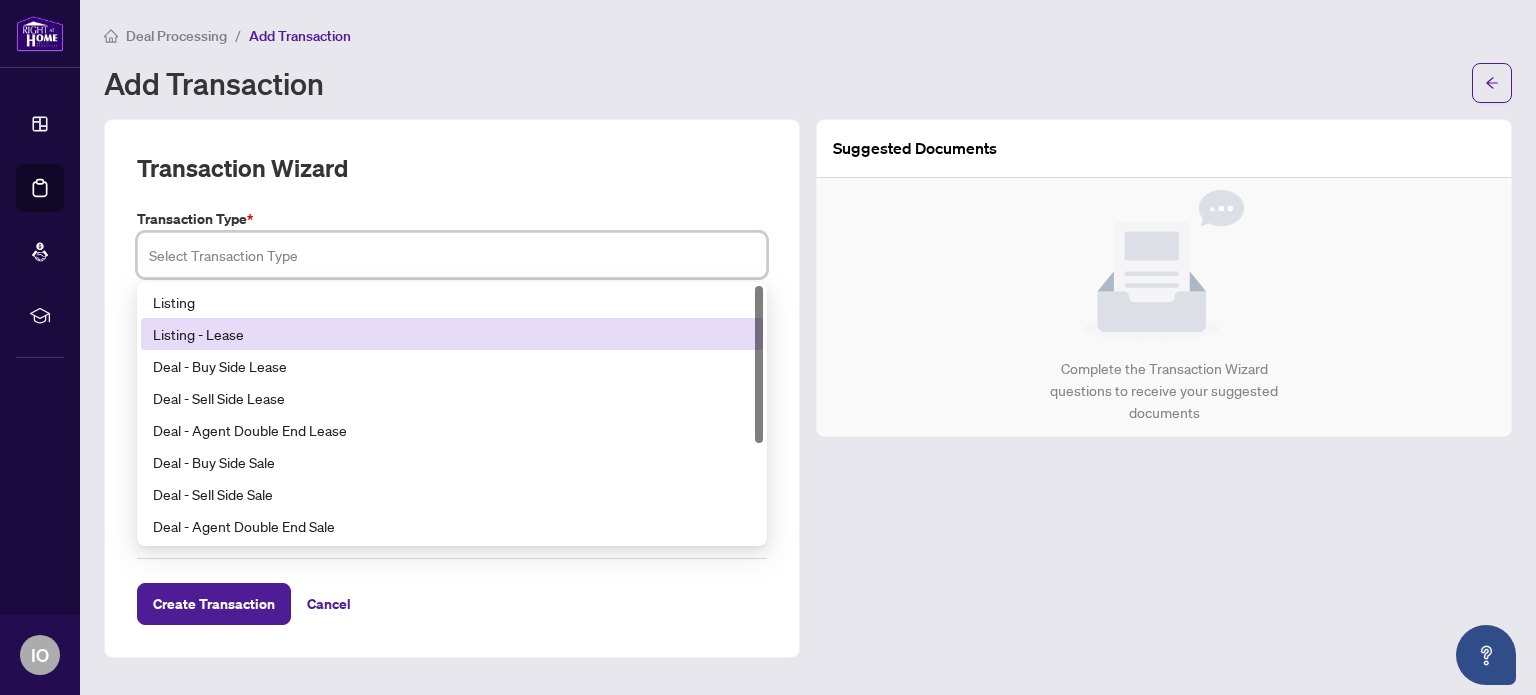 click on "Listing - Lease" at bounding box center [452, 334] 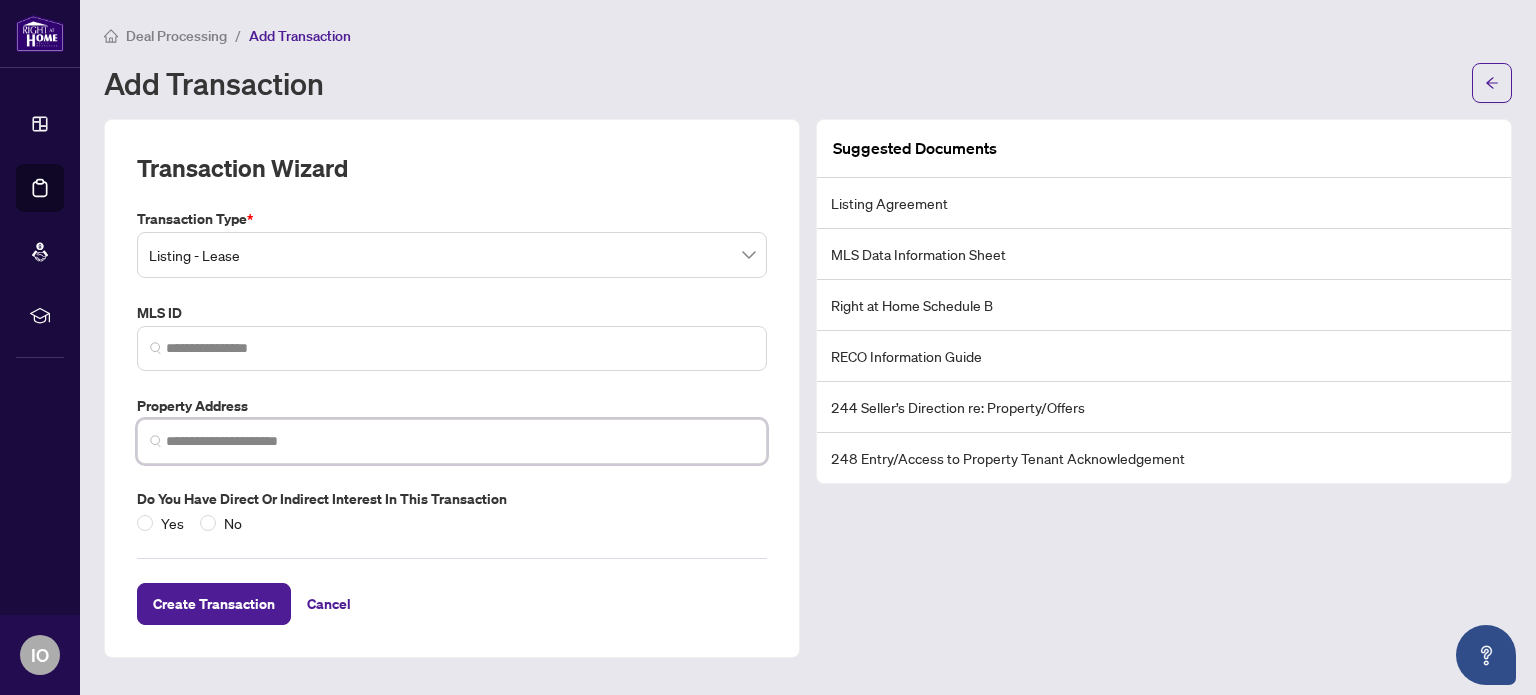 click at bounding box center [460, 441] 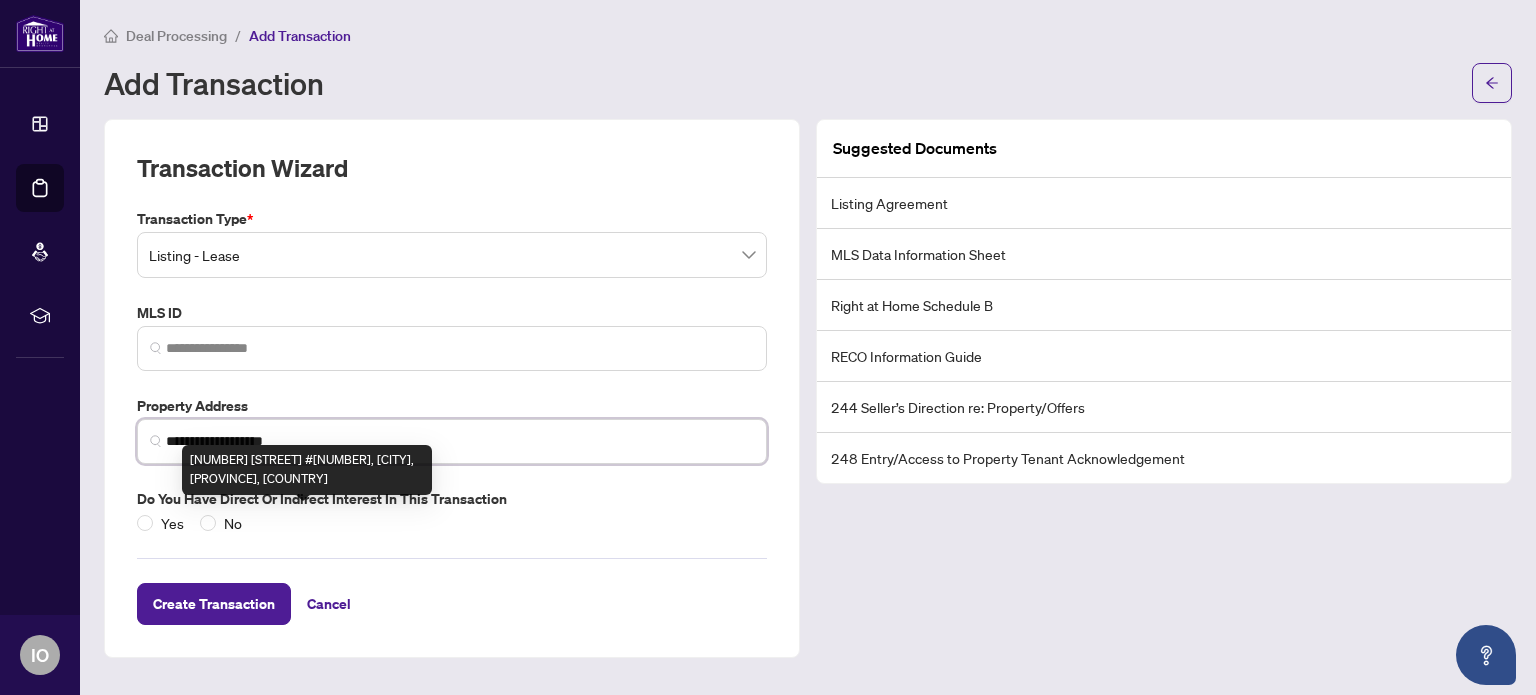 click on "[NUMBER] [STREET] #[NUMBER], [CITY], [PROVINCE], [COUNTRY]" at bounding box center [307, 470] 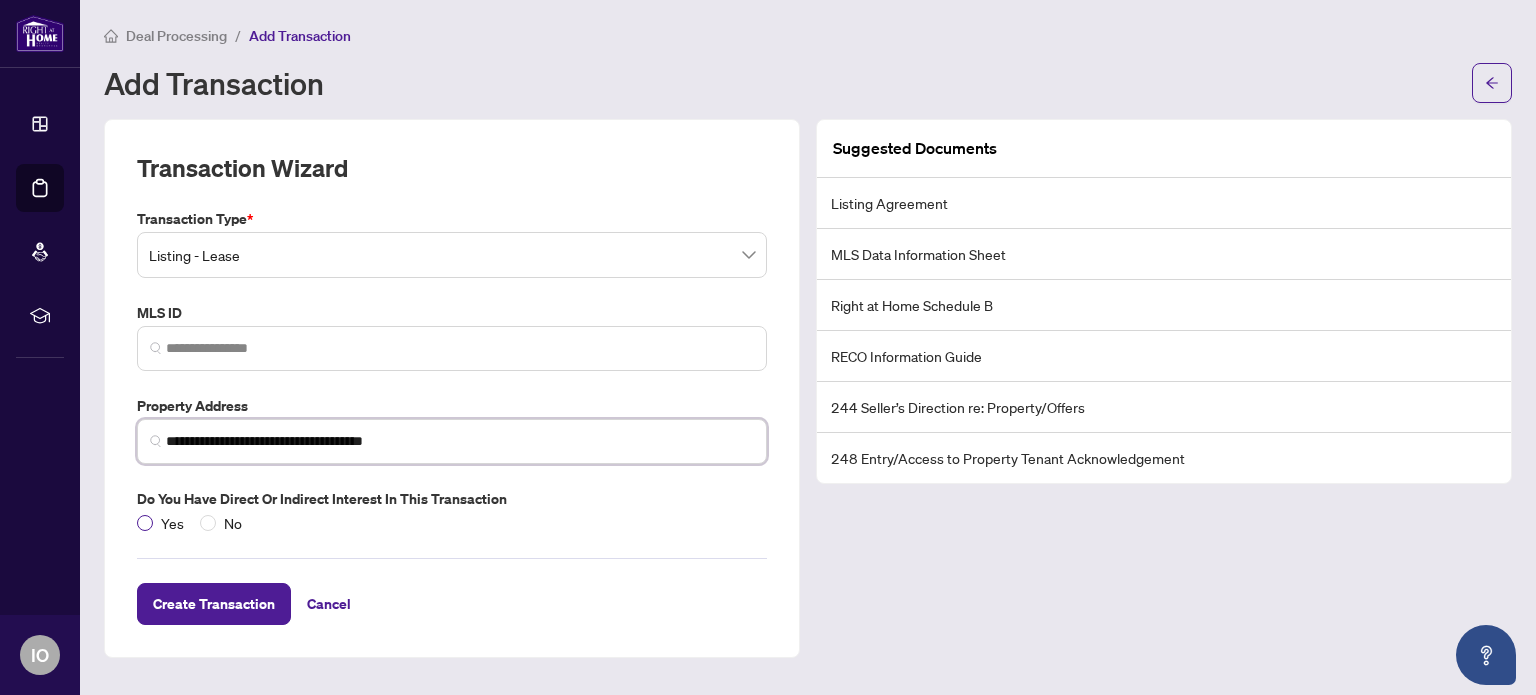 type on "**********" 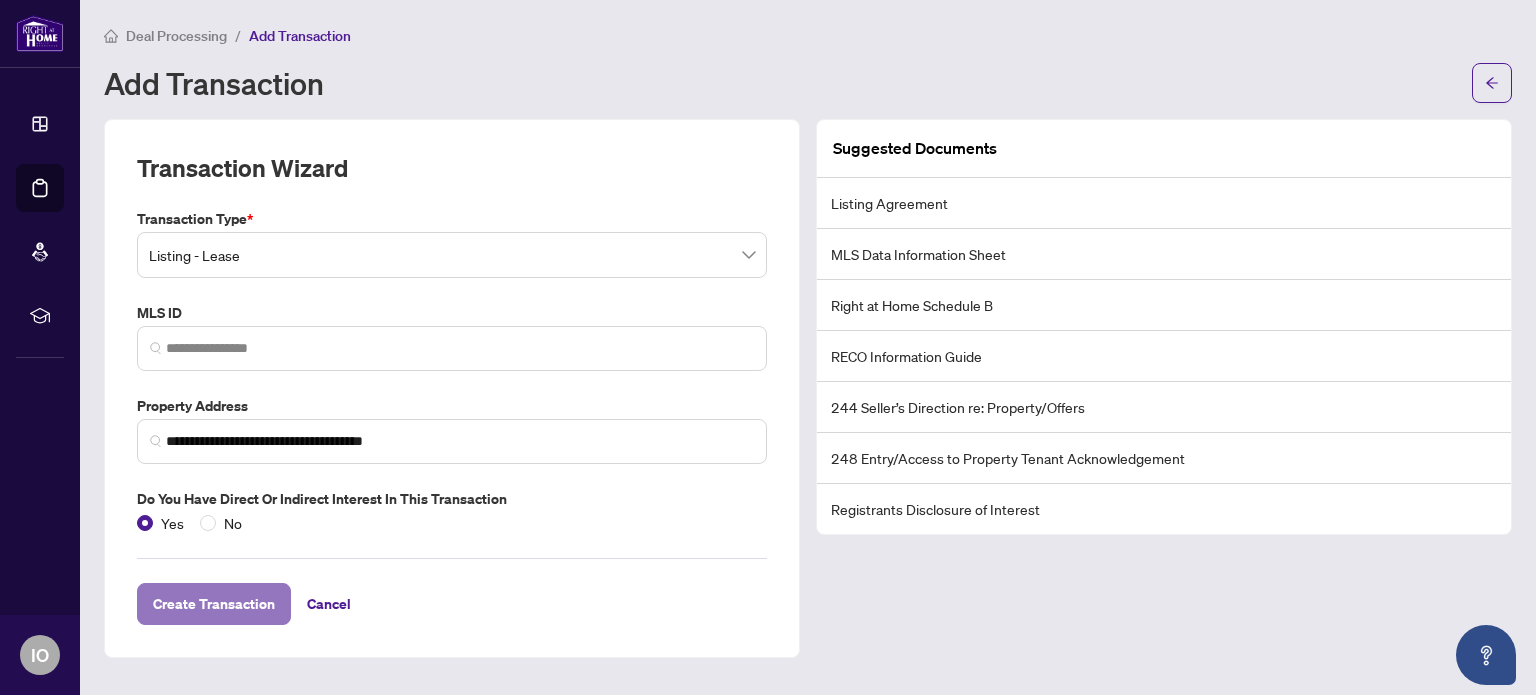click on "Create Transaction" at bounding box center [214, 604] 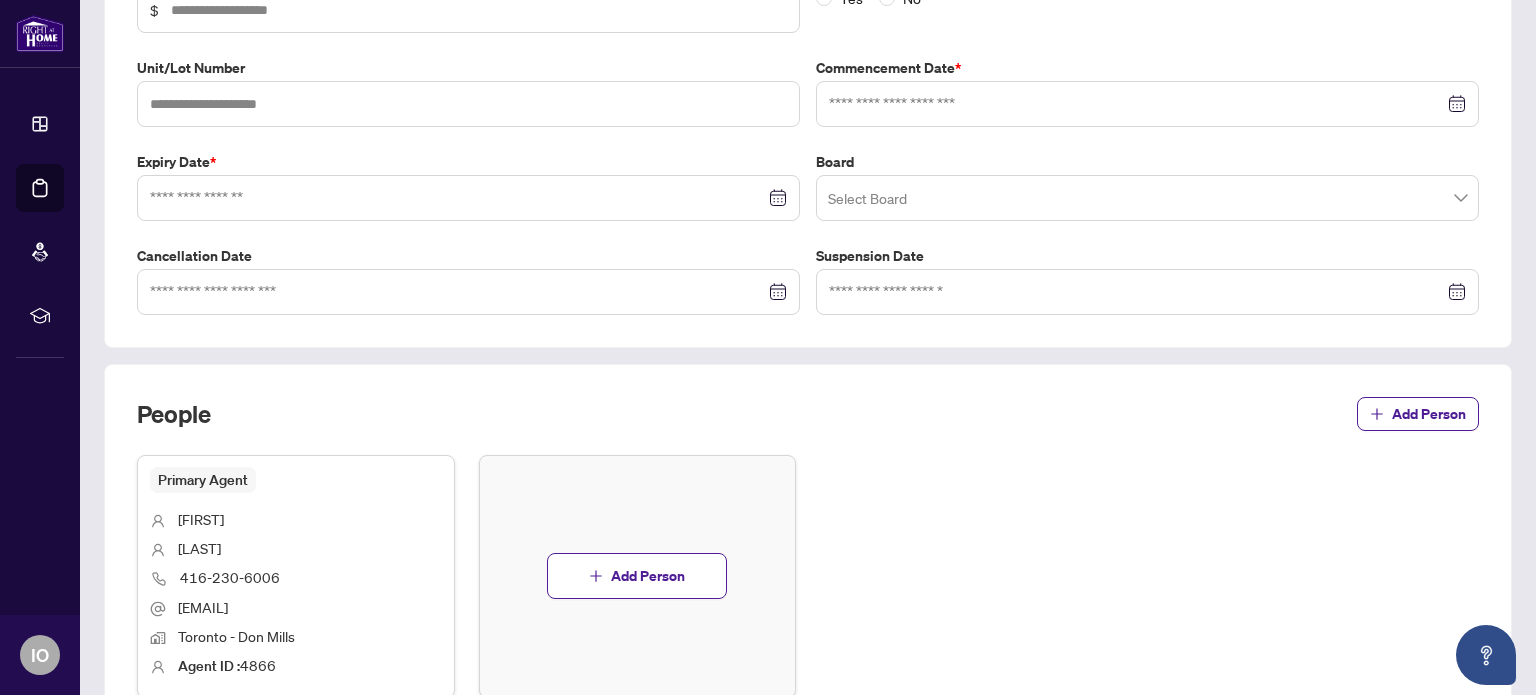 scroll, scrollTop: 0, scrollLeft: 0, axis: both 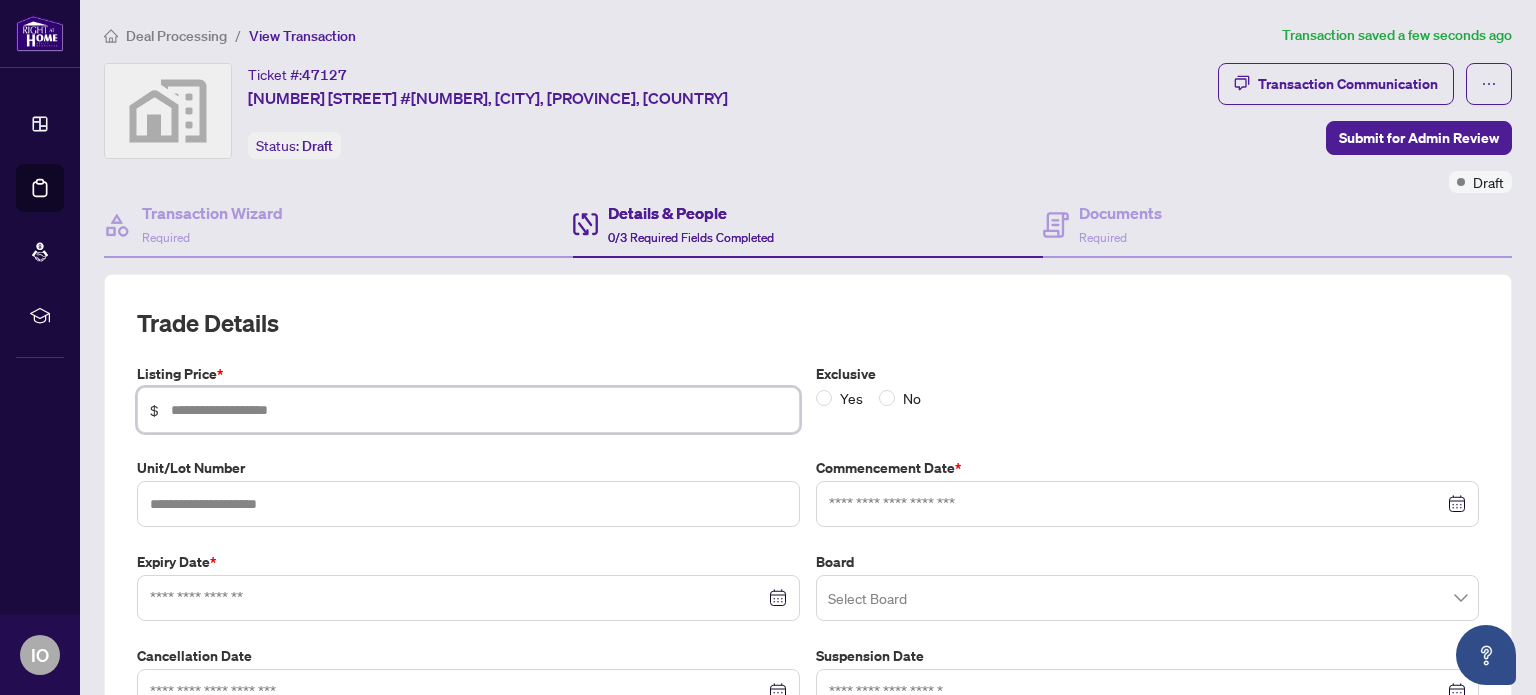 click at bounding box center (479, 410) 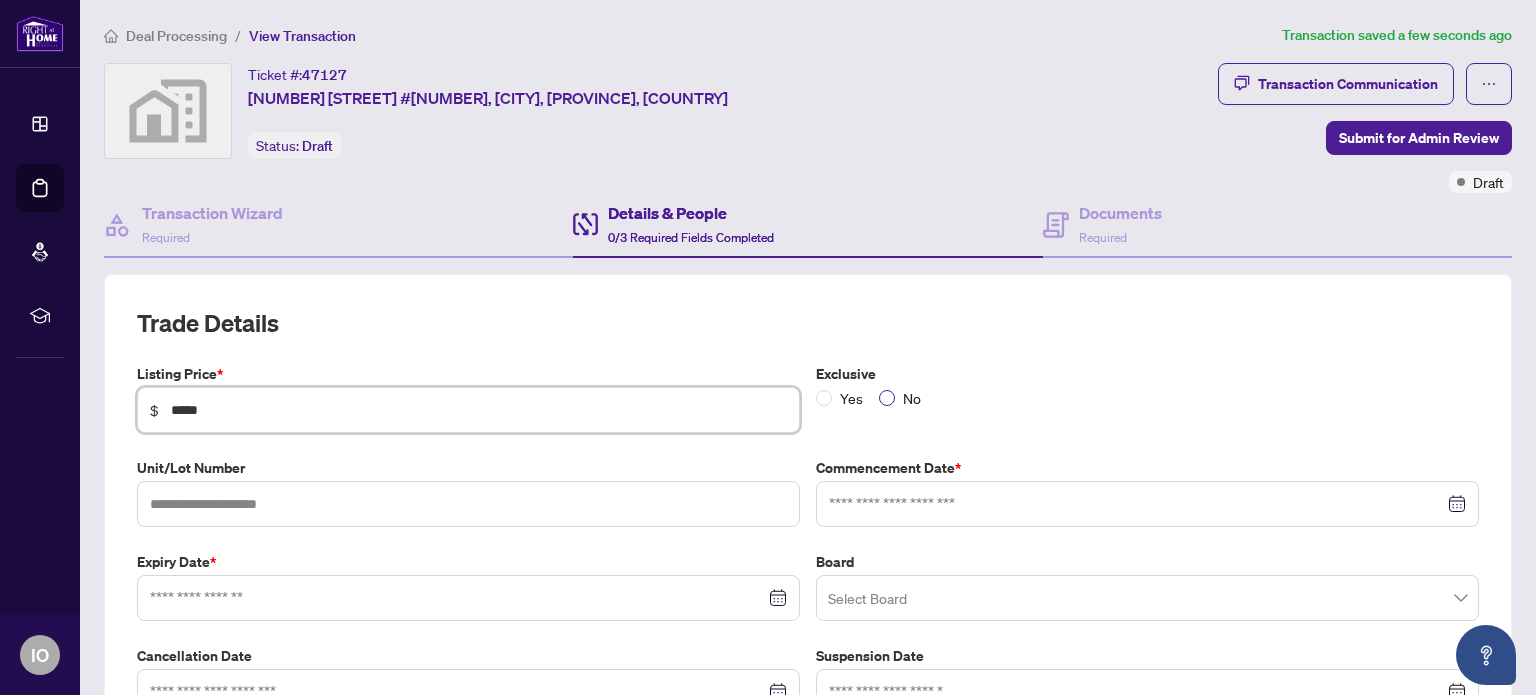 type on "*****" 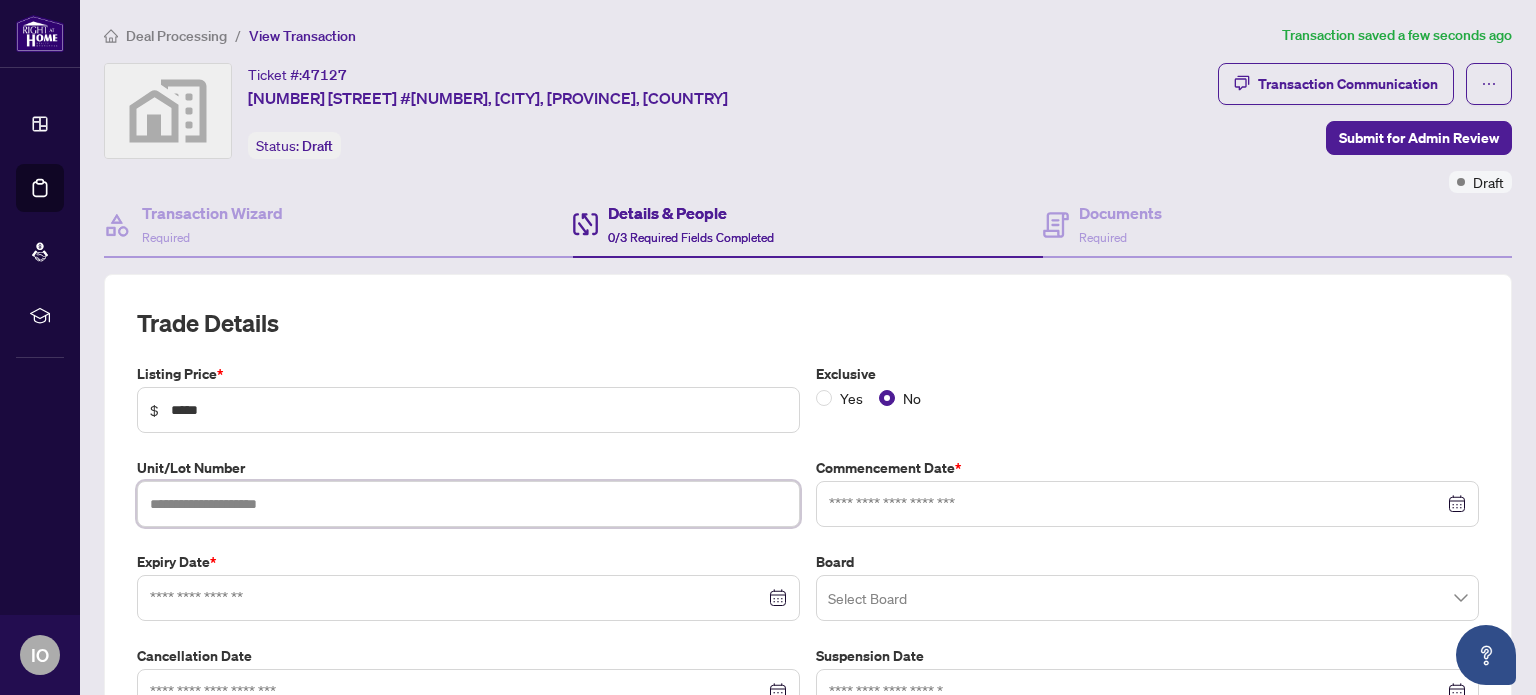 click at bounding box center (468, 504) 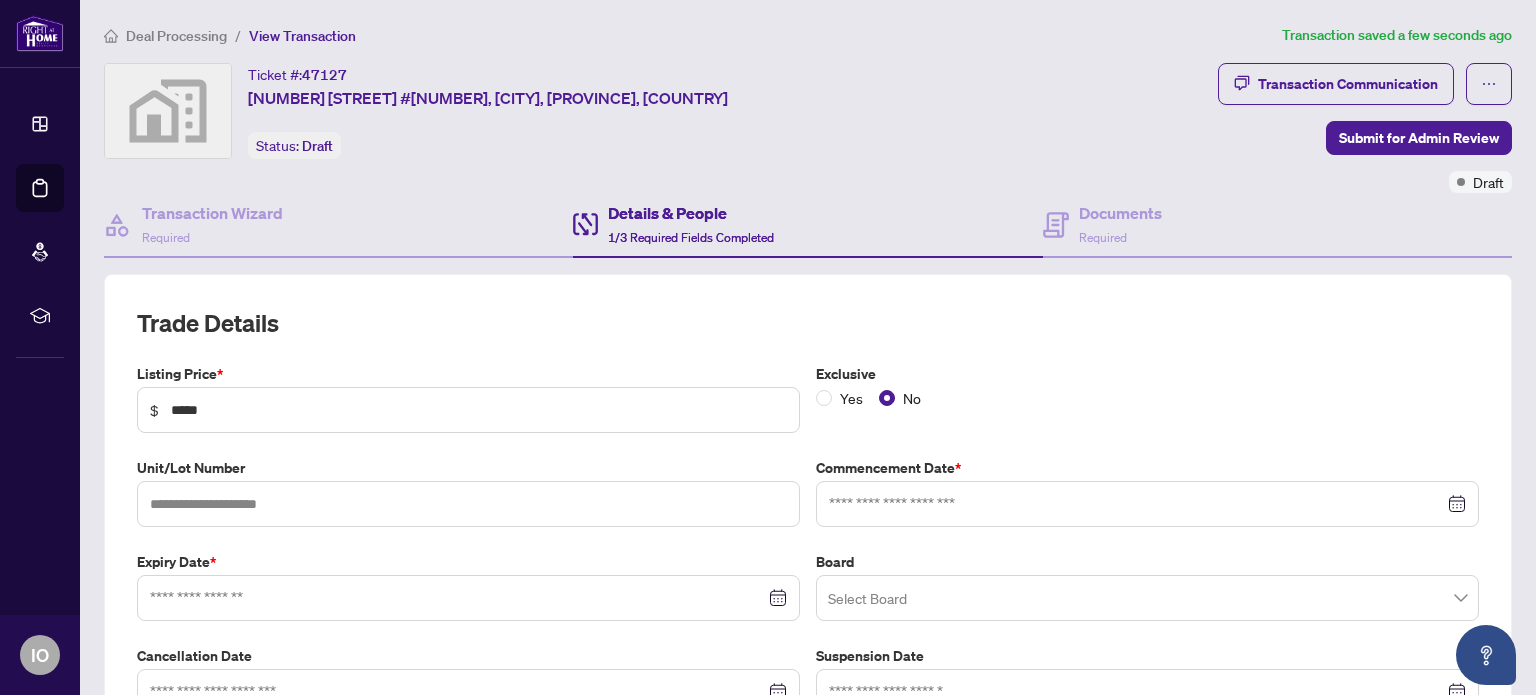 click at bounding box center (168, 111) 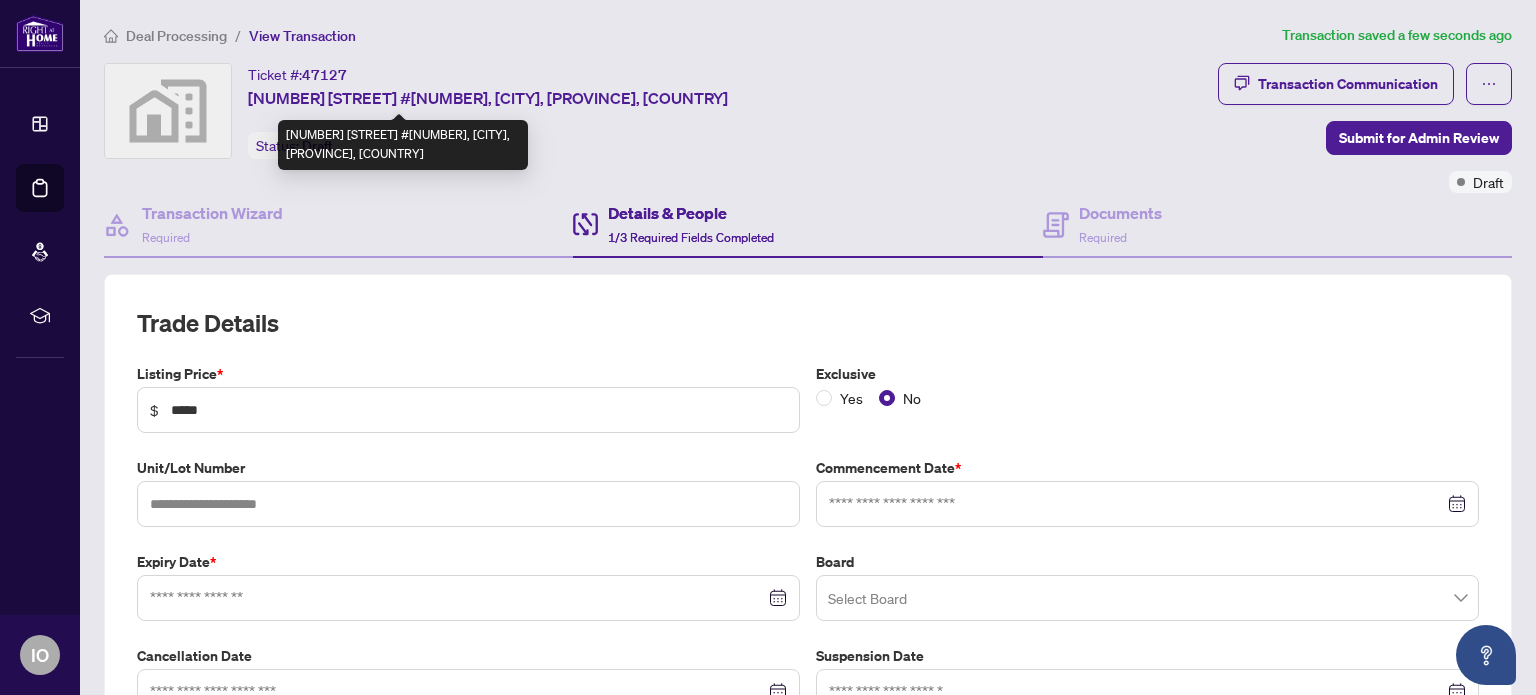 click on "[NUMBER] [STREET] #[NUMBER], [CITY], [PROVINCE], [COUNTRY]" at bounding box center (488, 98) 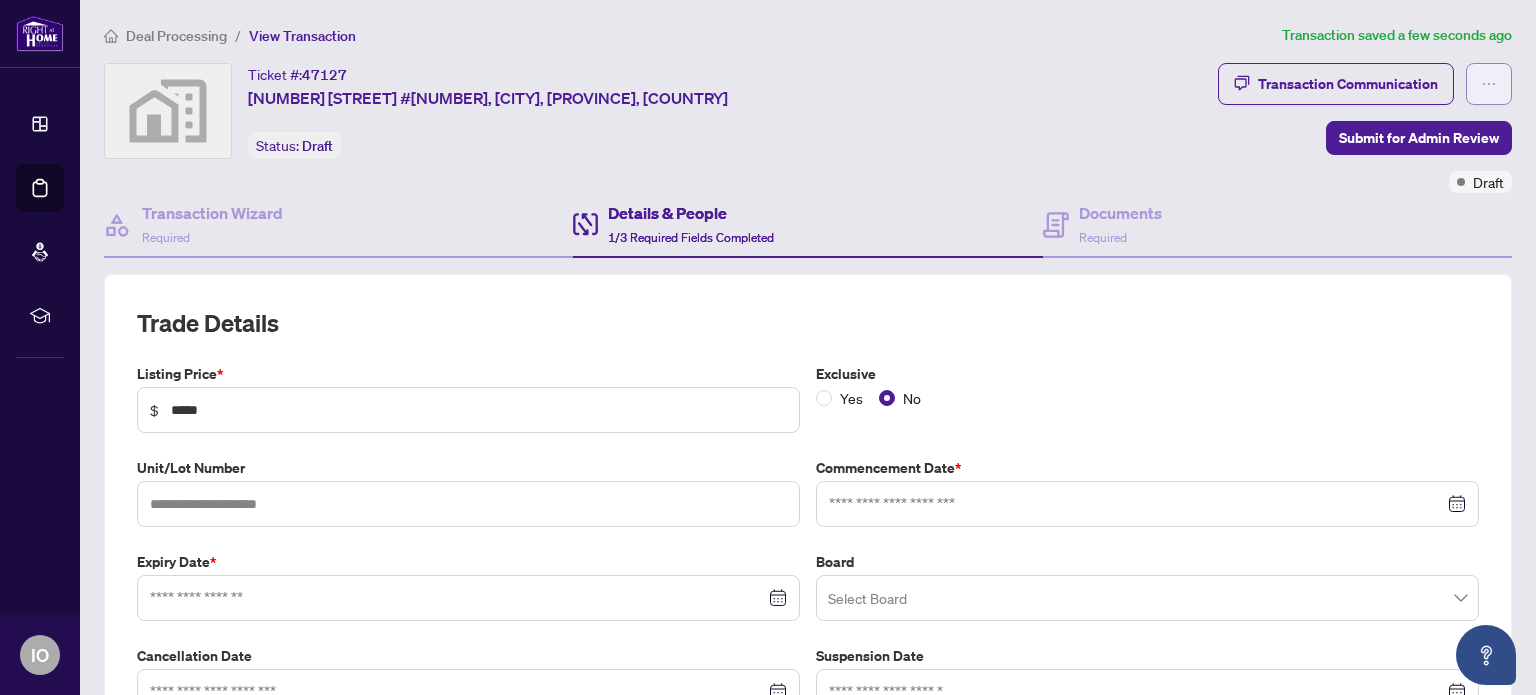 click at bounding box center (1489, 84) 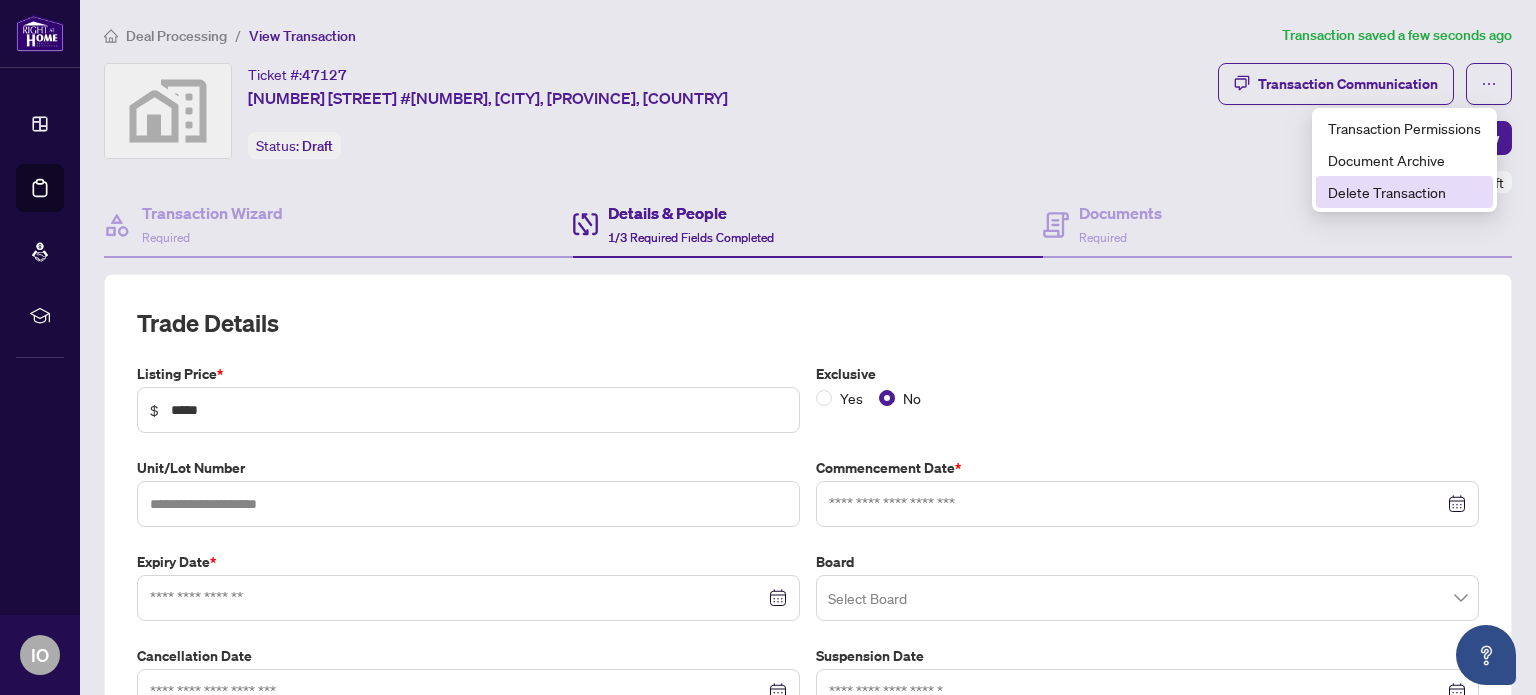 click on "Delete Transaction" at bounding box center [1404, 192] 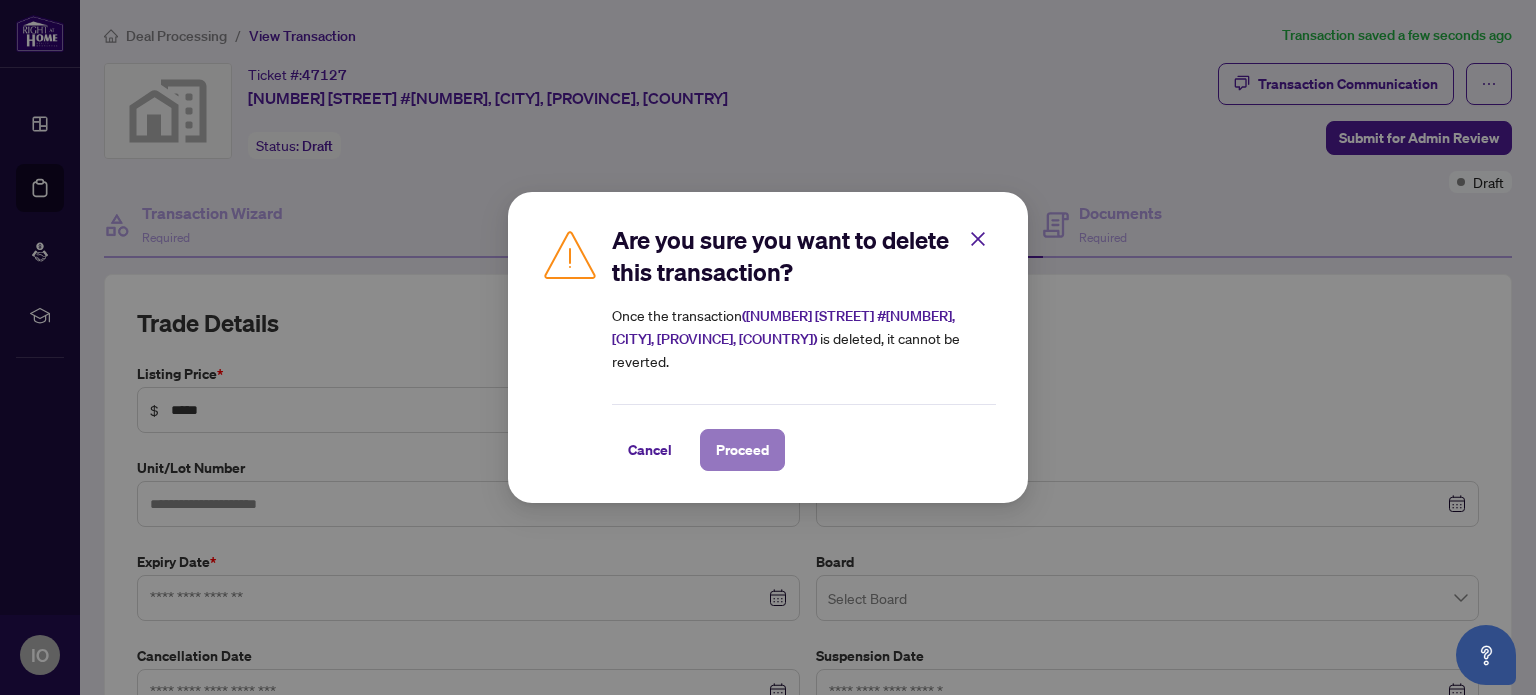 click on "Proceed" at bounding box center [742, 450] 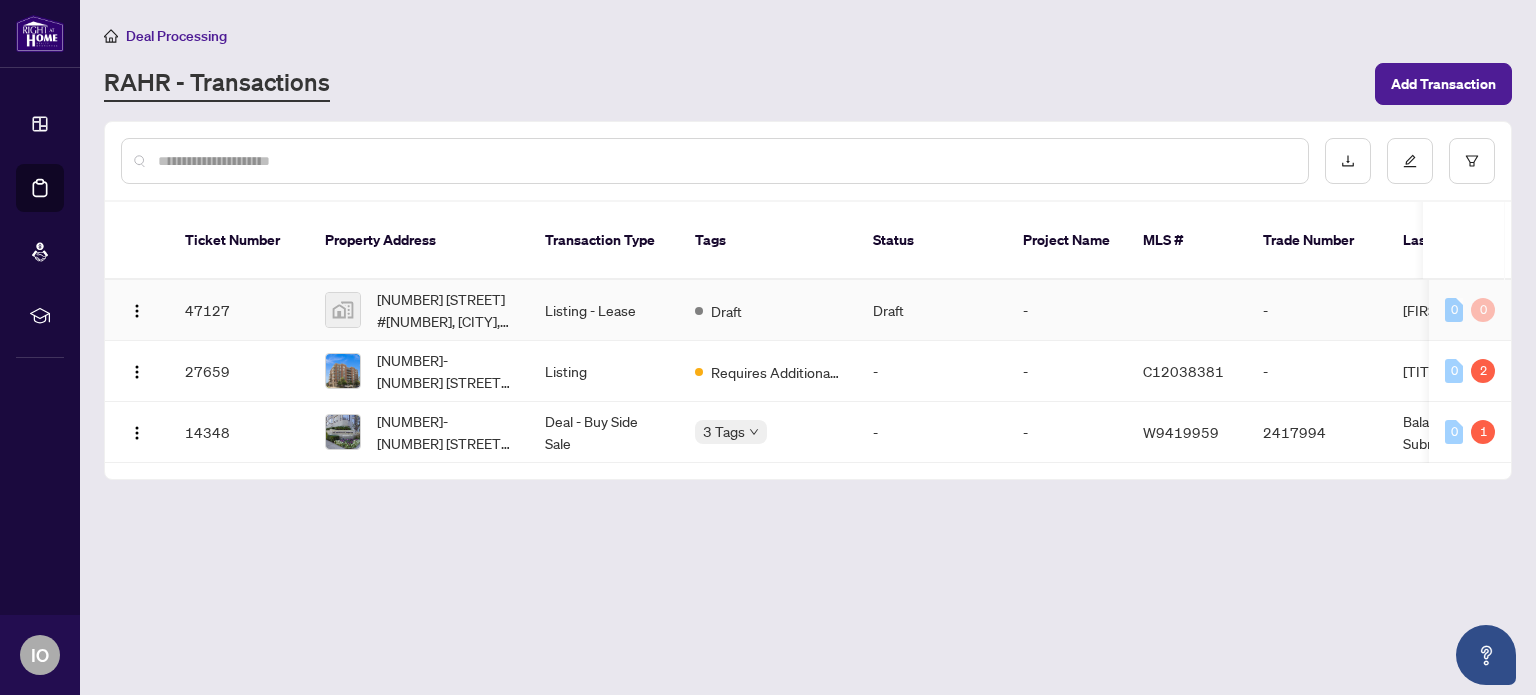 click on "-" at bounding box center (1317, 310) 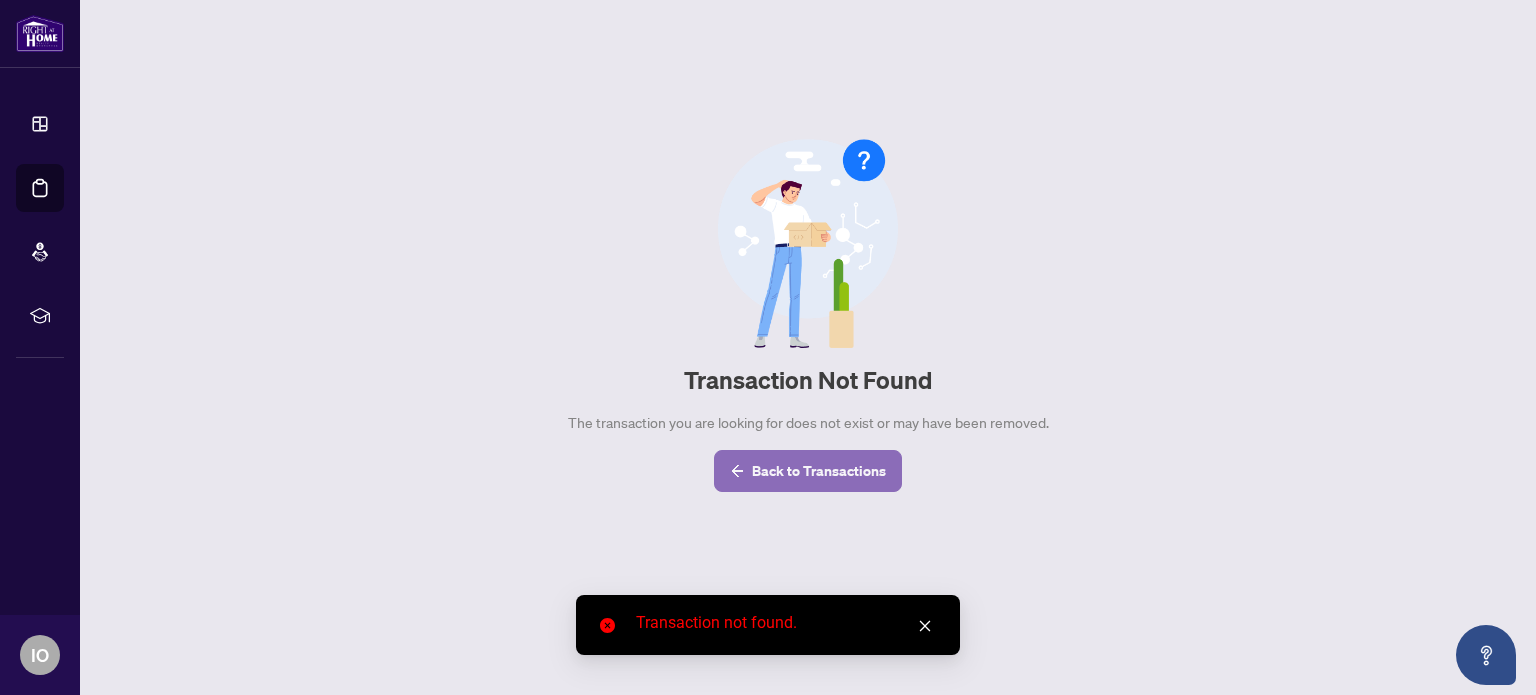 click on "Back to Transactions" at bounding box center [819, 471] 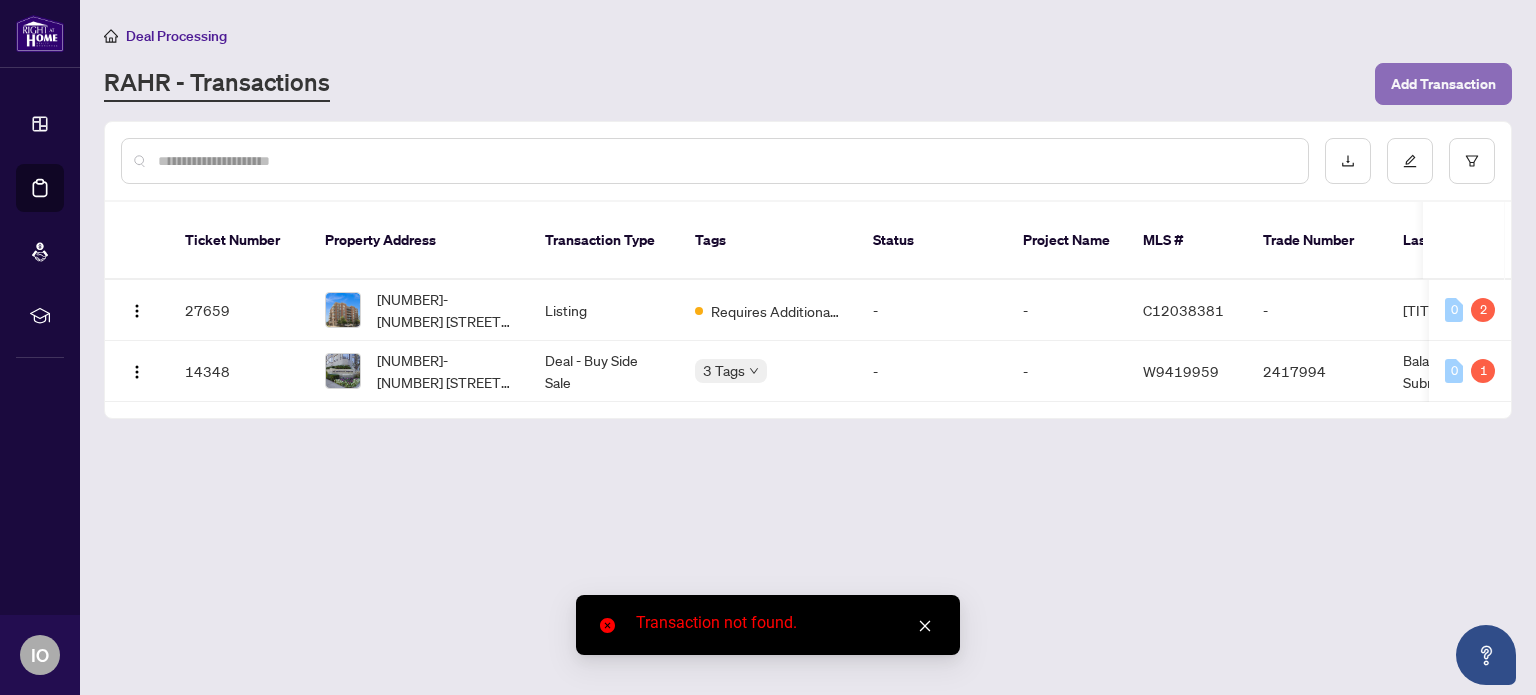 click on "Add Transaction" at bounding box center (1443, 84) 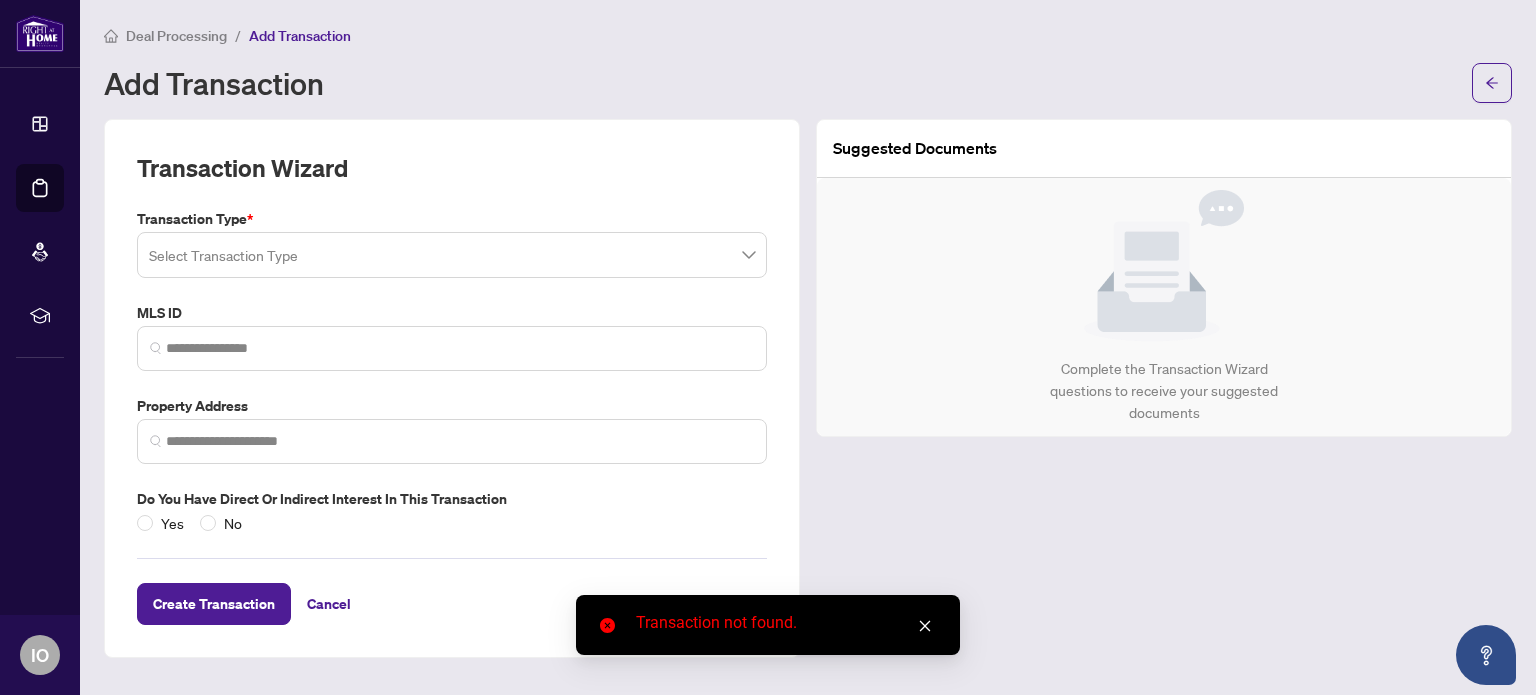 click 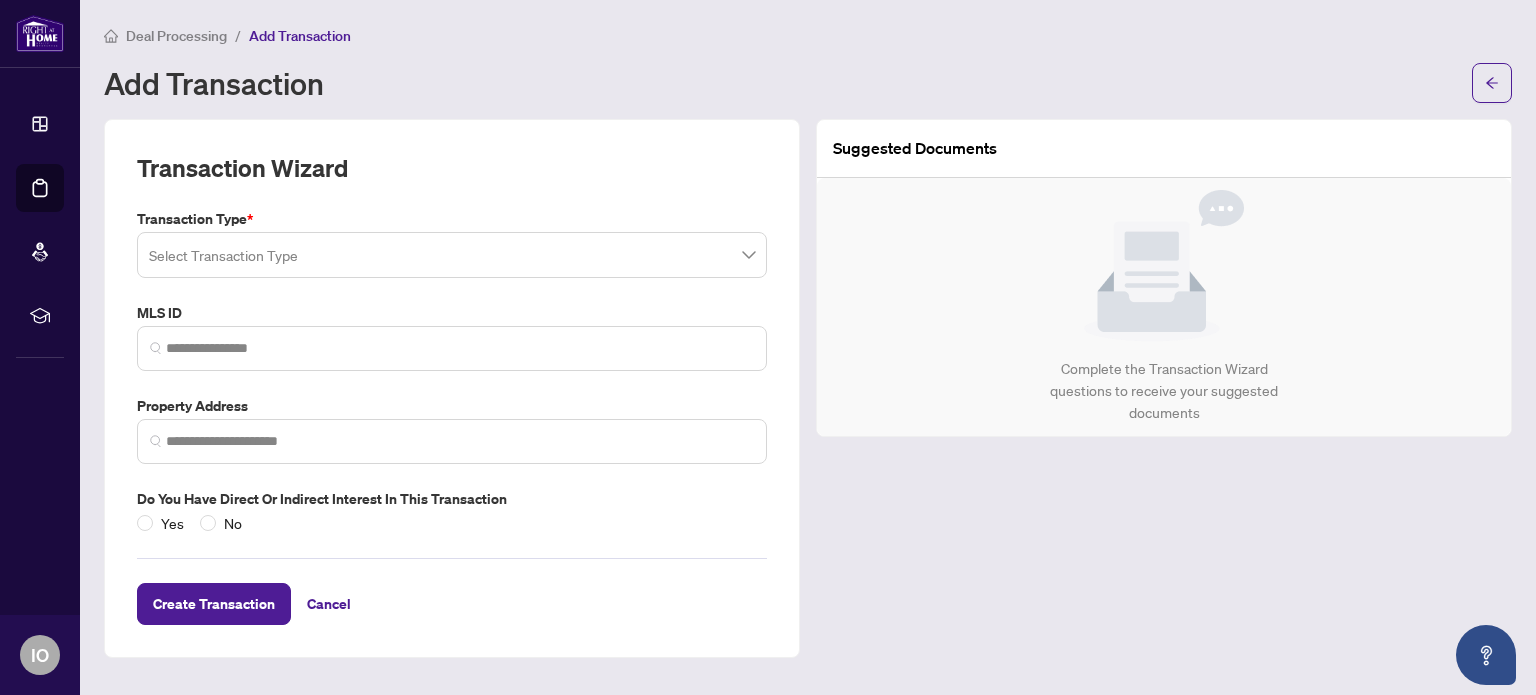 click at bounding box center [452, 255] 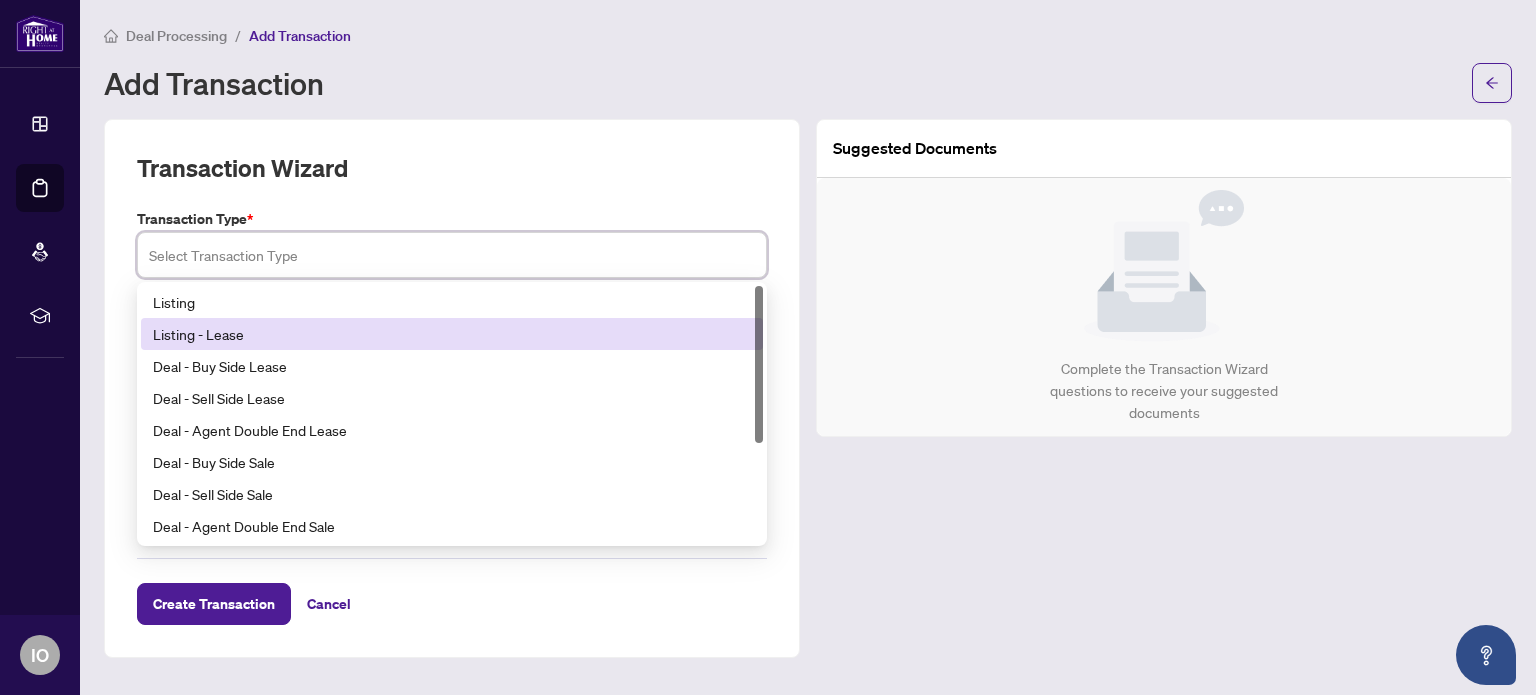 click on "Listing - Lease" at bounding box center [452, 334] 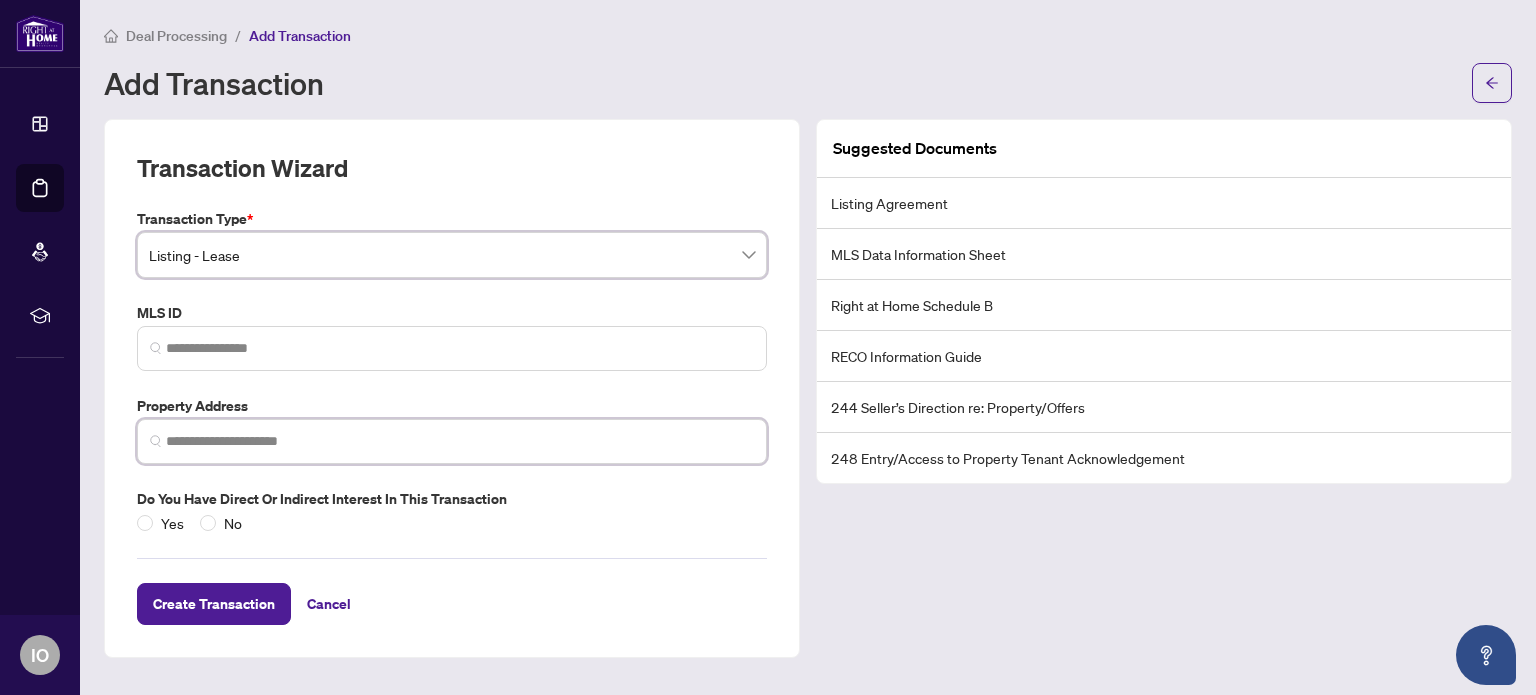 click at bounding box center (460, 441) 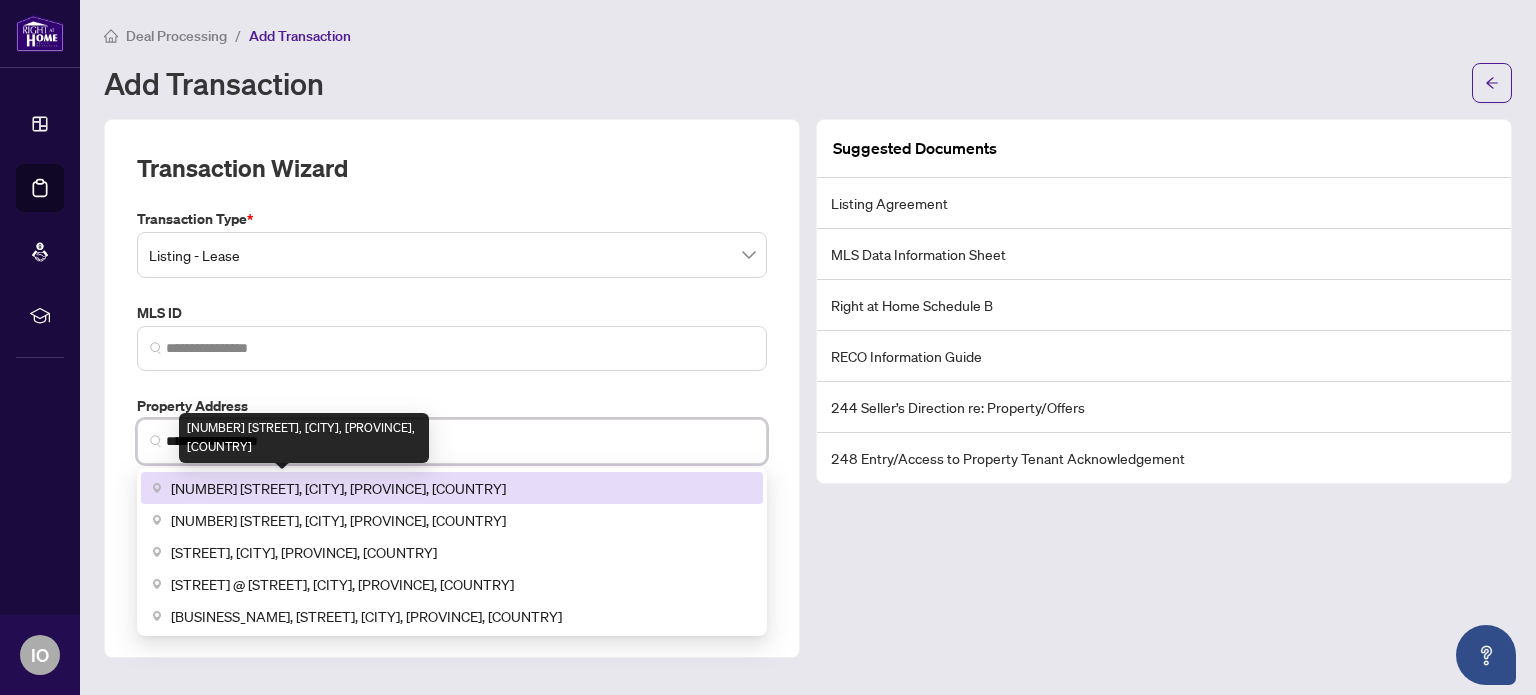 click on "[NUMBER] [STREET], [CITY], [PROVINCE], [COUNTRY]" at bounding box center (338, 488) 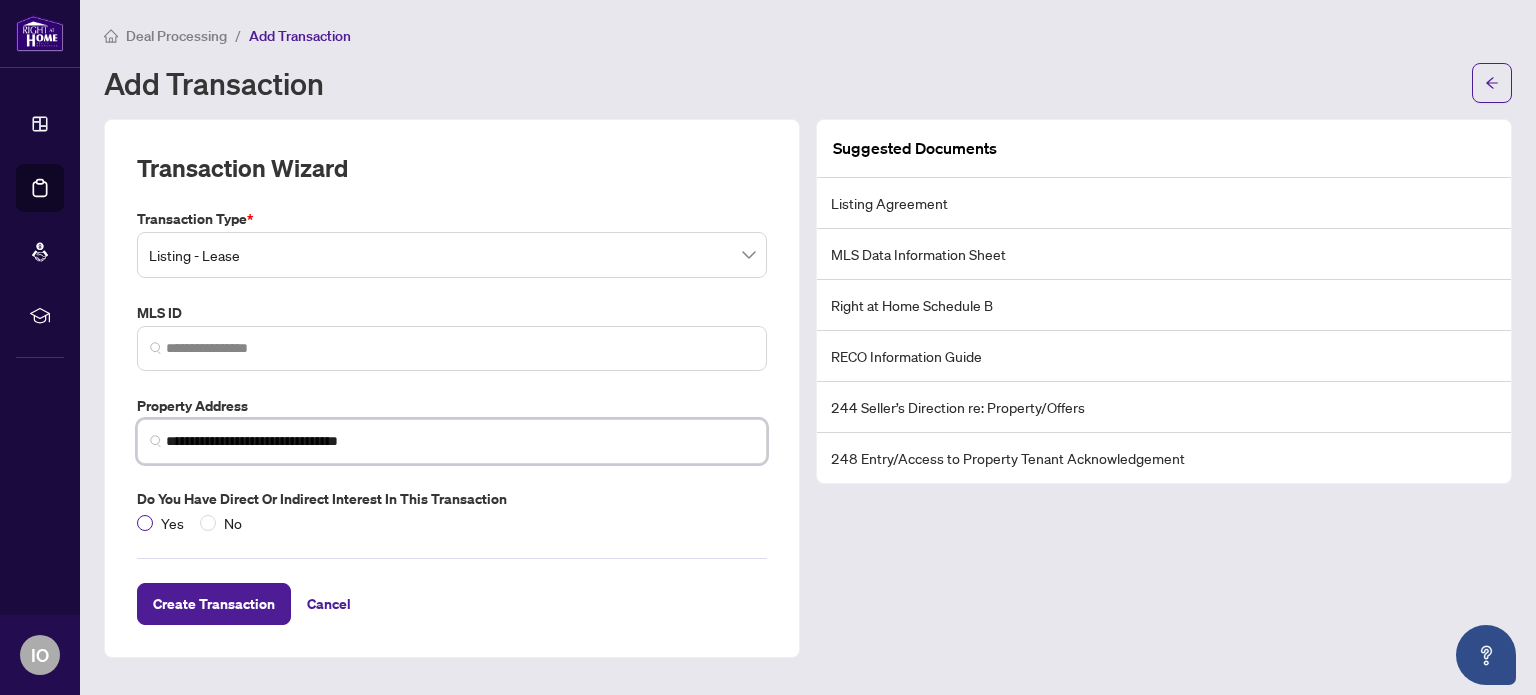 type on "**********" 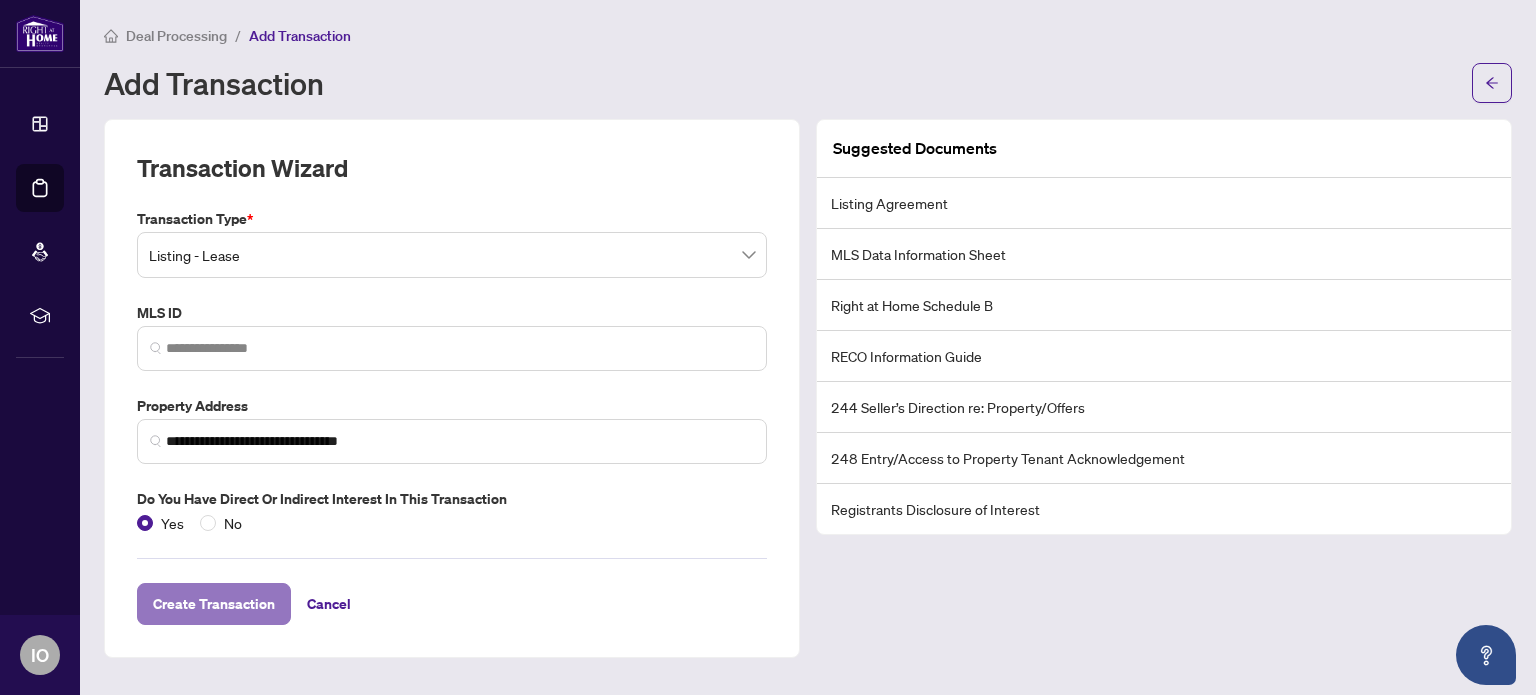 click on "Create Transaction" at bounding box center [214, 604] 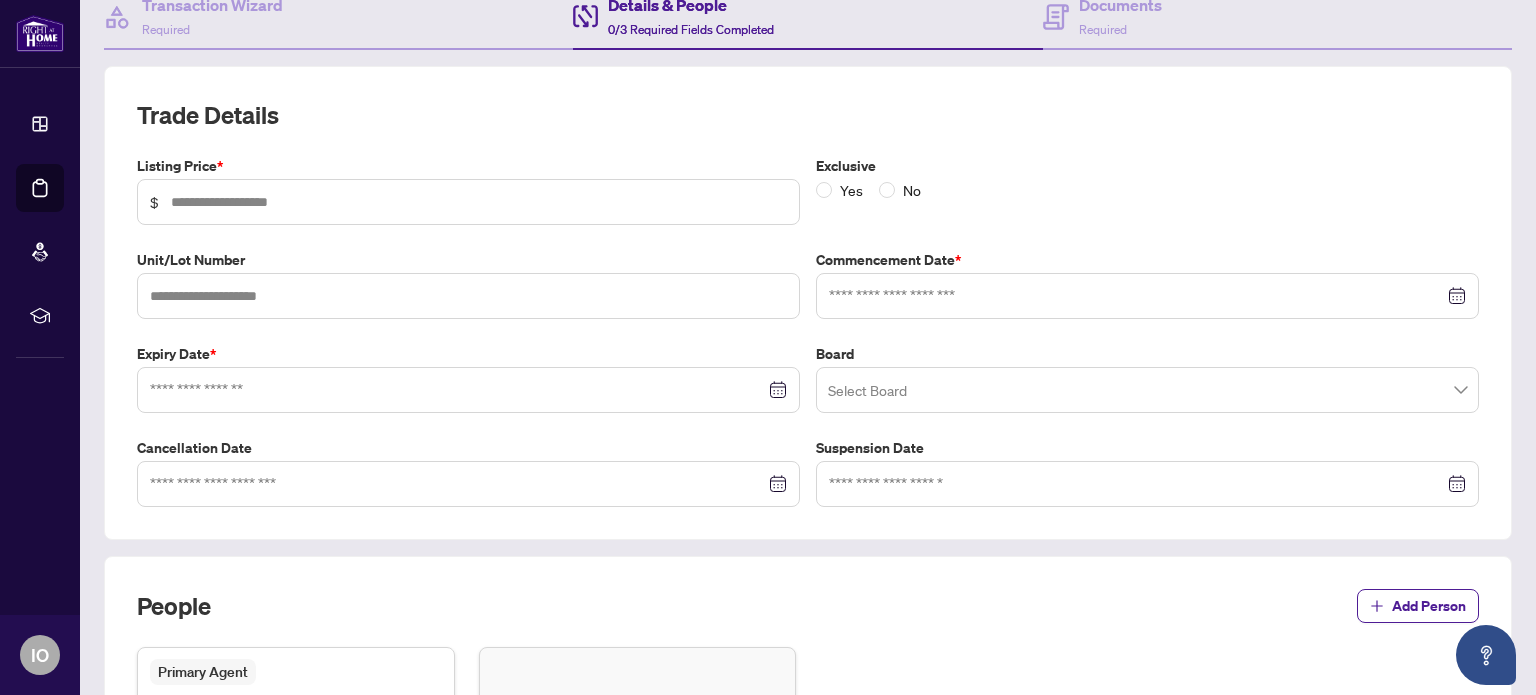 scroll, scrollTop: 0, scrollLeft: 0, axis: both 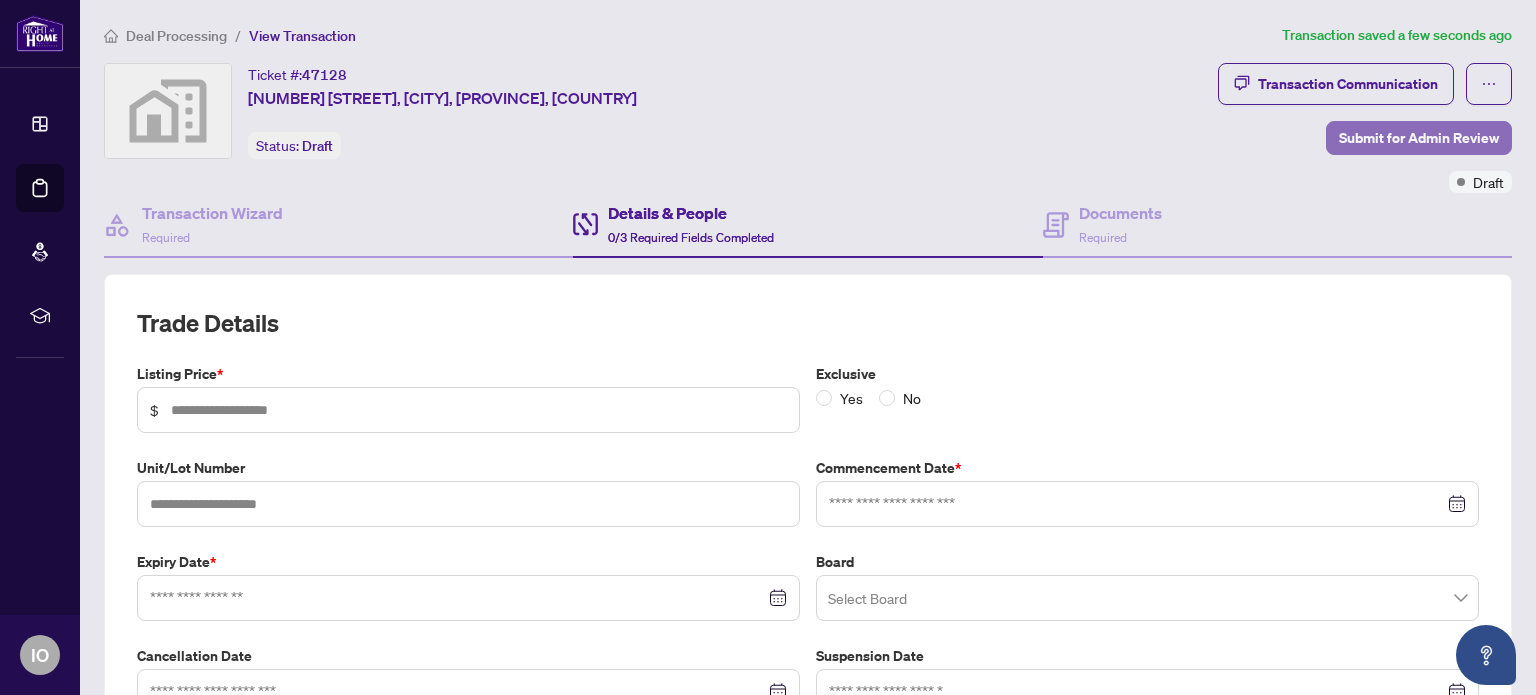 click on "Submit for Admin Review" at bounding box center (1419, 138) 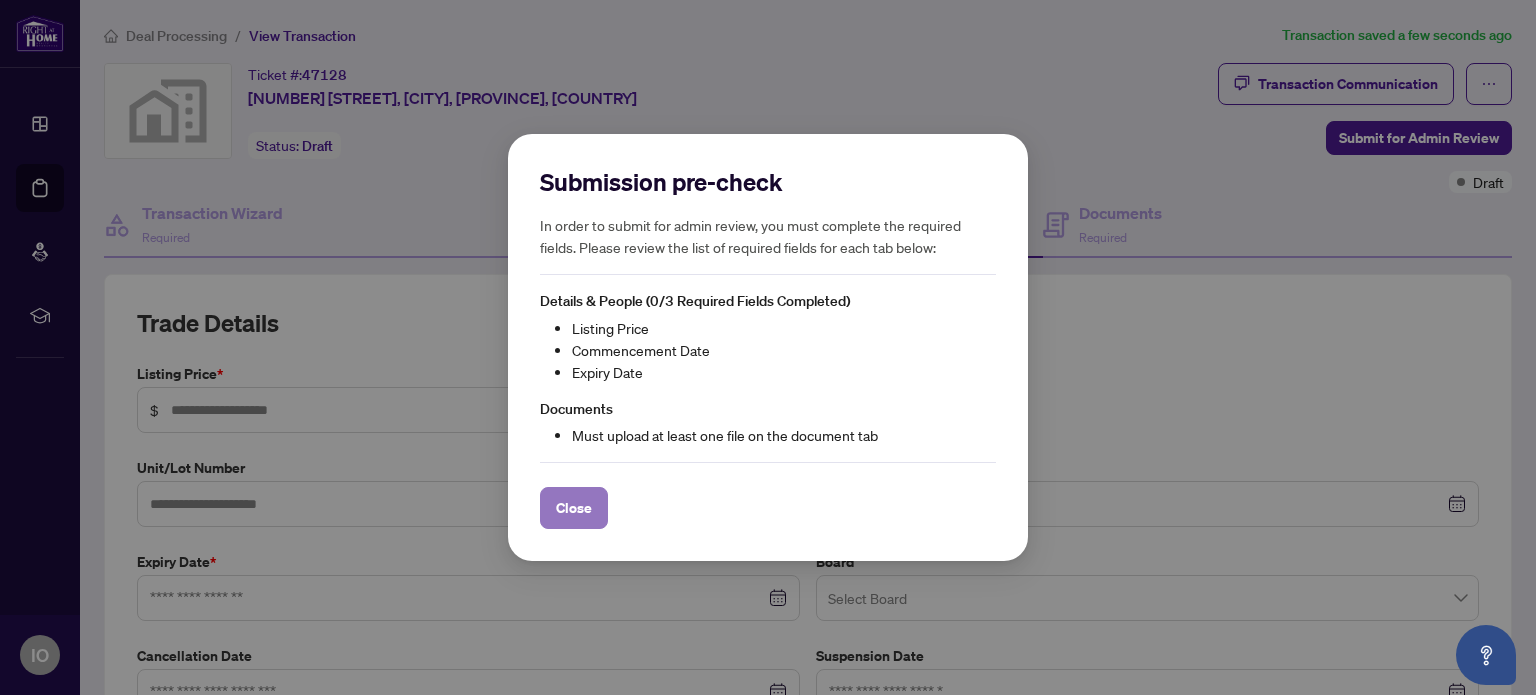 click on "Close" at bounding box center (574, 508) 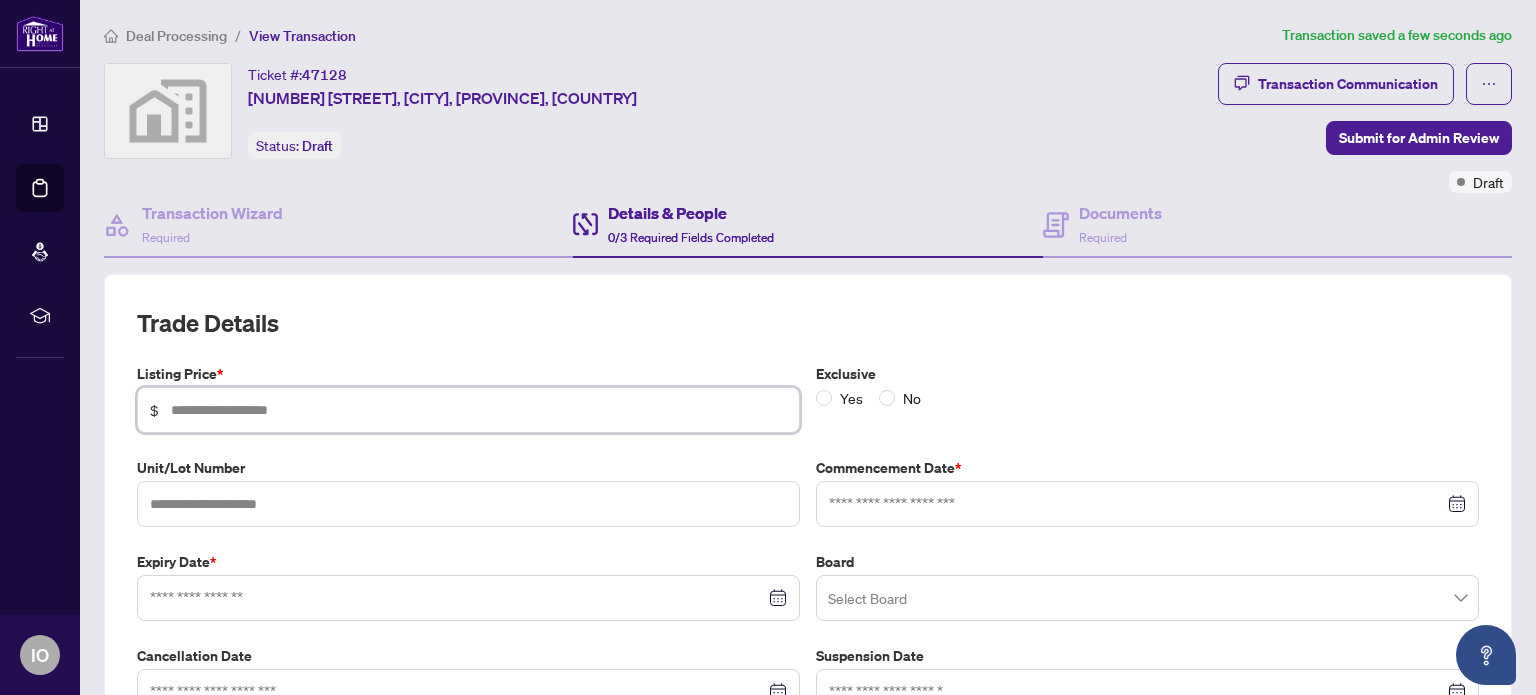 click at bounding box center [479, 410] 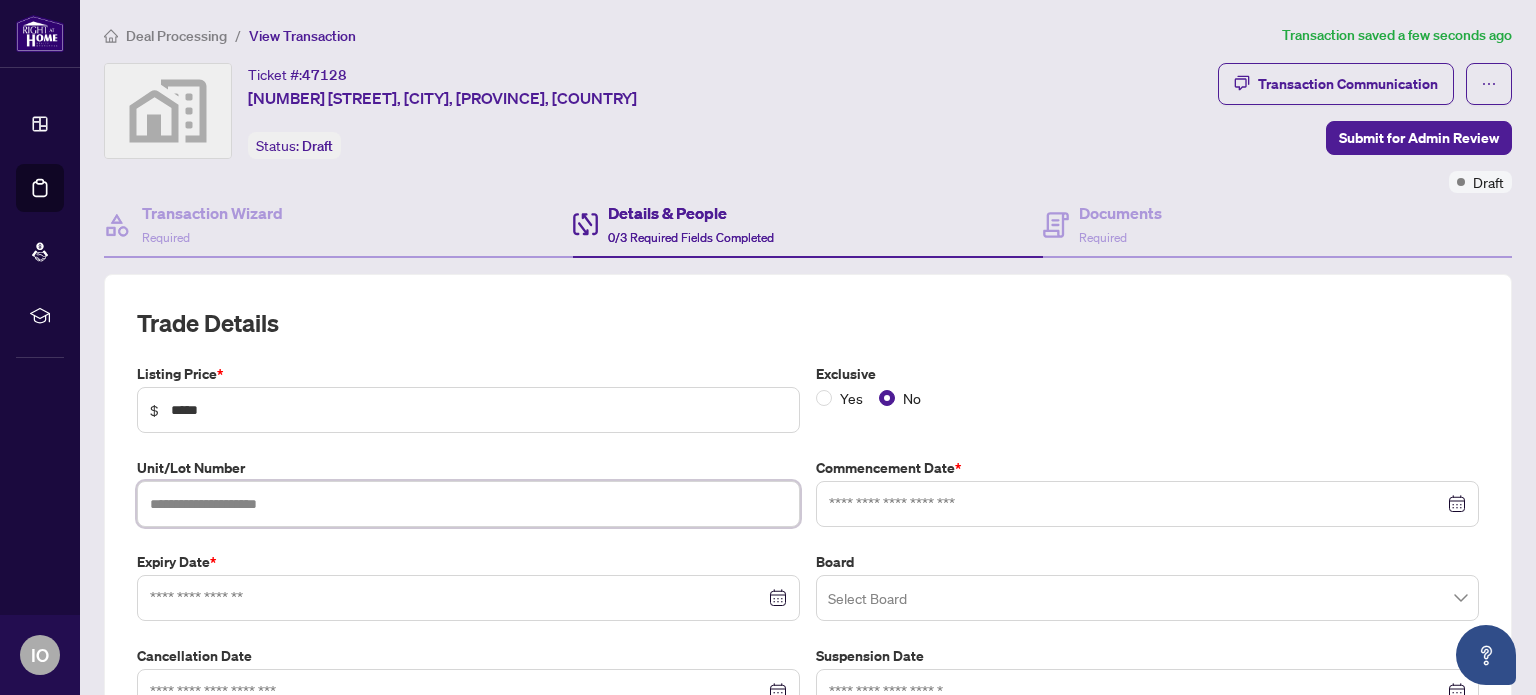 click at bounding box center [468, 504] 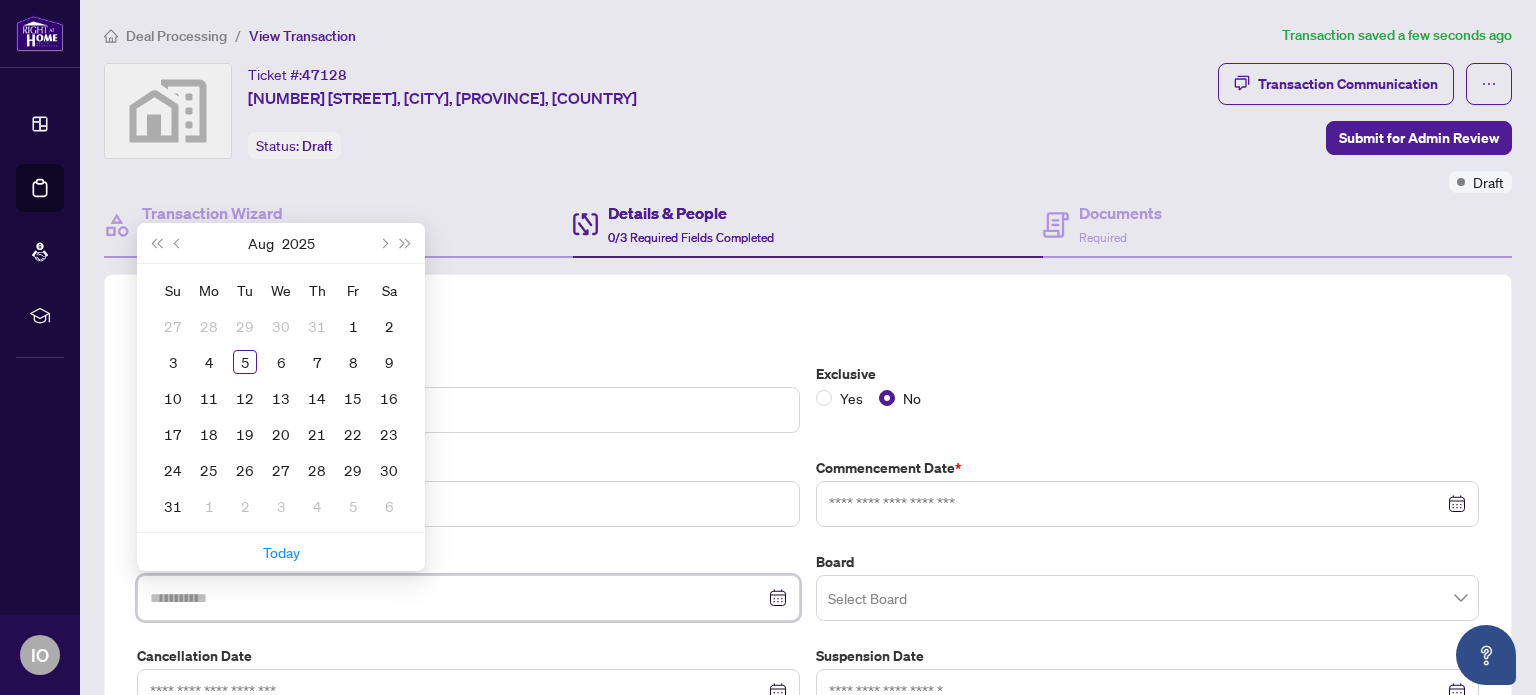 type on "**********" 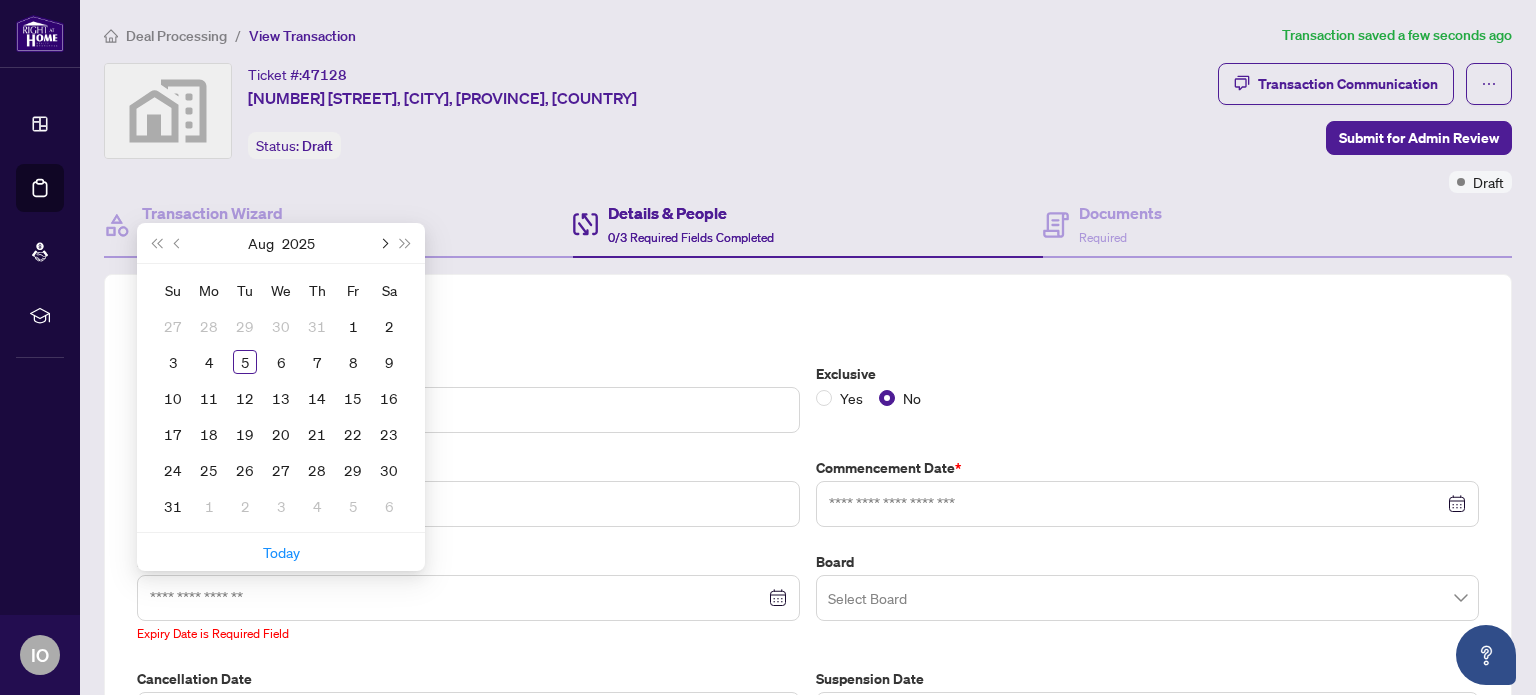 click at bounding box center [383, 243] 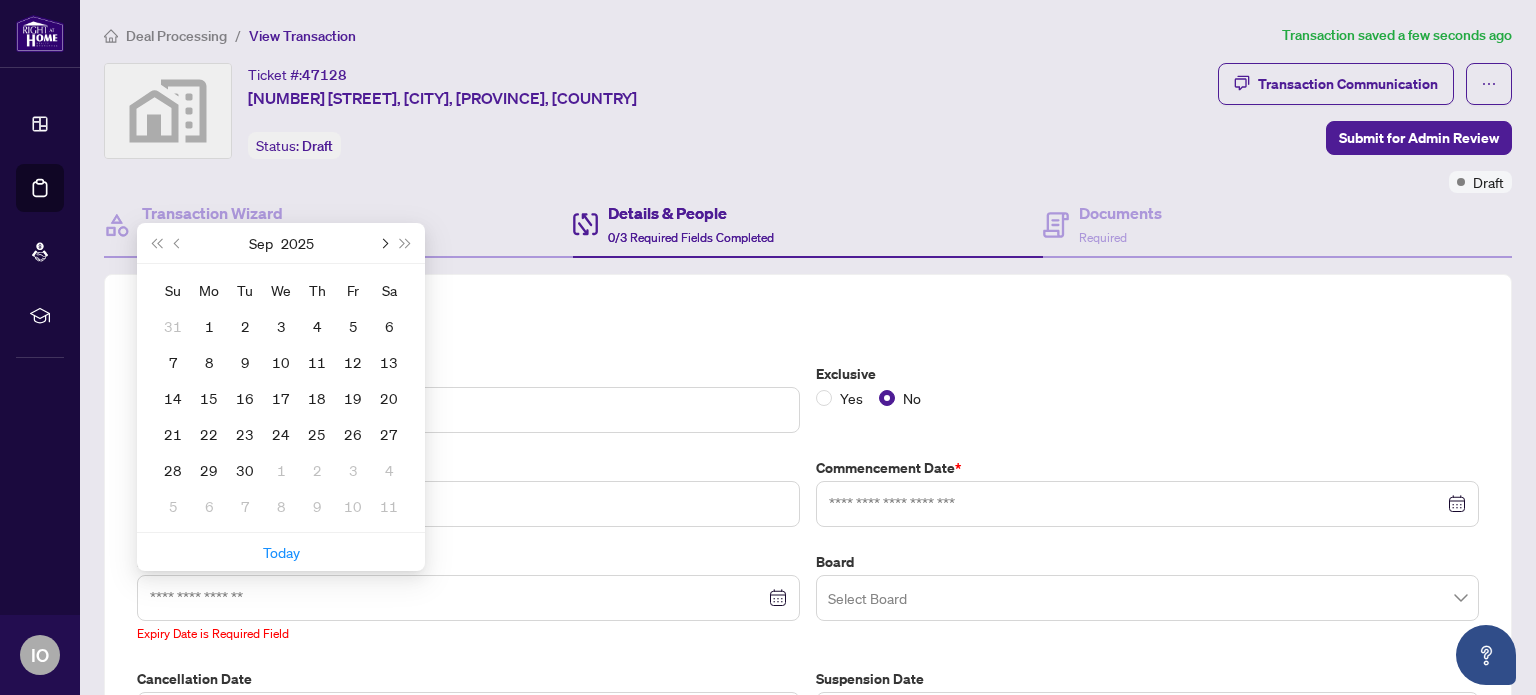 click at bounding box center (383, 243) 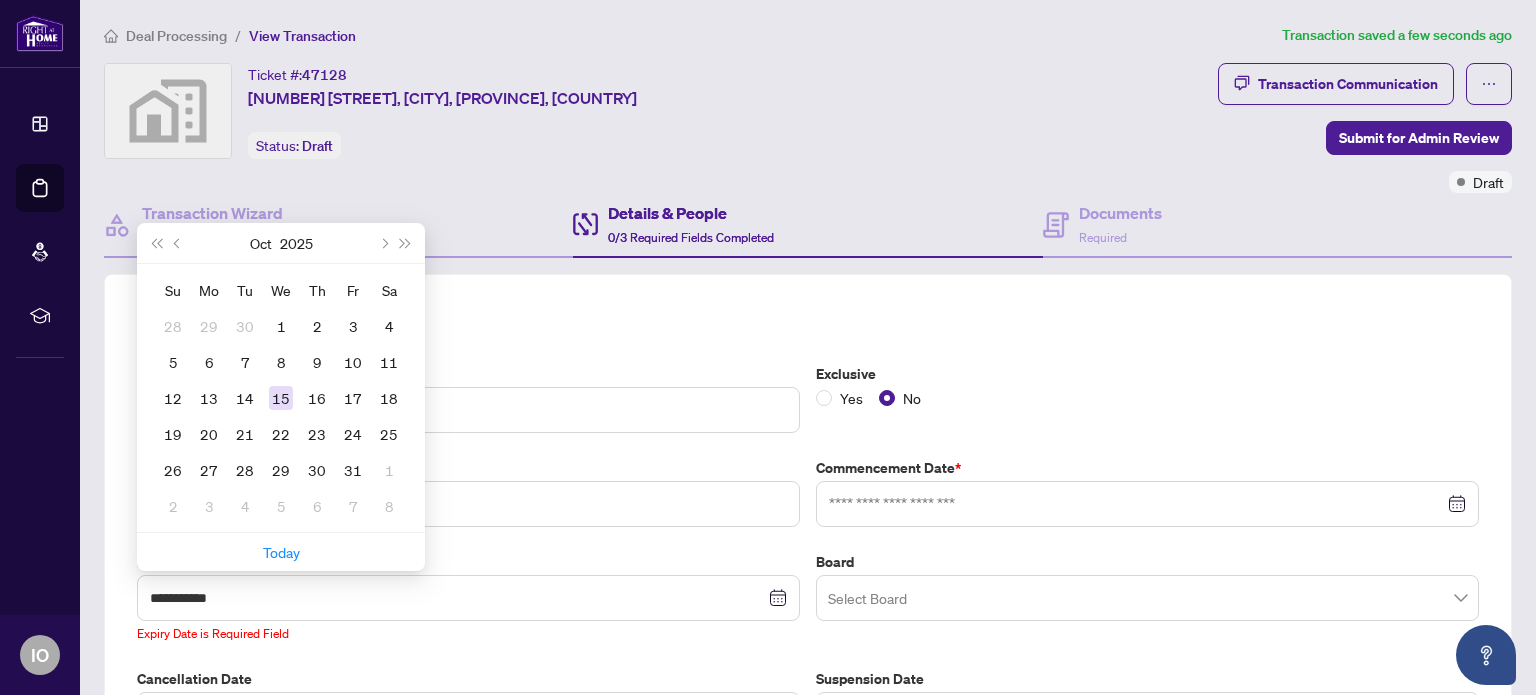 type on "**********" 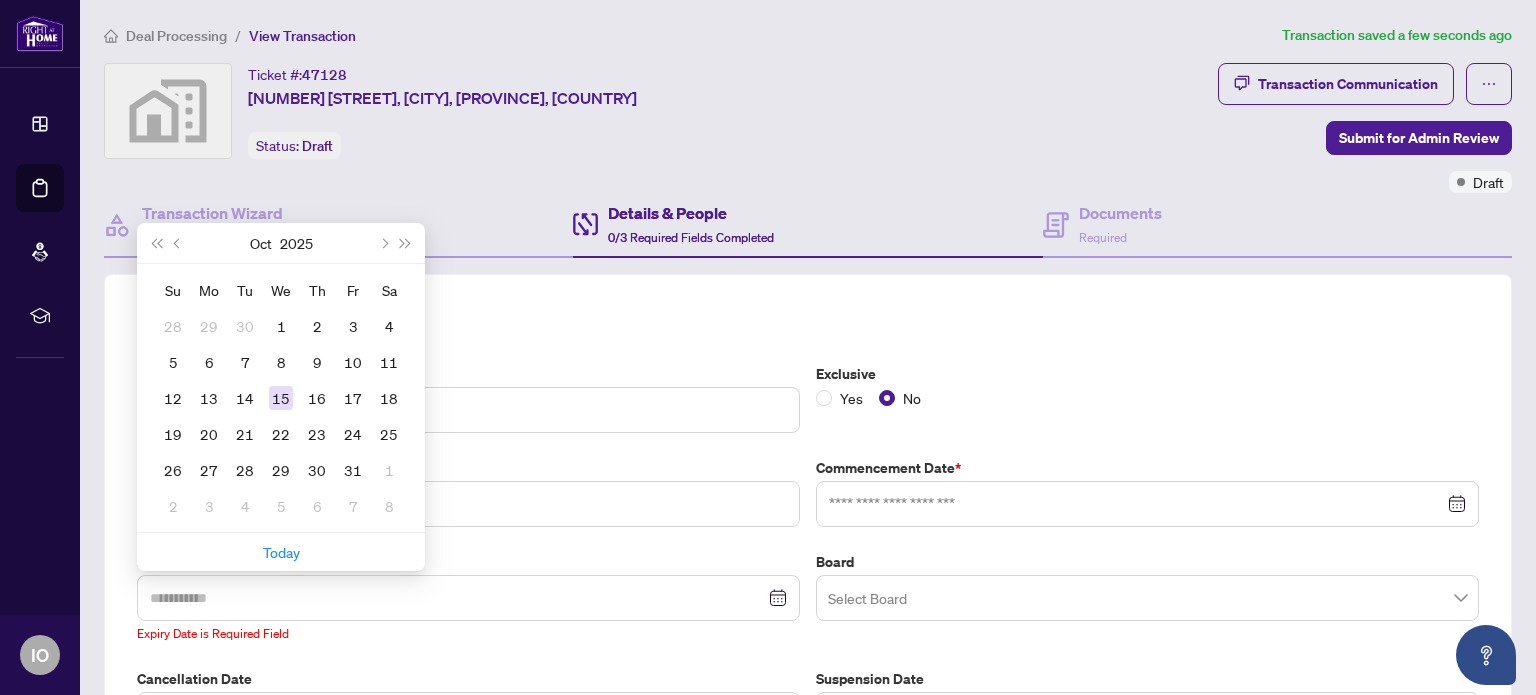 click on "15" at bounding box center [281, 398] 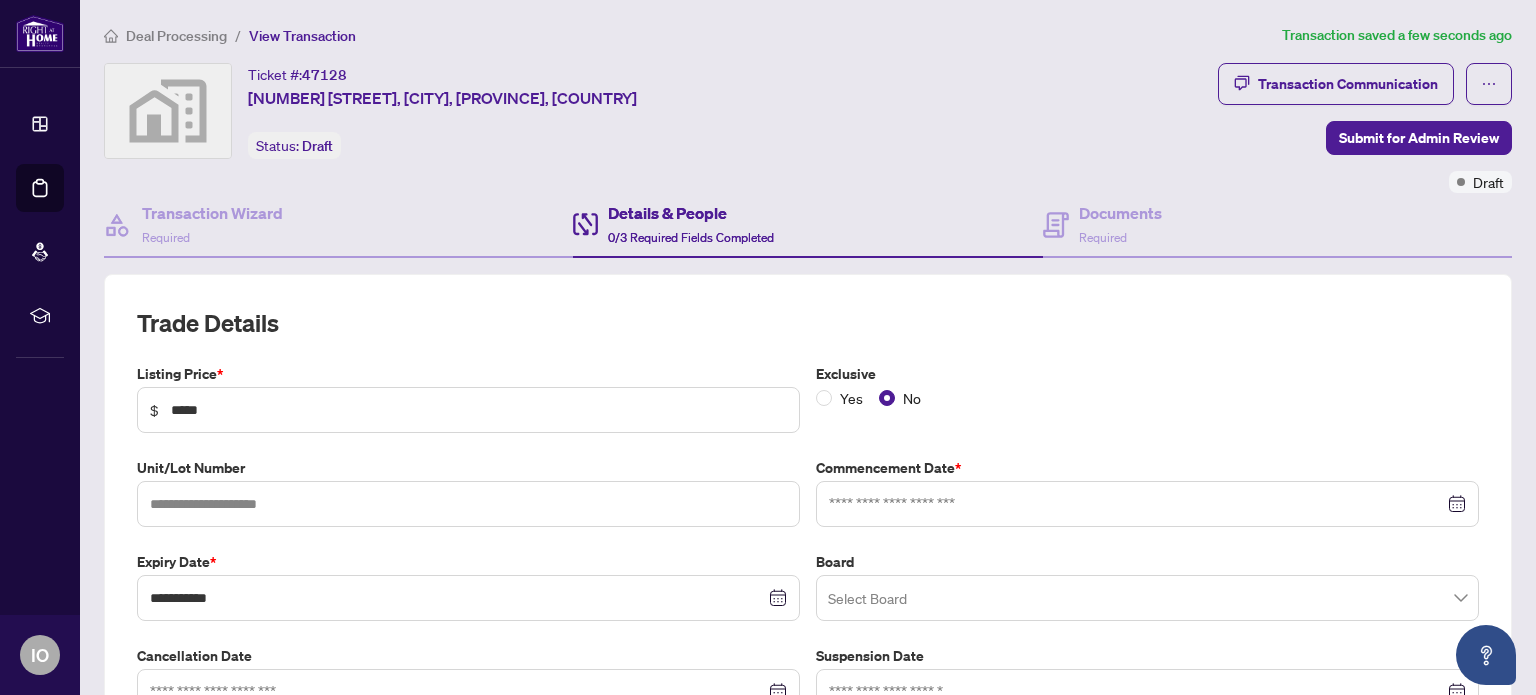 click at bounding box center [1147, 504] 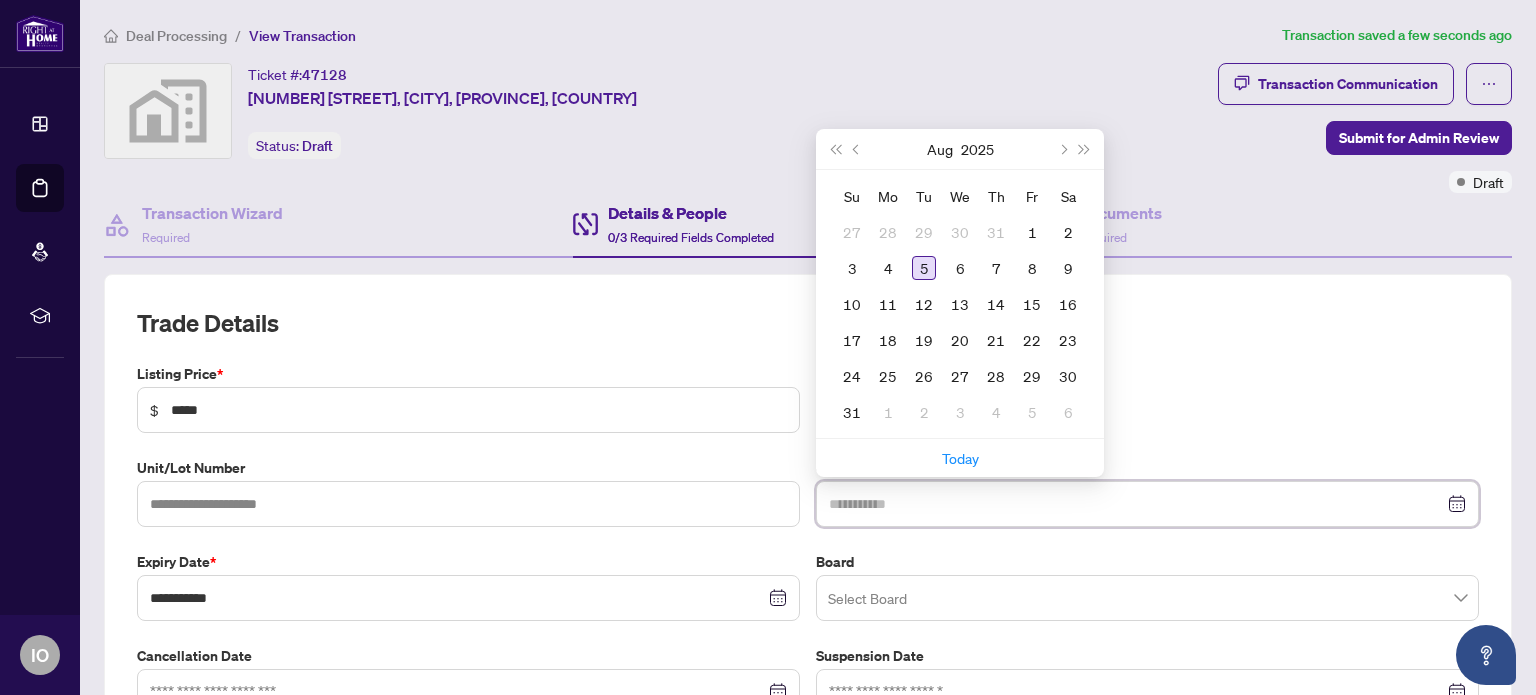 type on "**********" 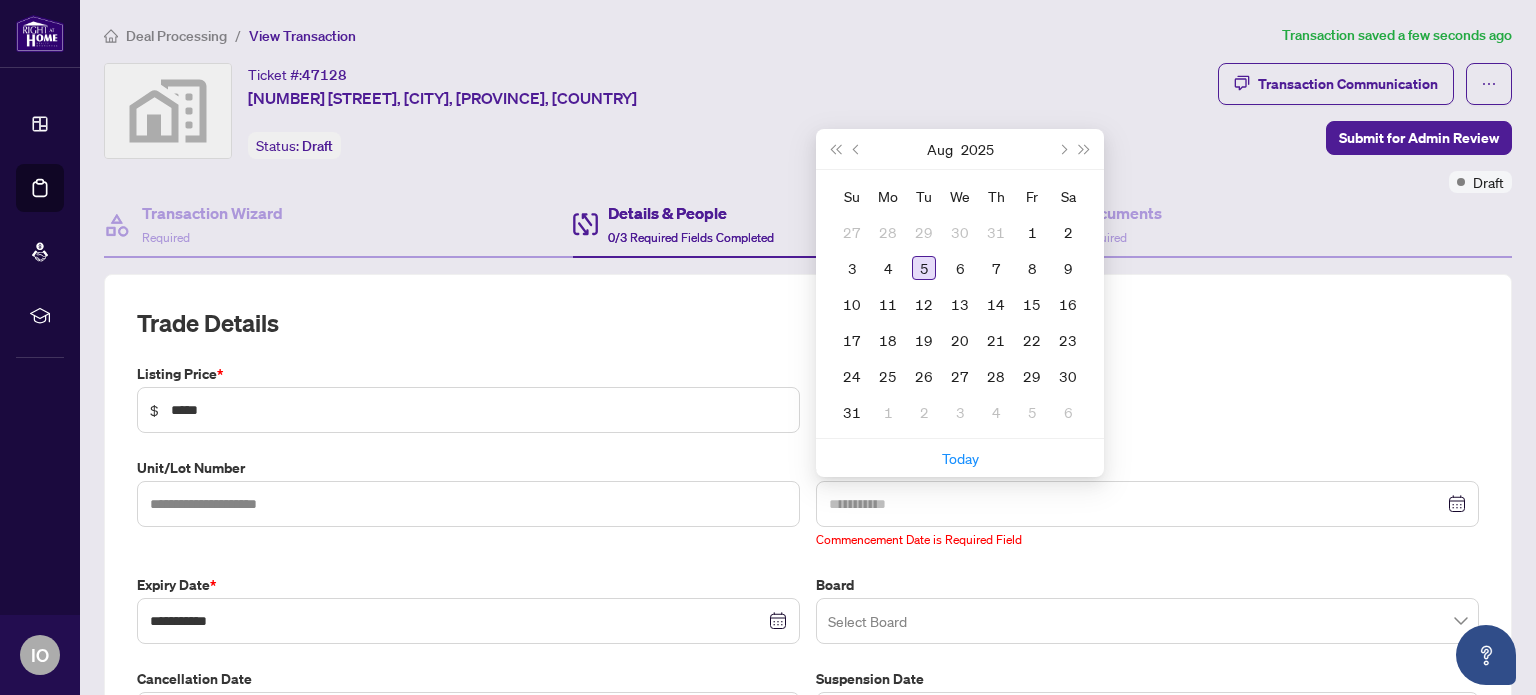 click on "5" at bounding box center (924, 268) 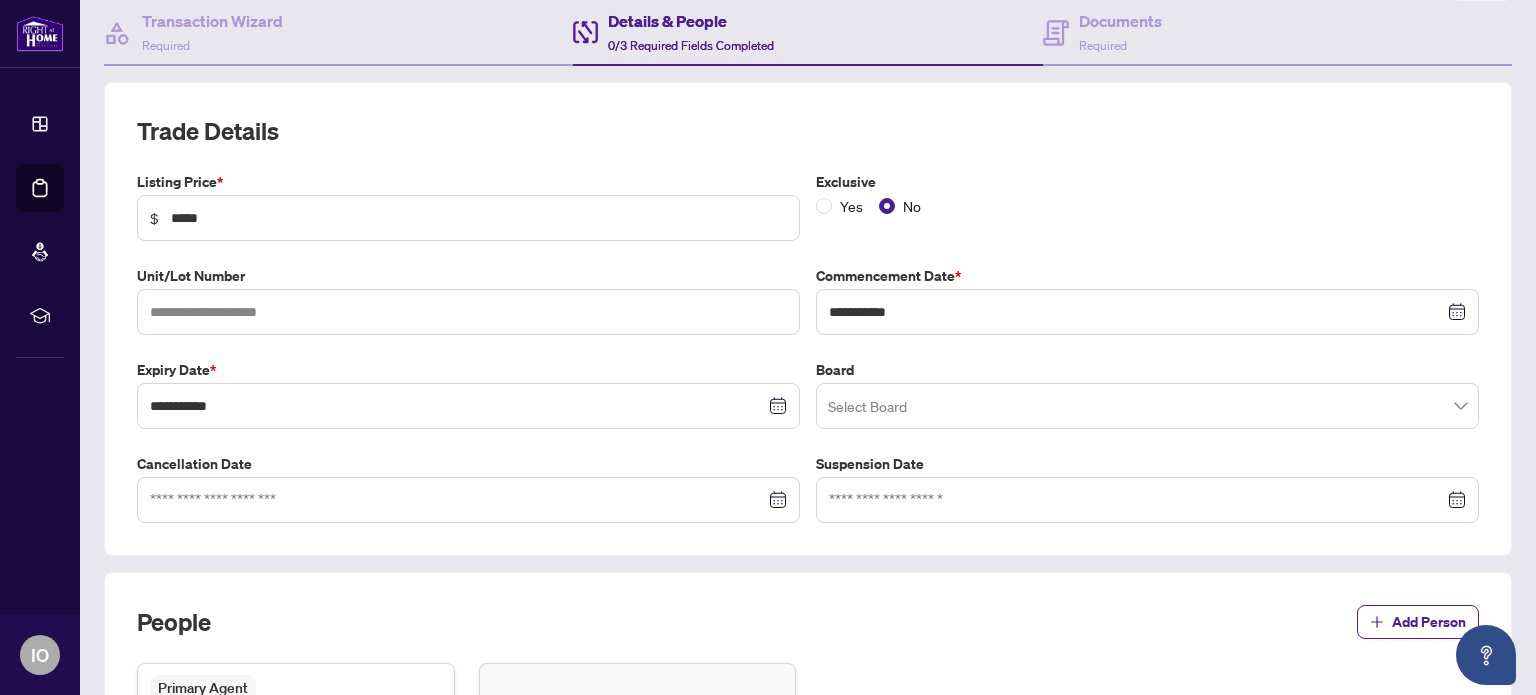 scroll, scrollTop: 200, scrollLeft: 0, axis: vertical 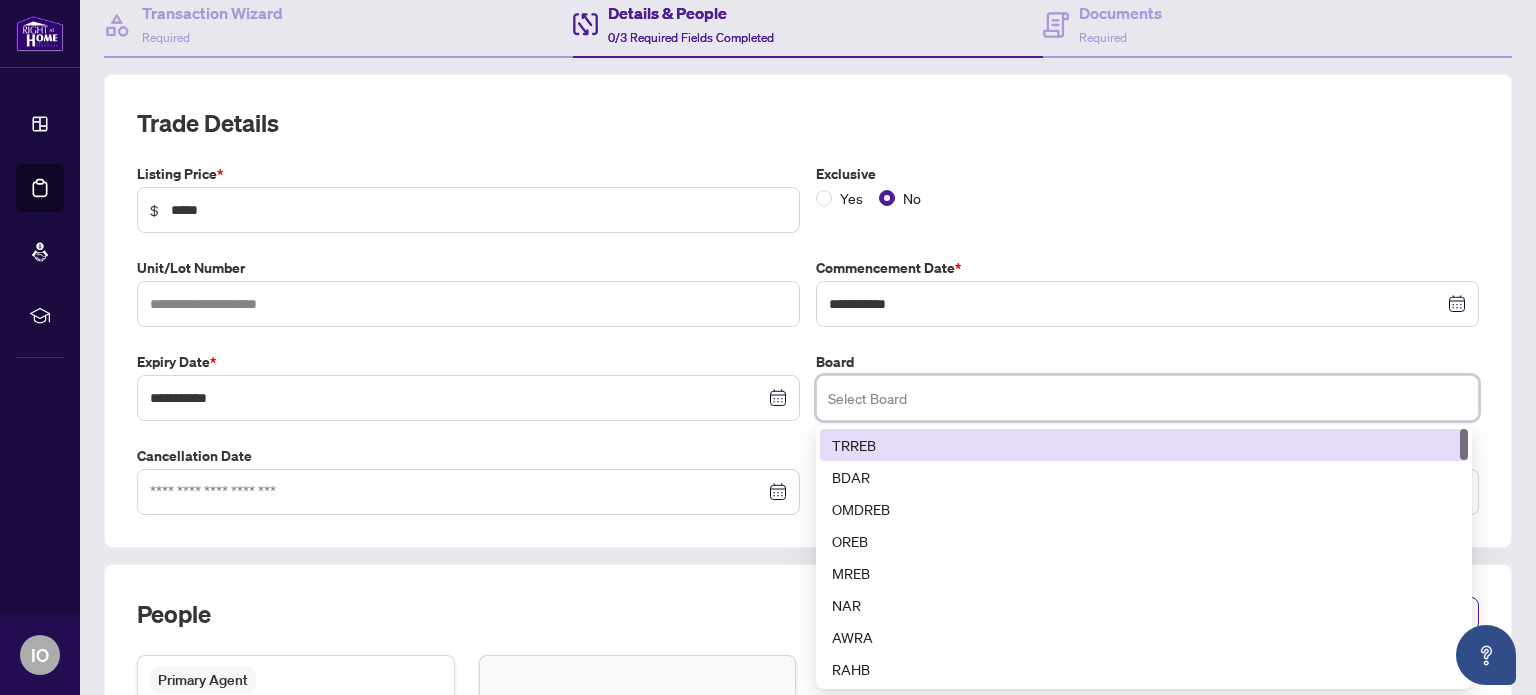 click at bounding box center [1147, 398] 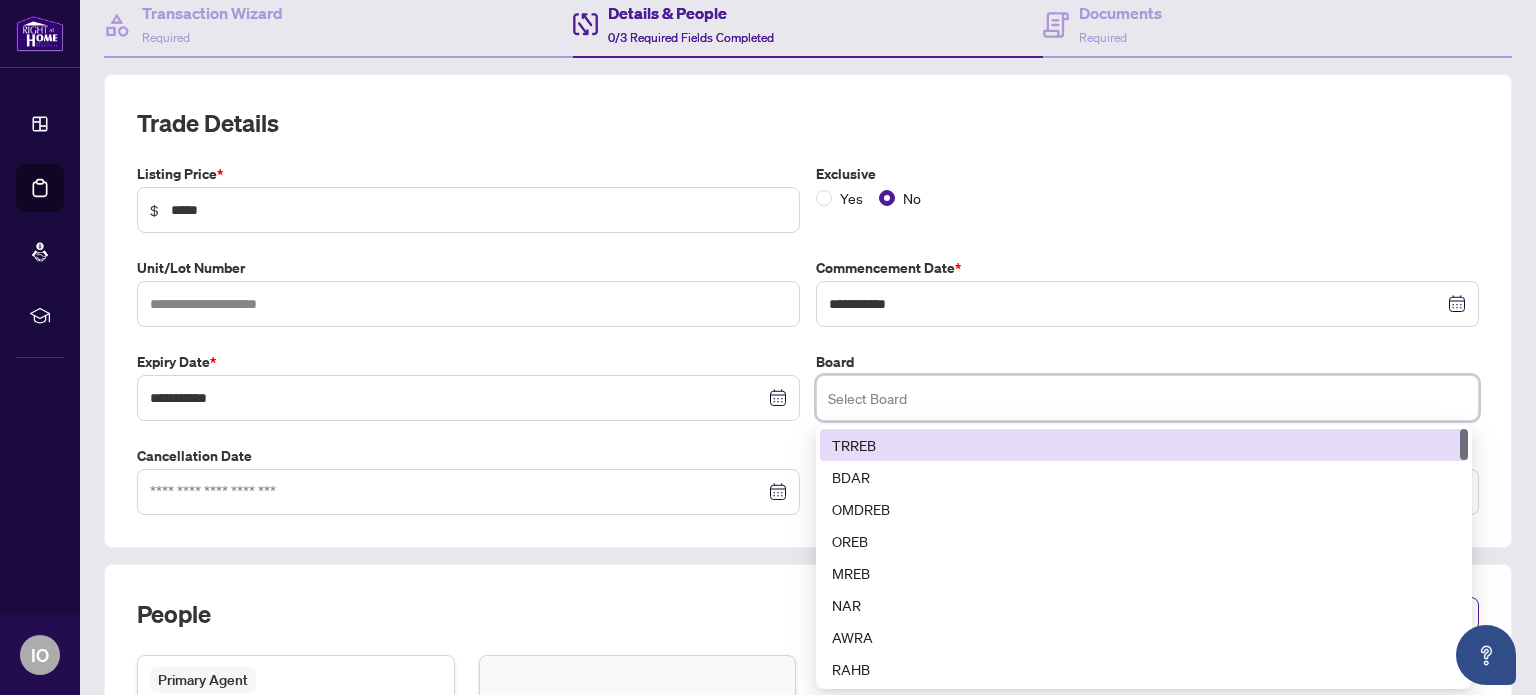 click on "TRREB" at bounding box center (1144, 445) 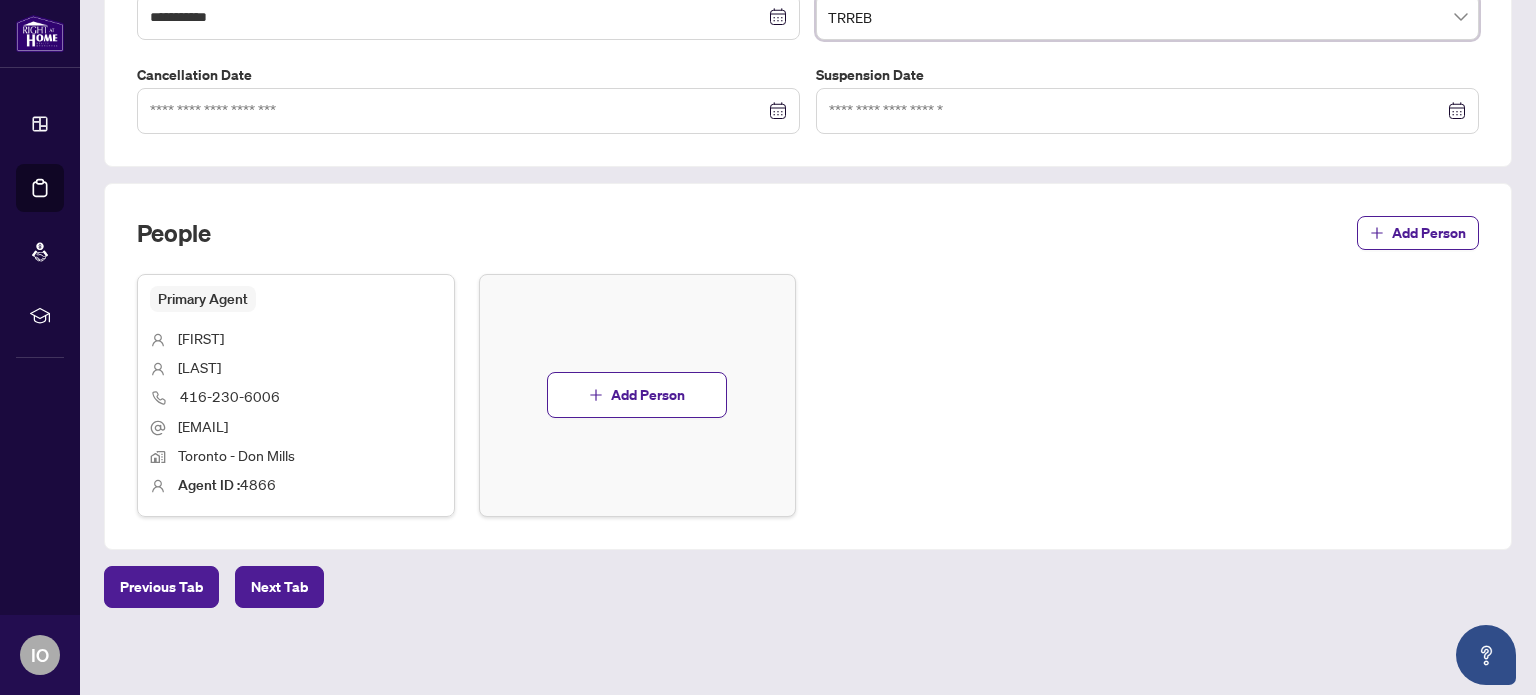 scroll, scrollTop: 0, scrollLeft: 0, axis: both 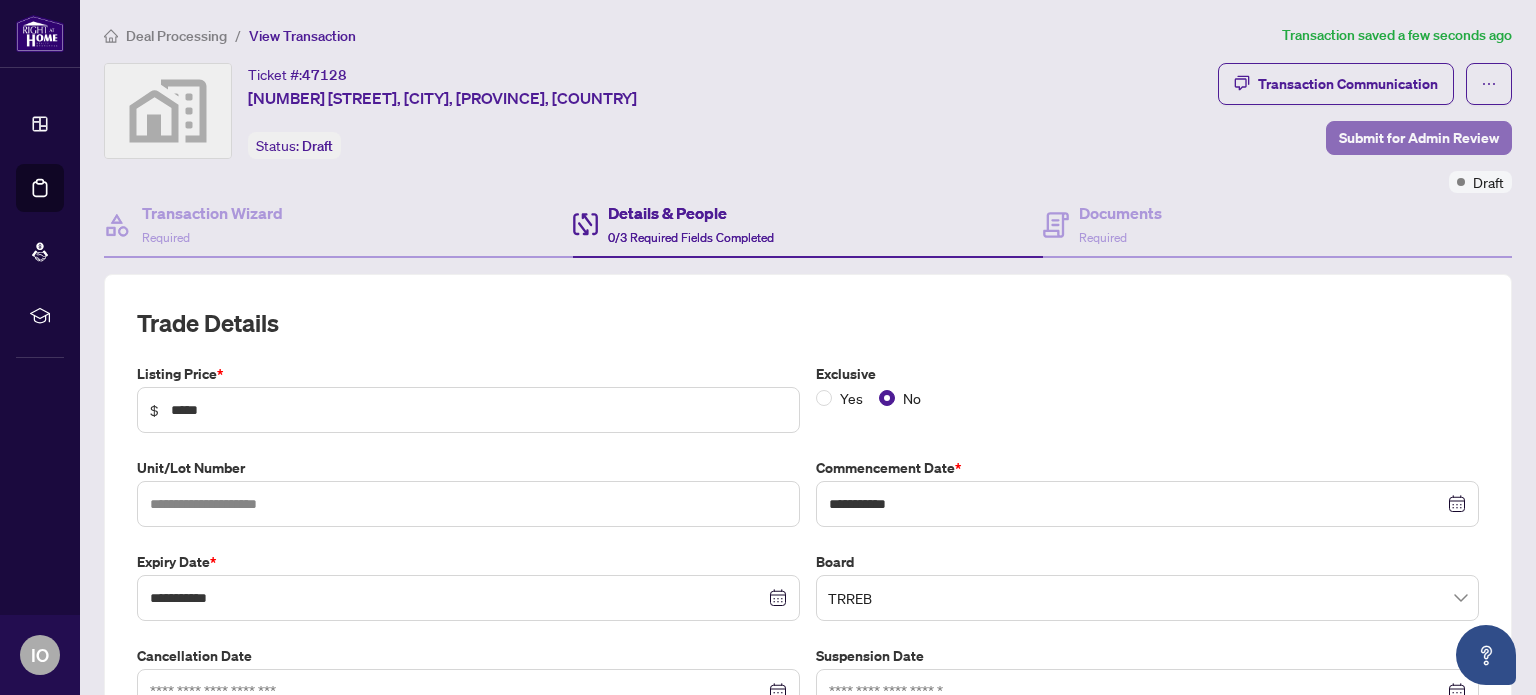 click on "Submit for Admin Review" at bounding box center (1419, 138) 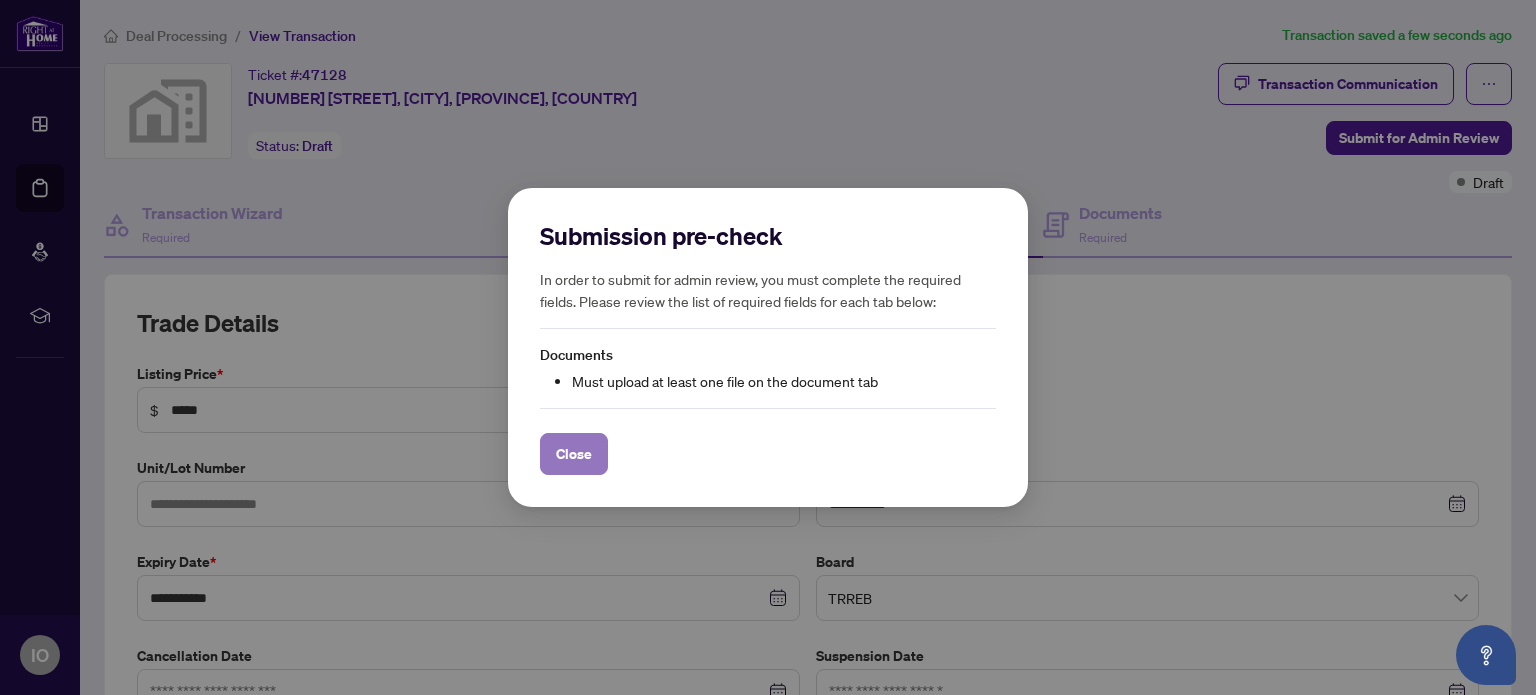 click on "Close" at bounding box center [574, 454] 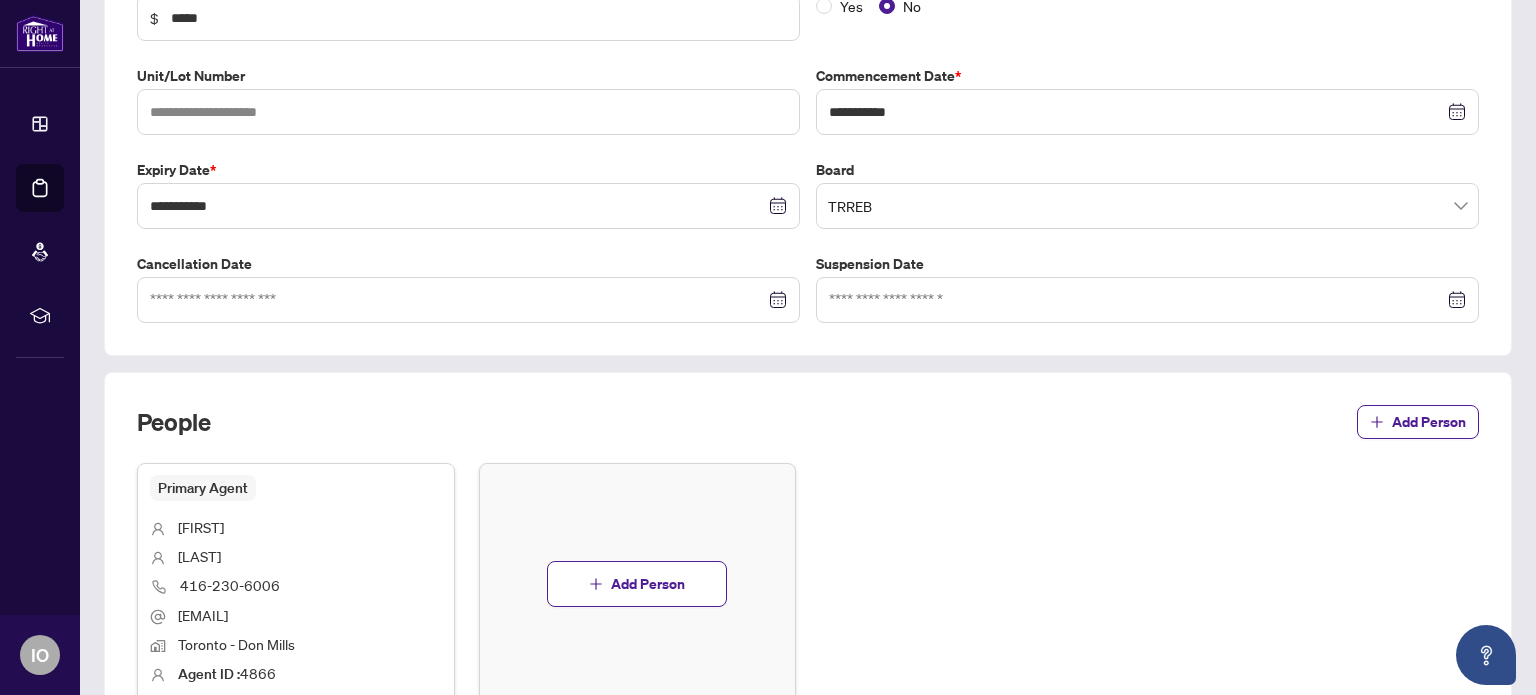 scroll, scrollTop: 400, scrollLeft: 0, axis: vertical 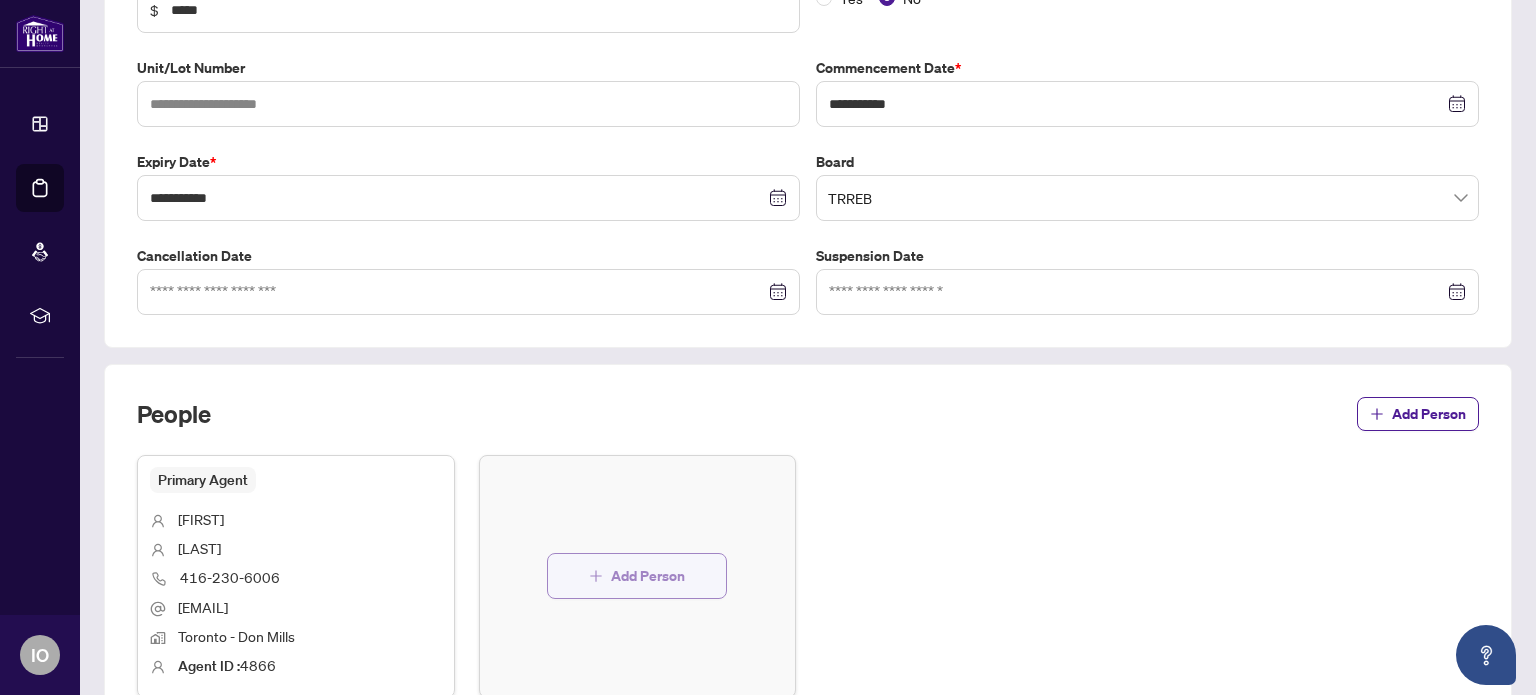 click 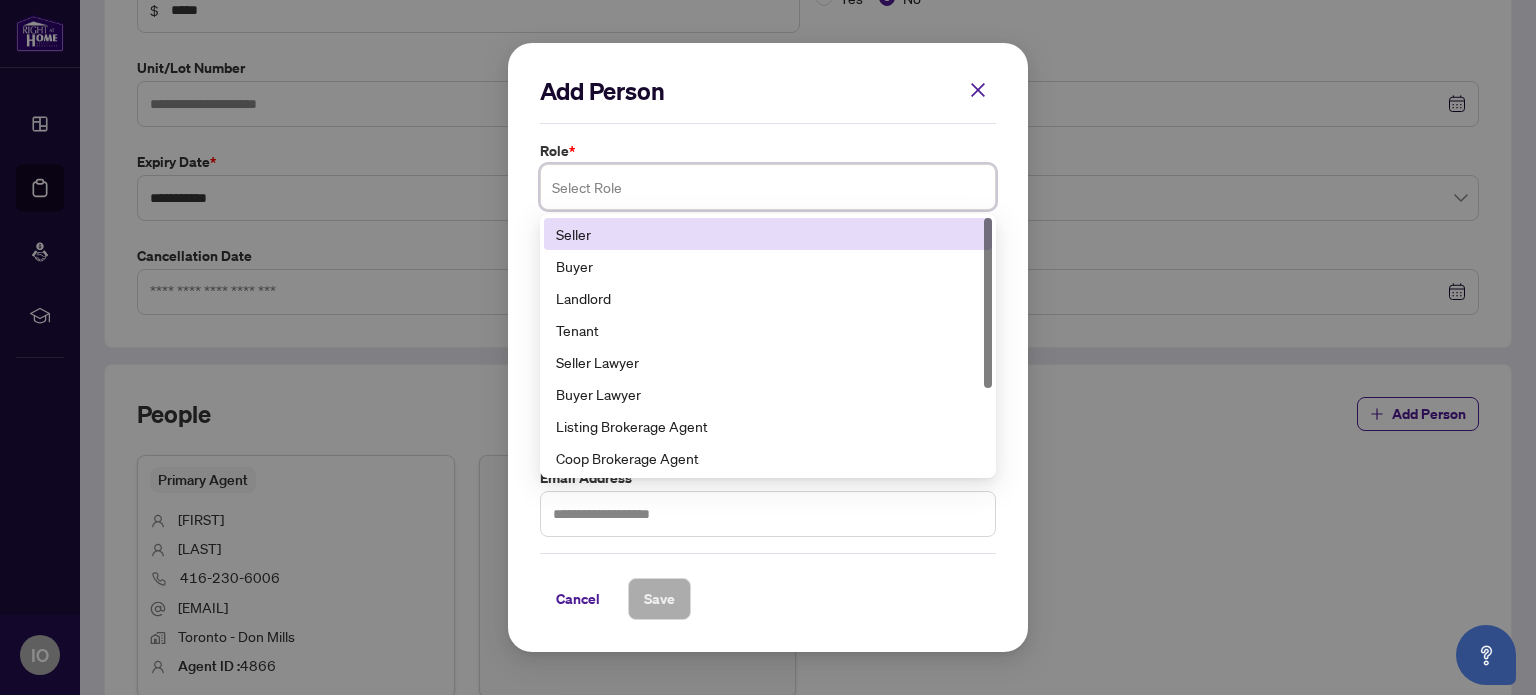 click at bounding box center [768, 187] 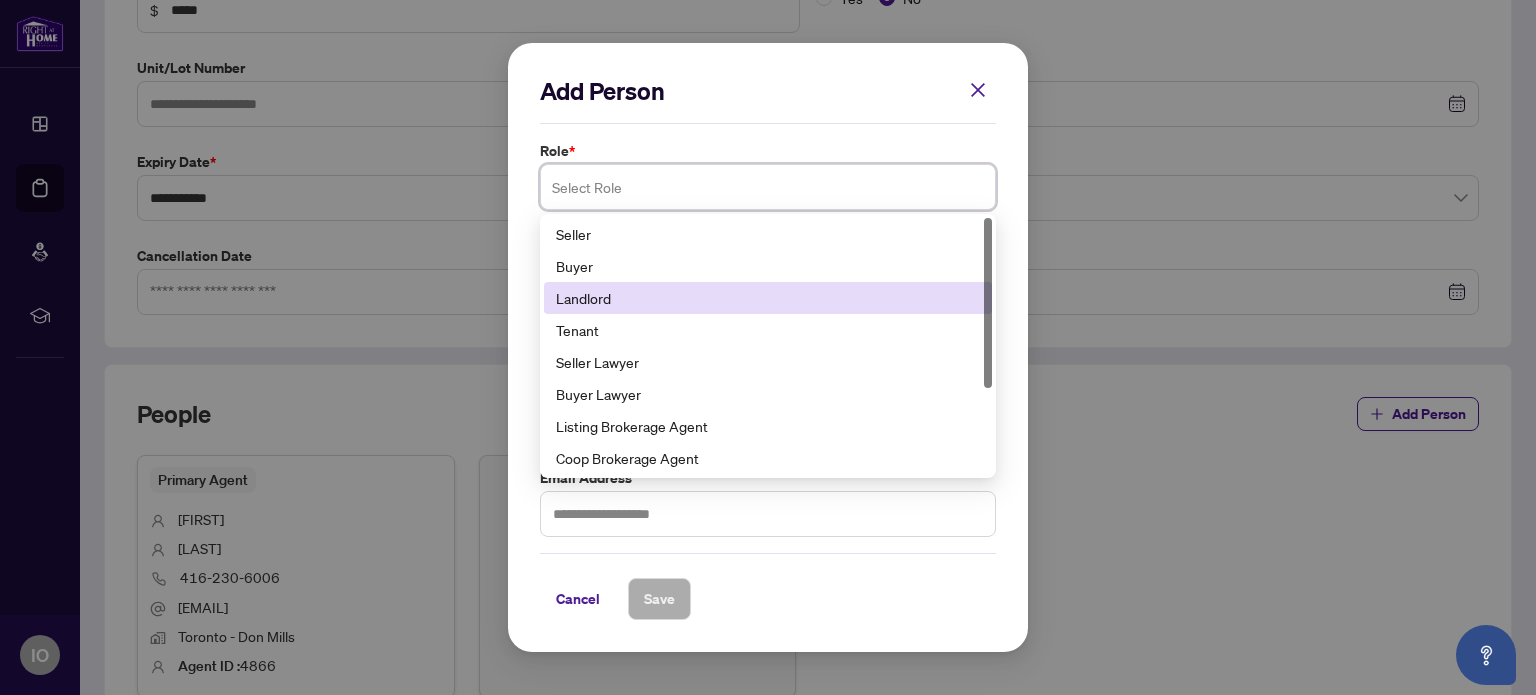 click on "Landlord" at bounding box center (768, 298) 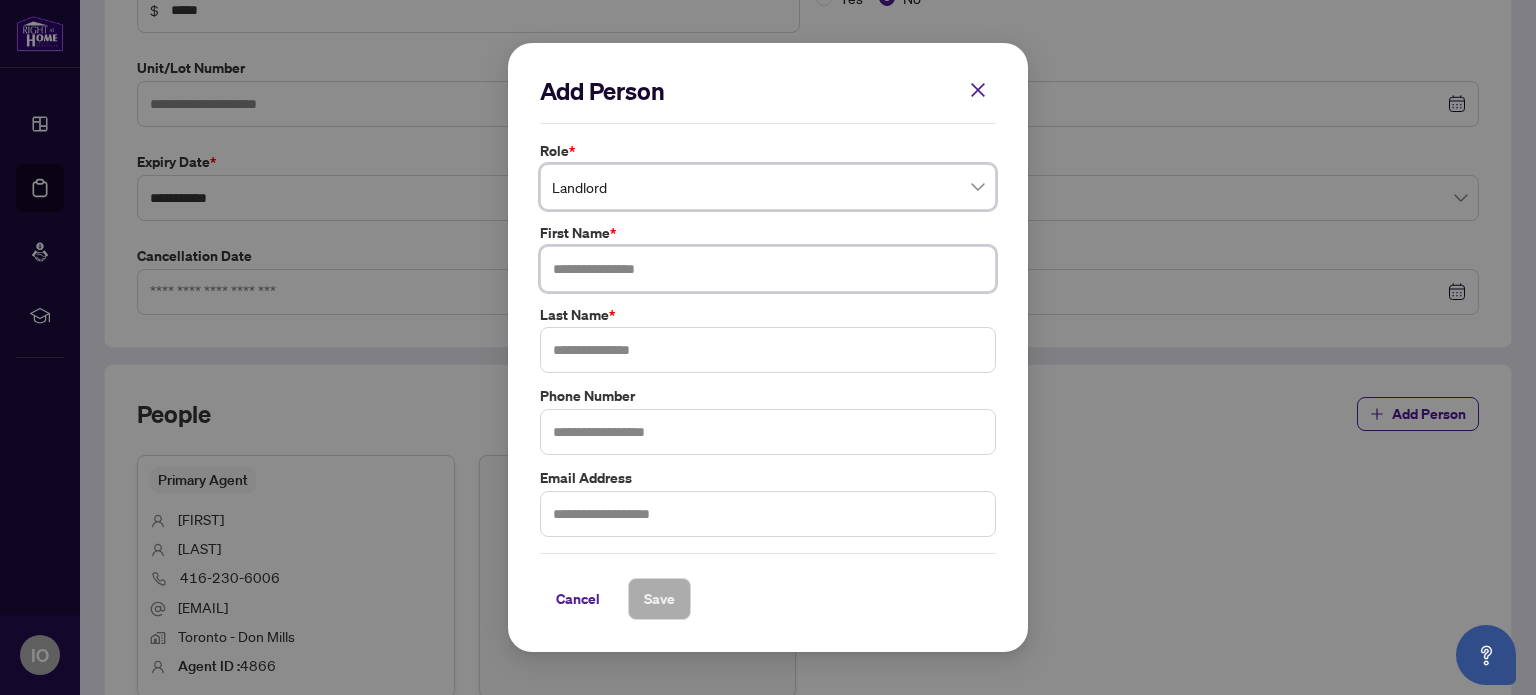 click at bounding box center (768, 269) 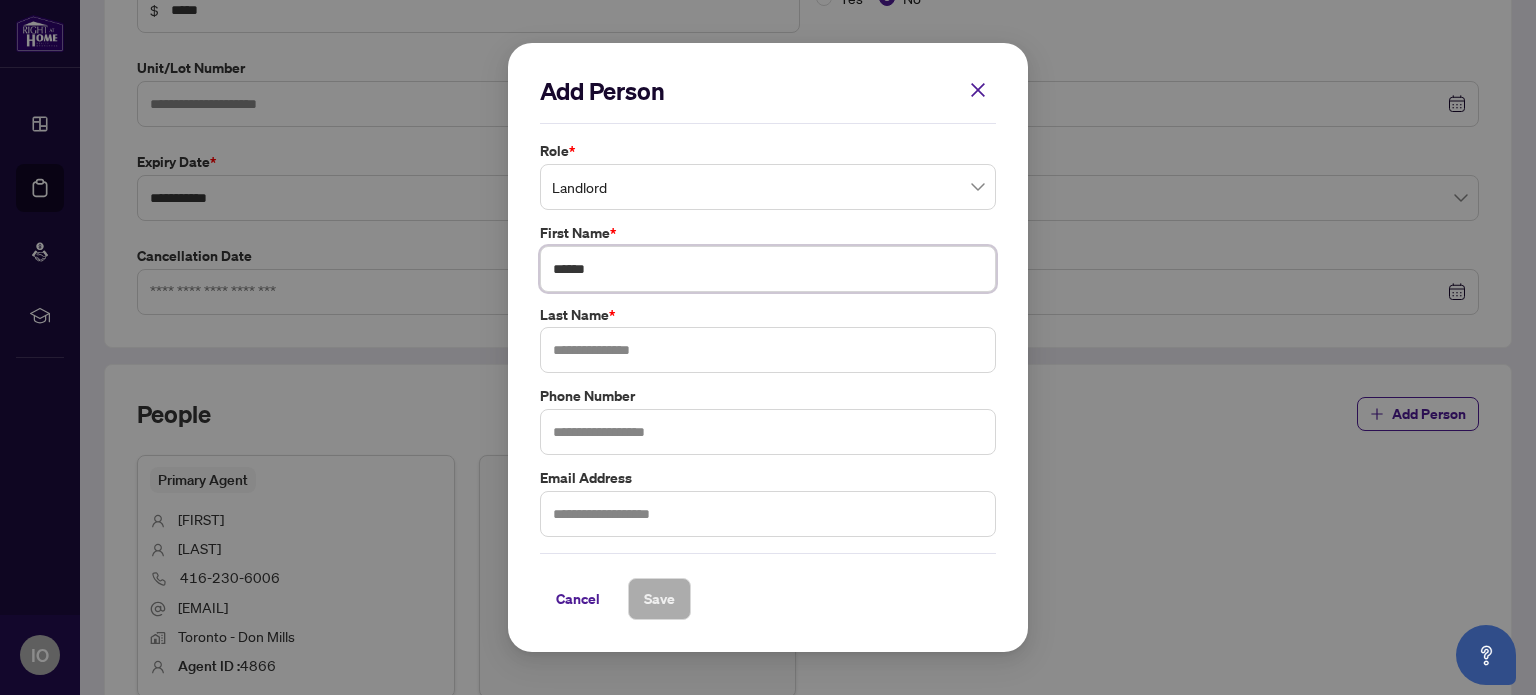 type on "******" 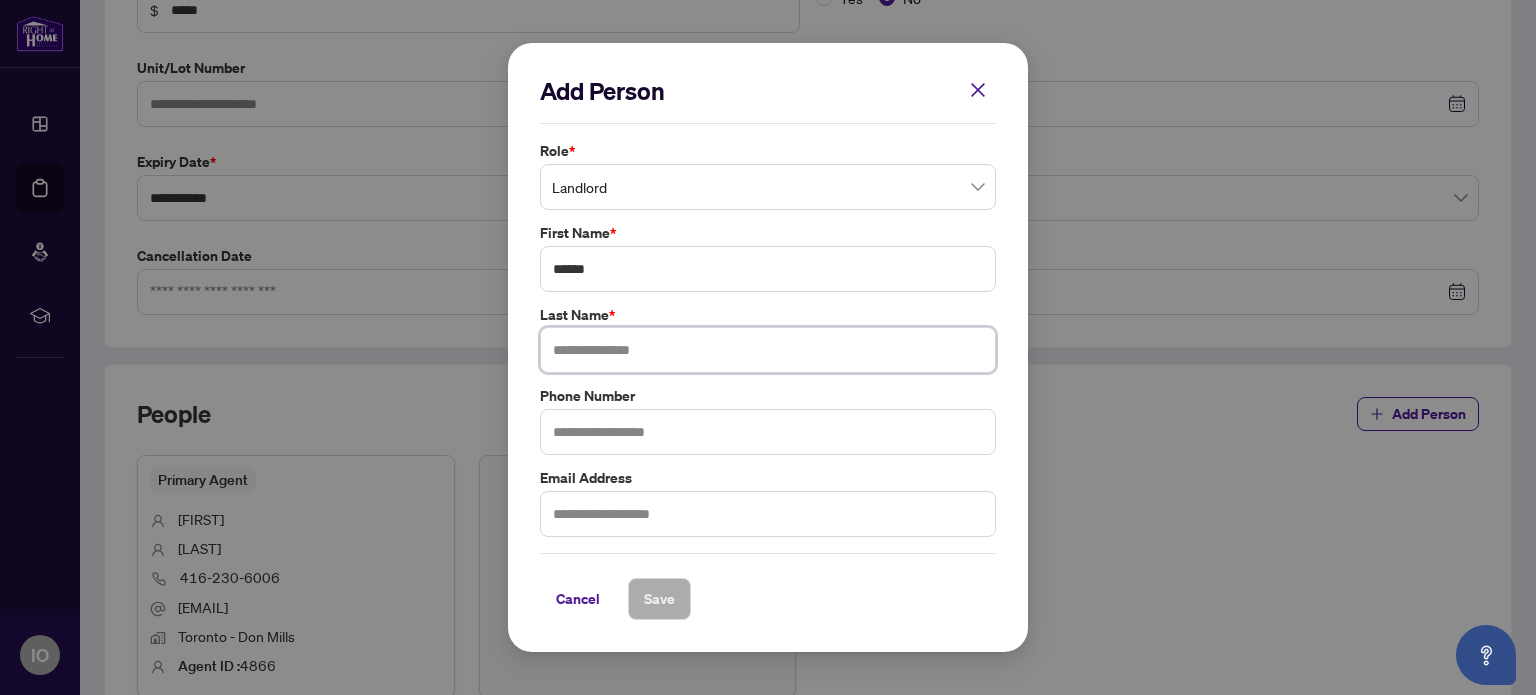 click at bounding box center [768, 350] 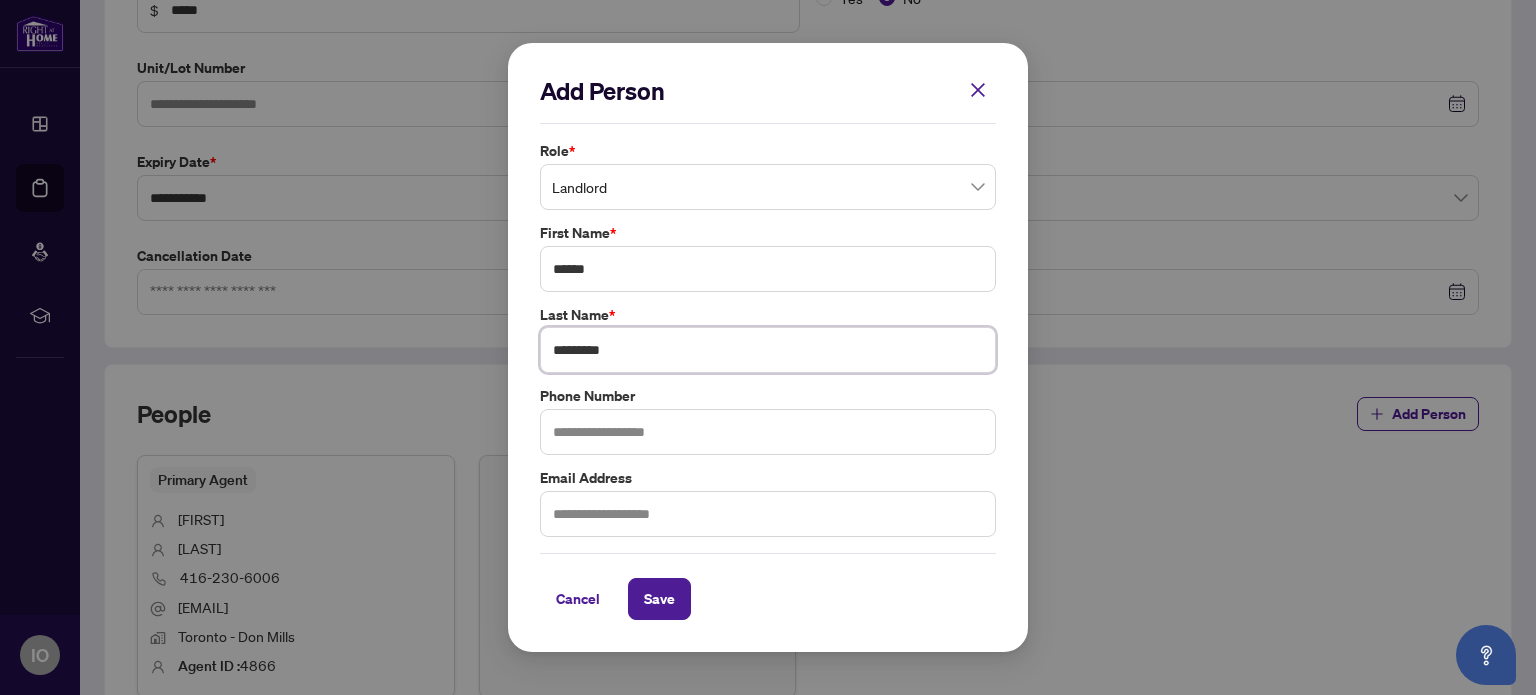 type on "*********" 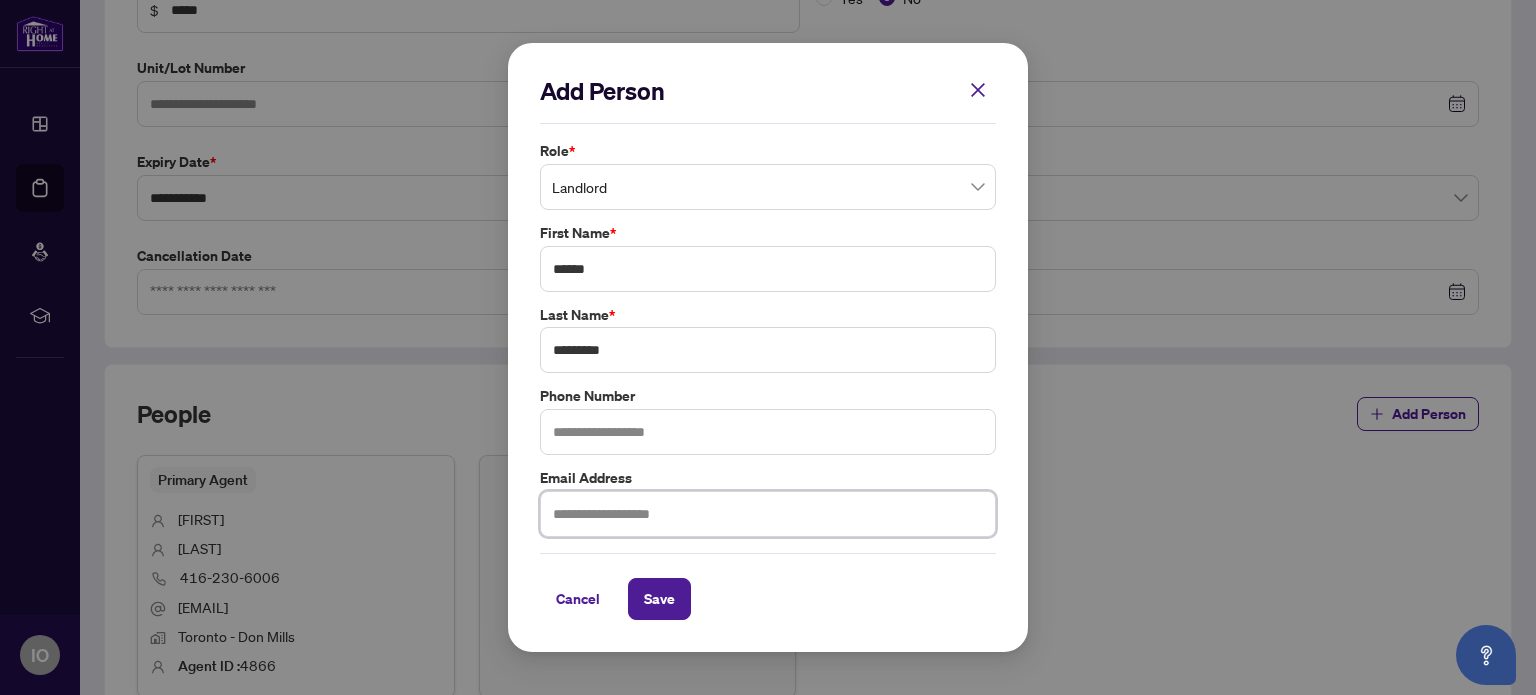 click at bounding box center (768, 514) 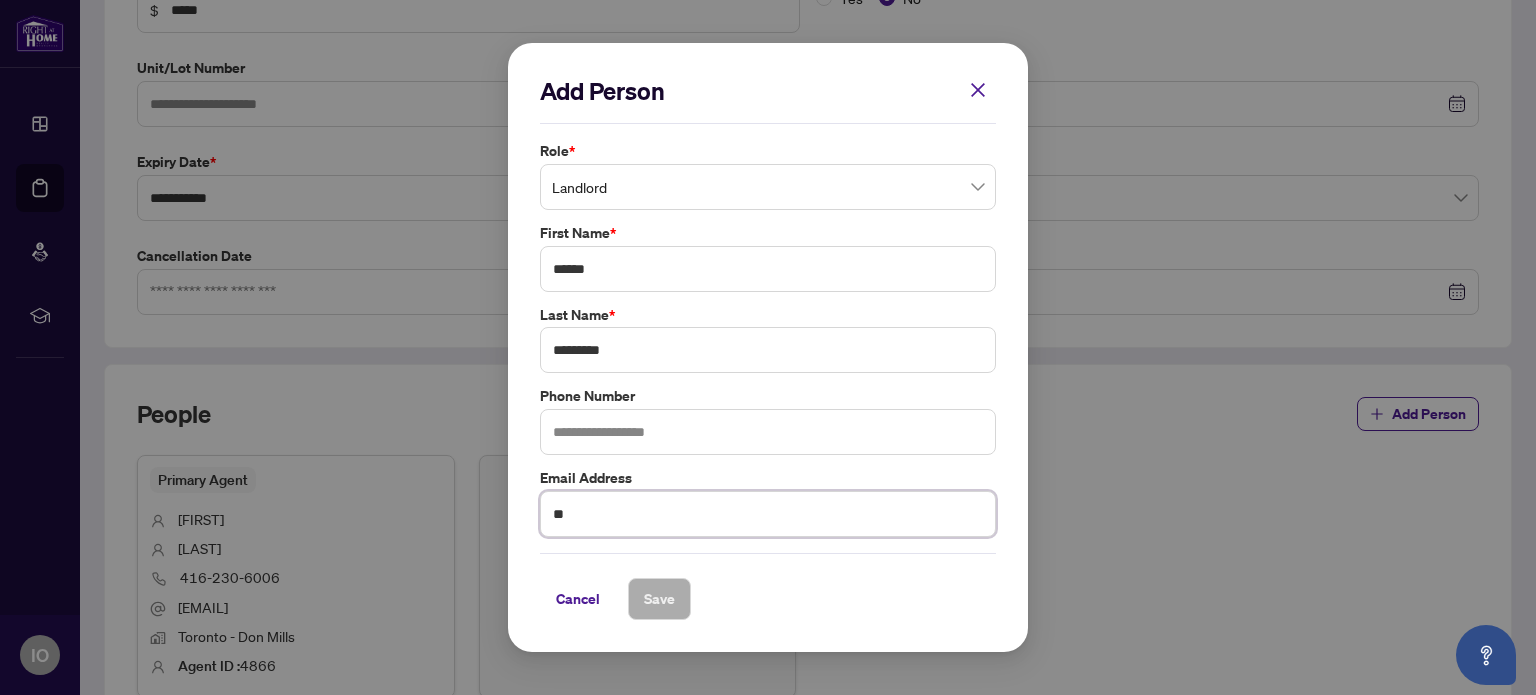 type on "*" 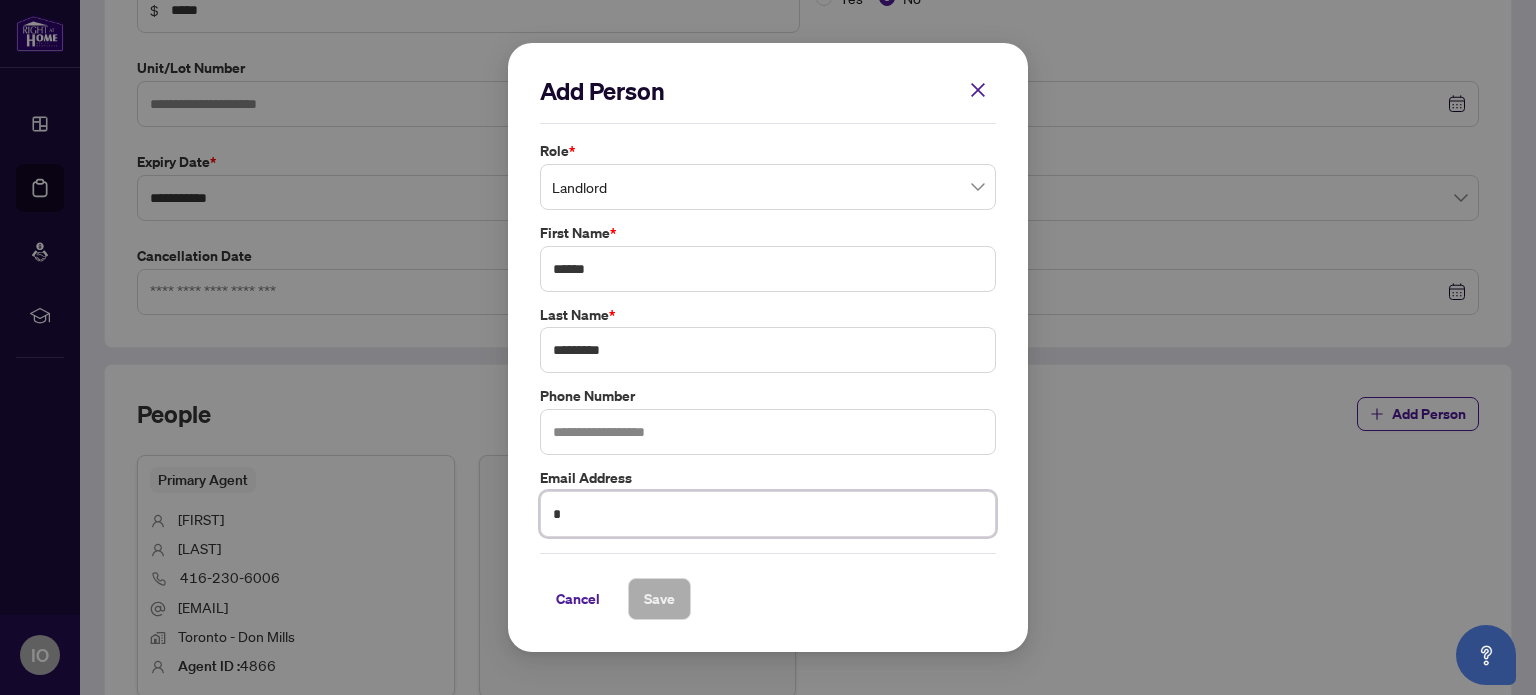 type 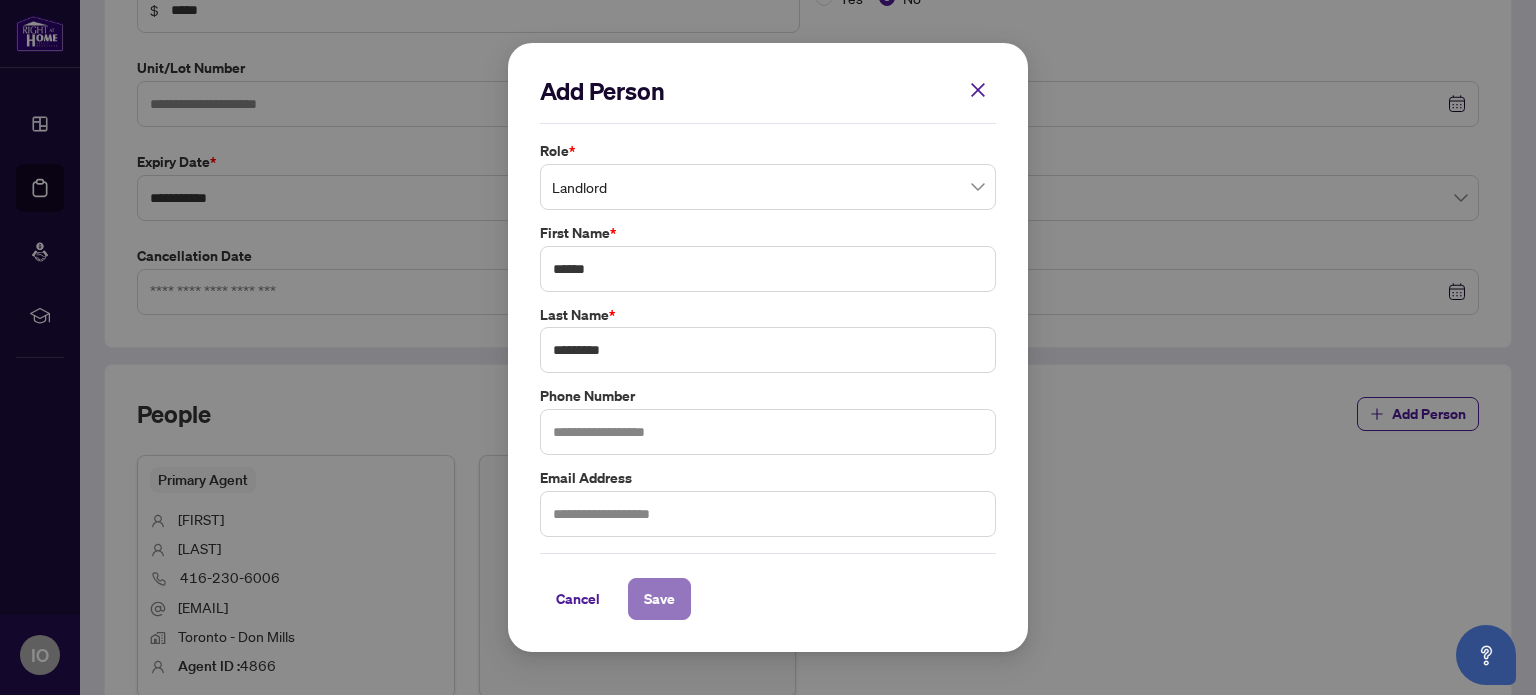 click on "Save" at bounding box center [659, 599] 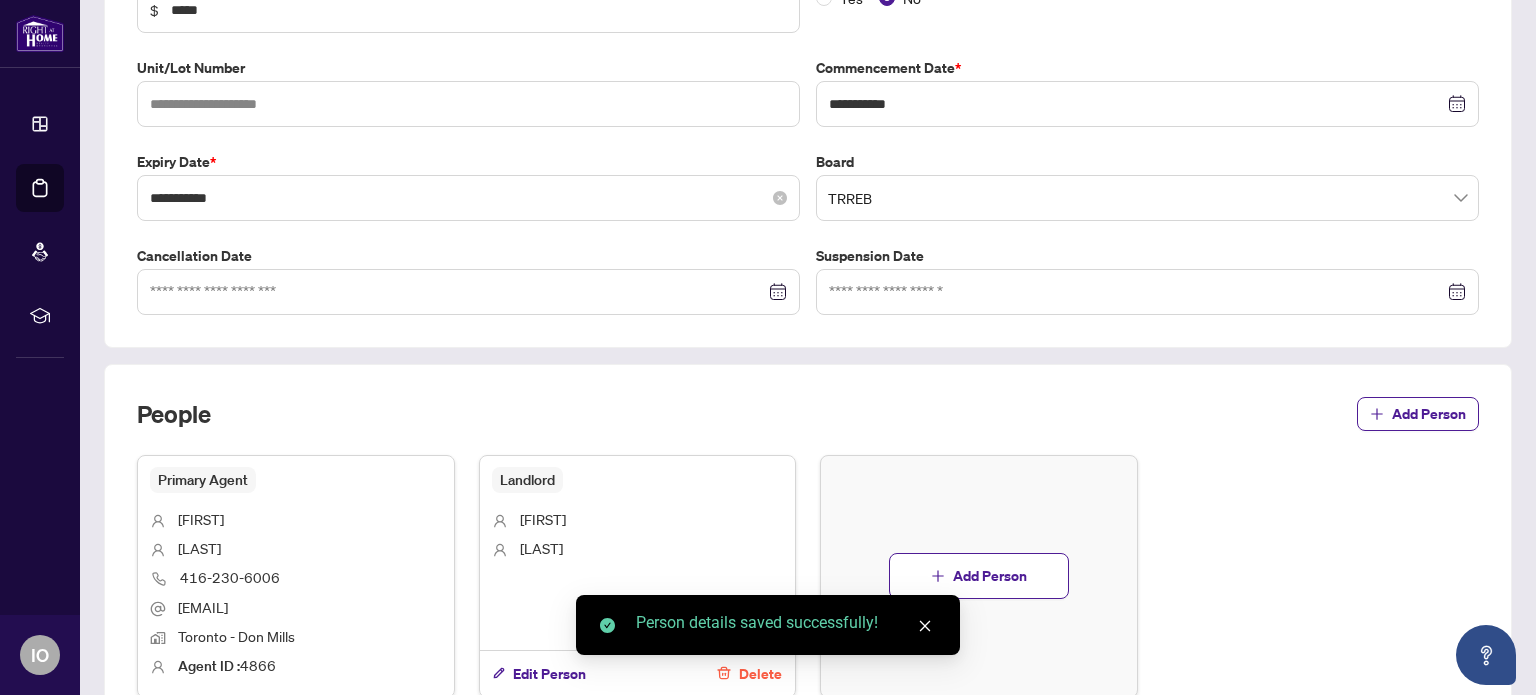 scroll, scrollTop: 0, scrollLeft: 0, axis: both 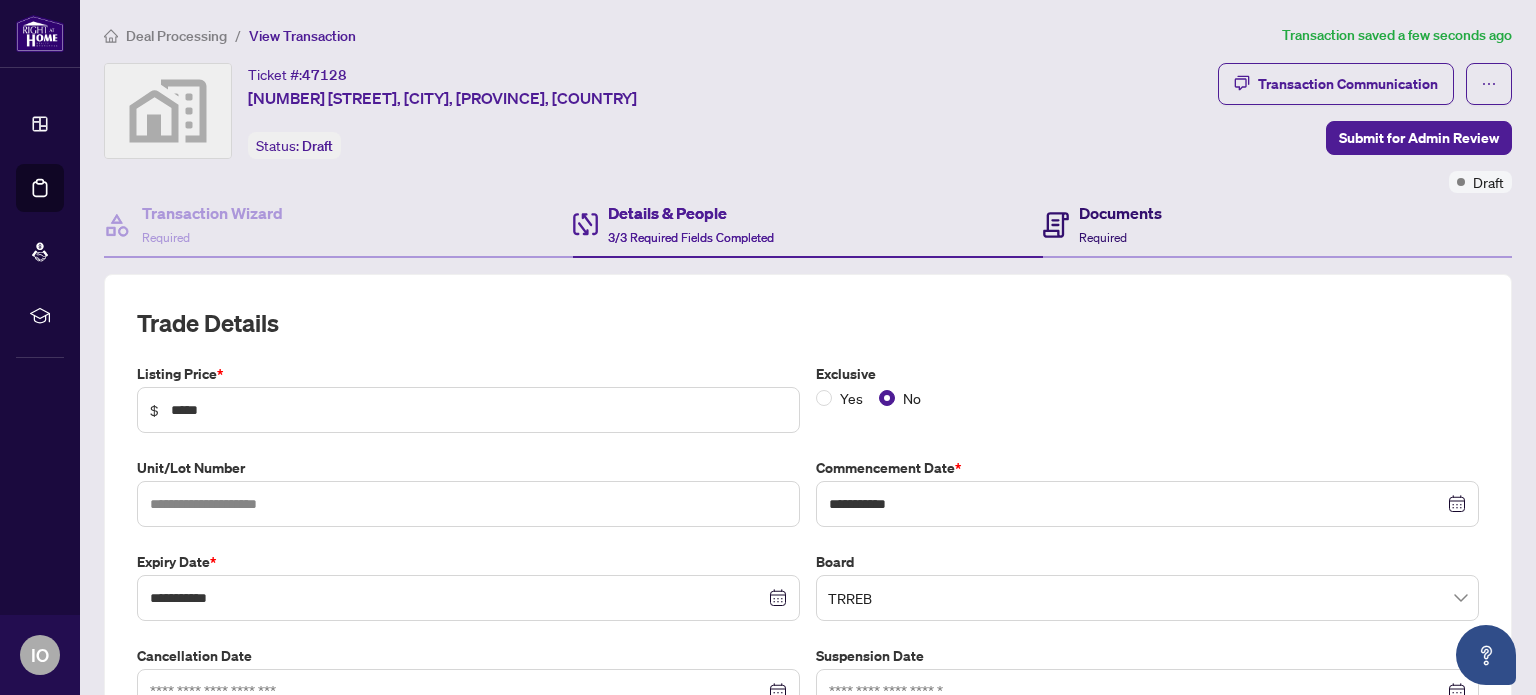 click on "Documents Required" at bounding box center (1120, 224) 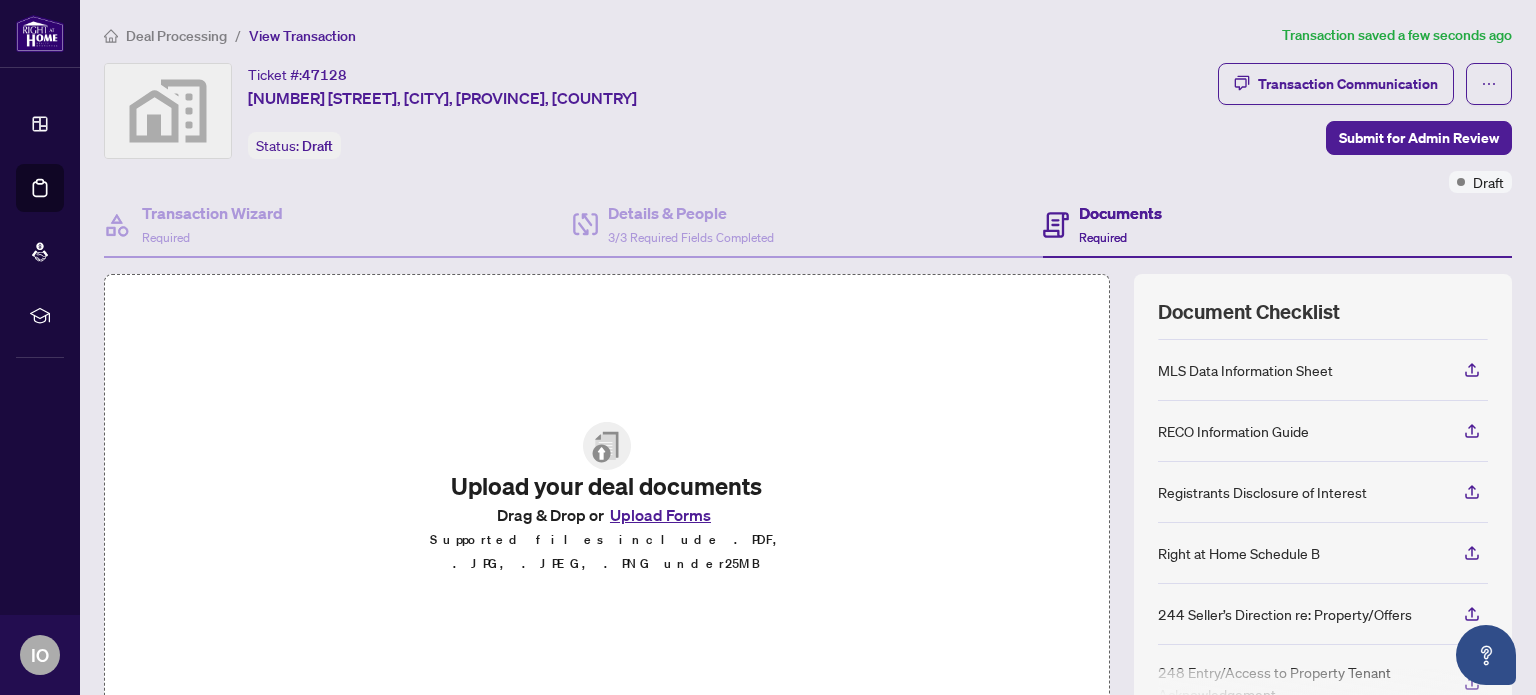scroll, scrollTop: 83, scrollLeft: 0, axis: vertical 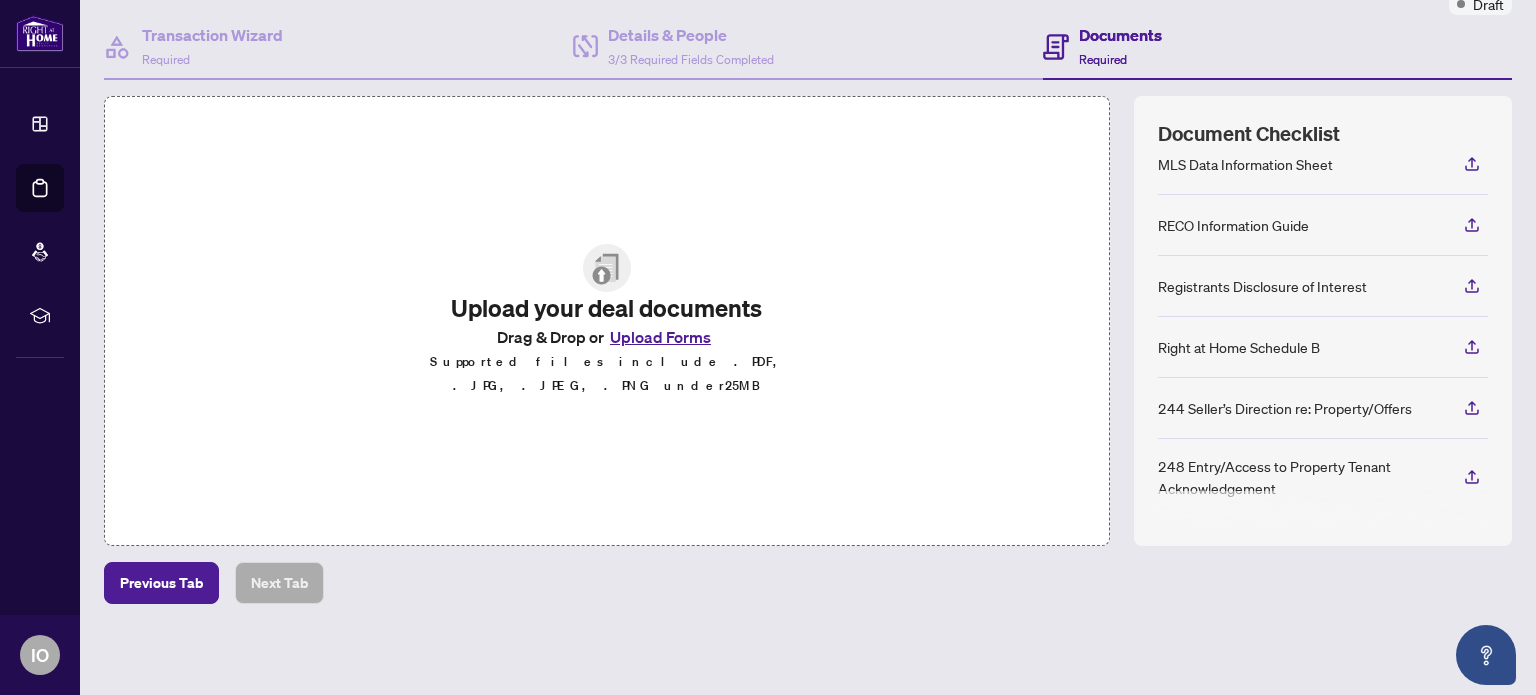 click on "Upload Forms" at bounding box center (660, 337) 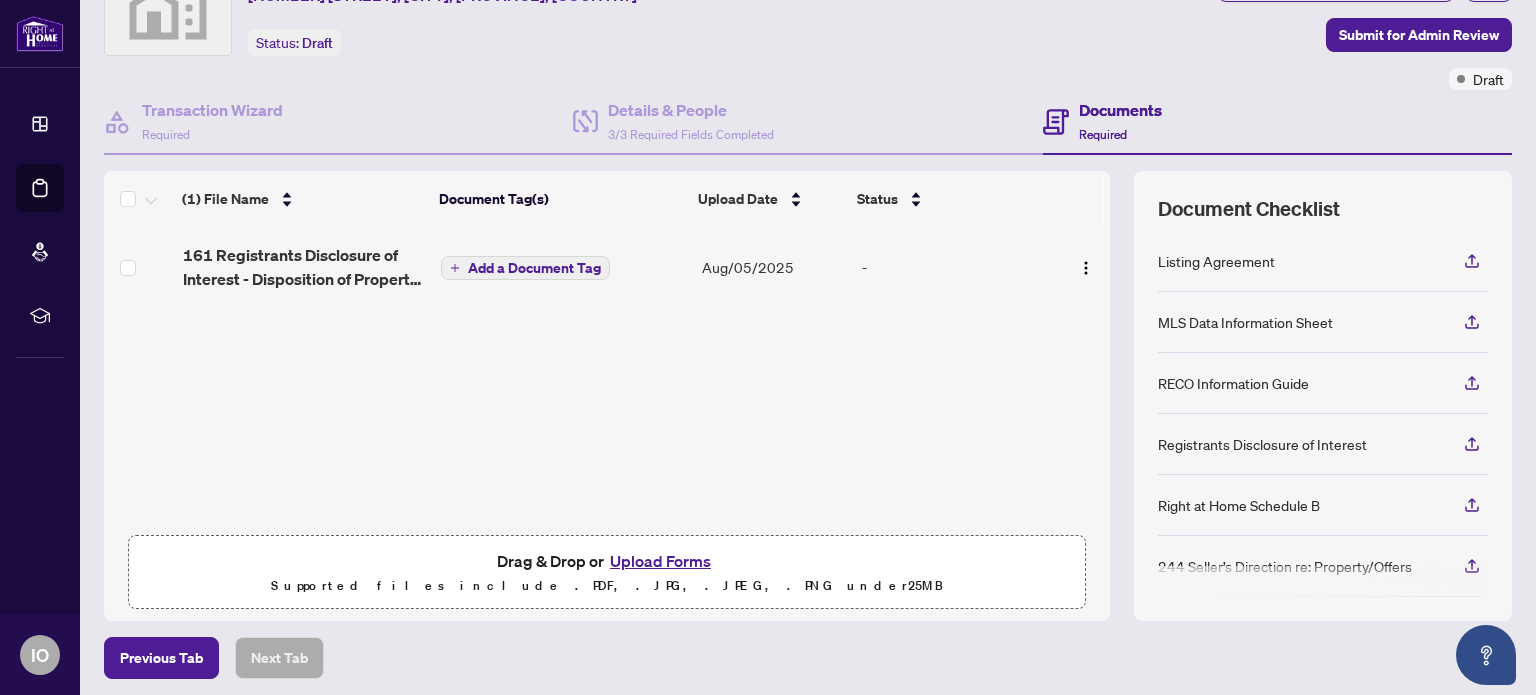 scroll, scrollTop: 0, scrollLeft: 0, axis: both 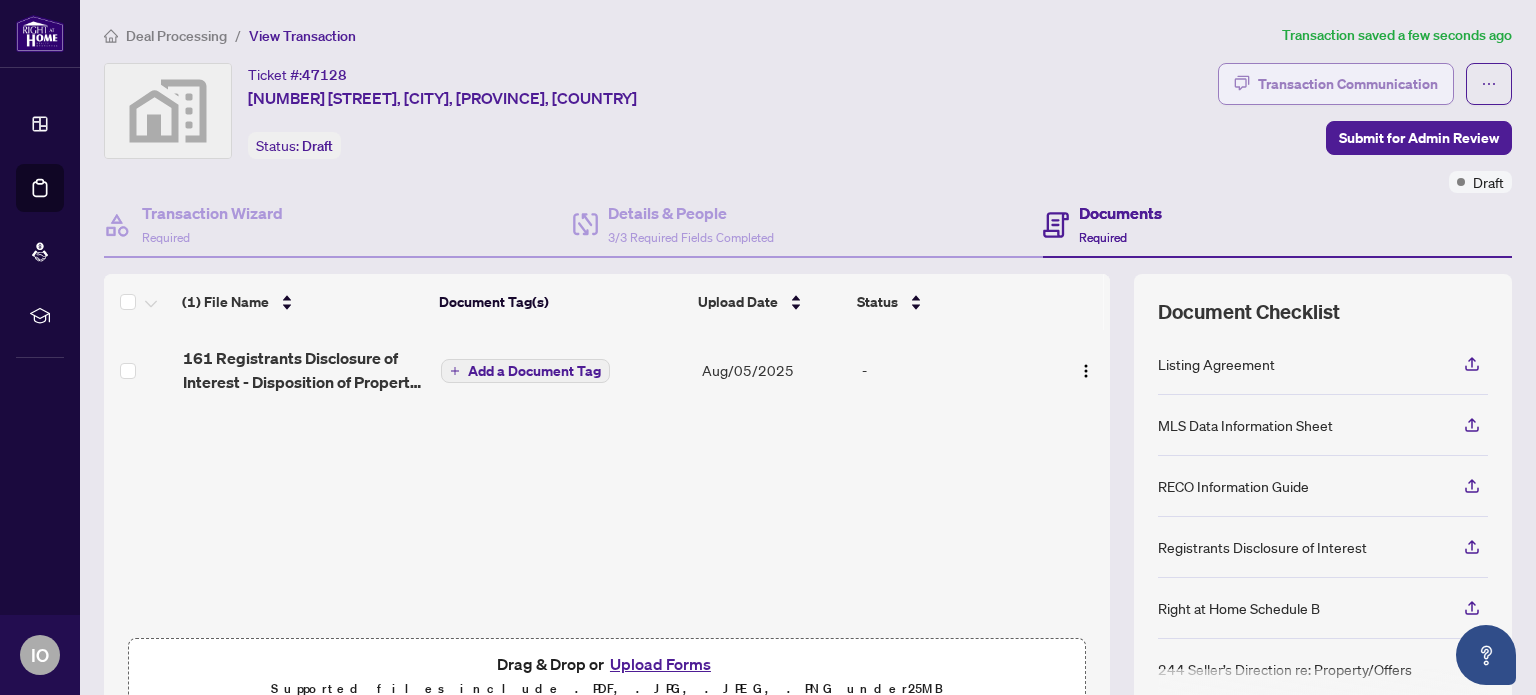 click on "Transaction Communication" at bounding box center [1348, 84] 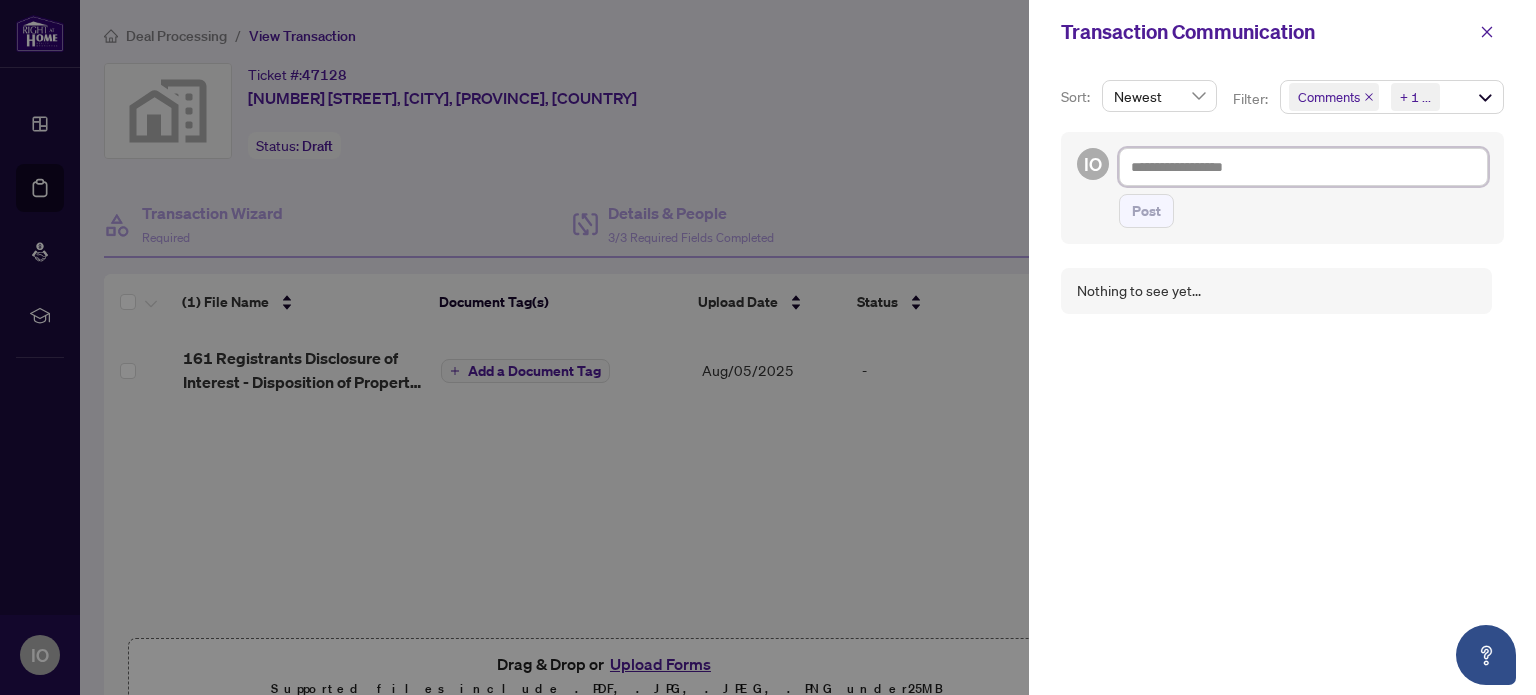 click at bounding box center [1303, 167] 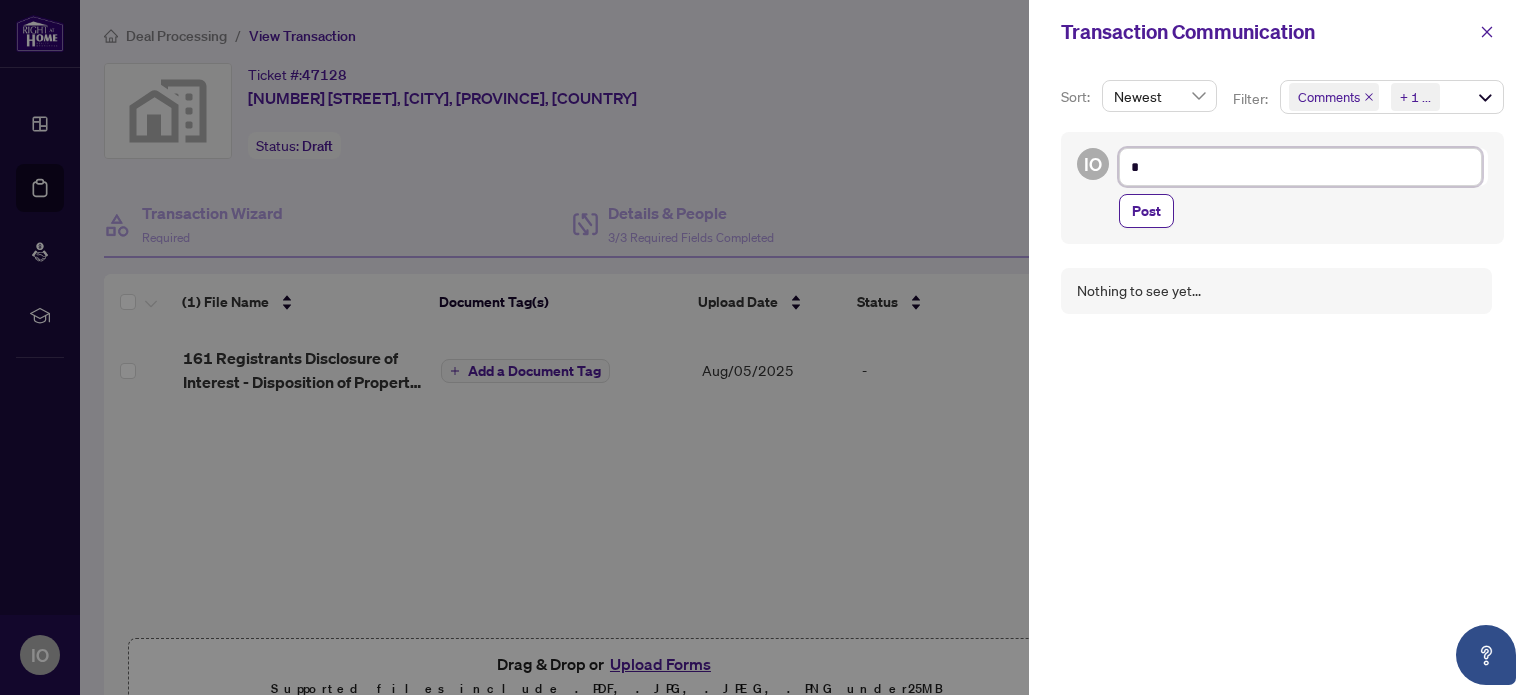 type on "**" 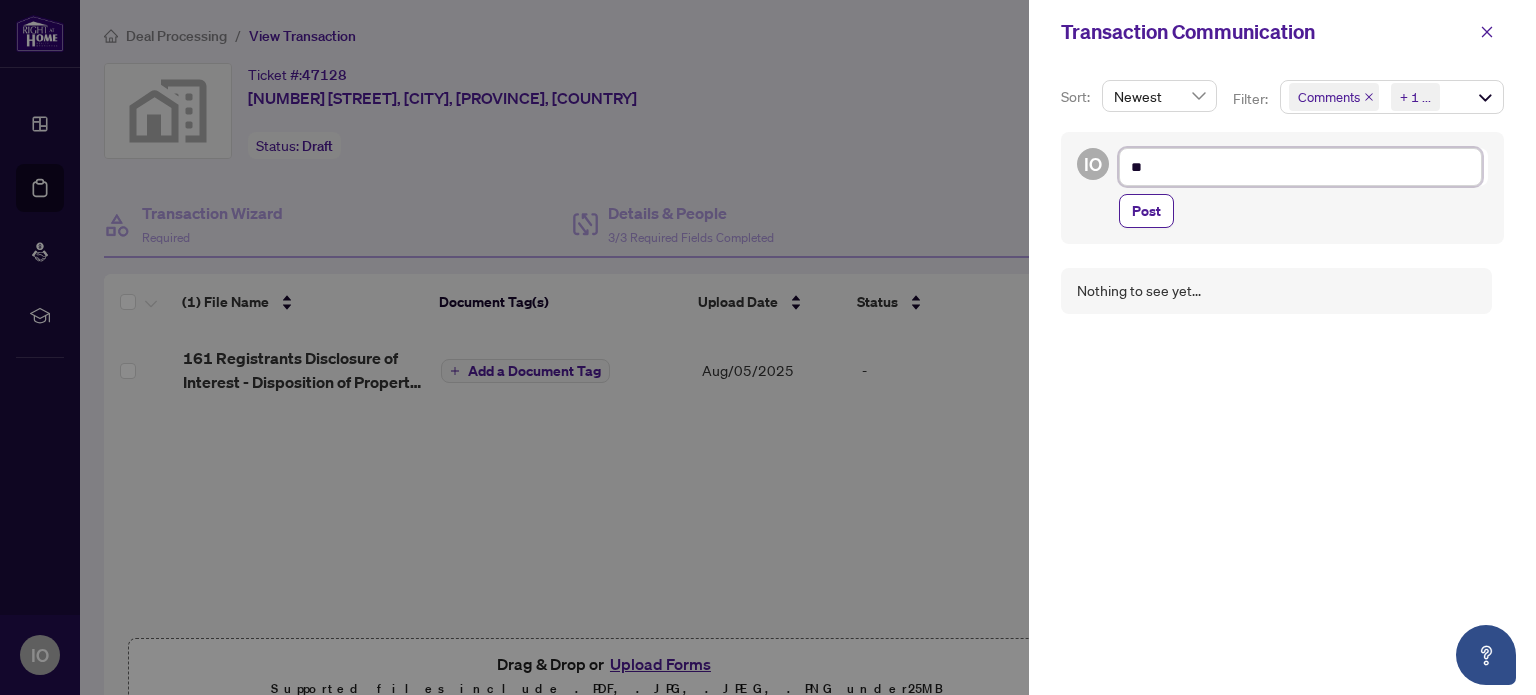 type on "***" 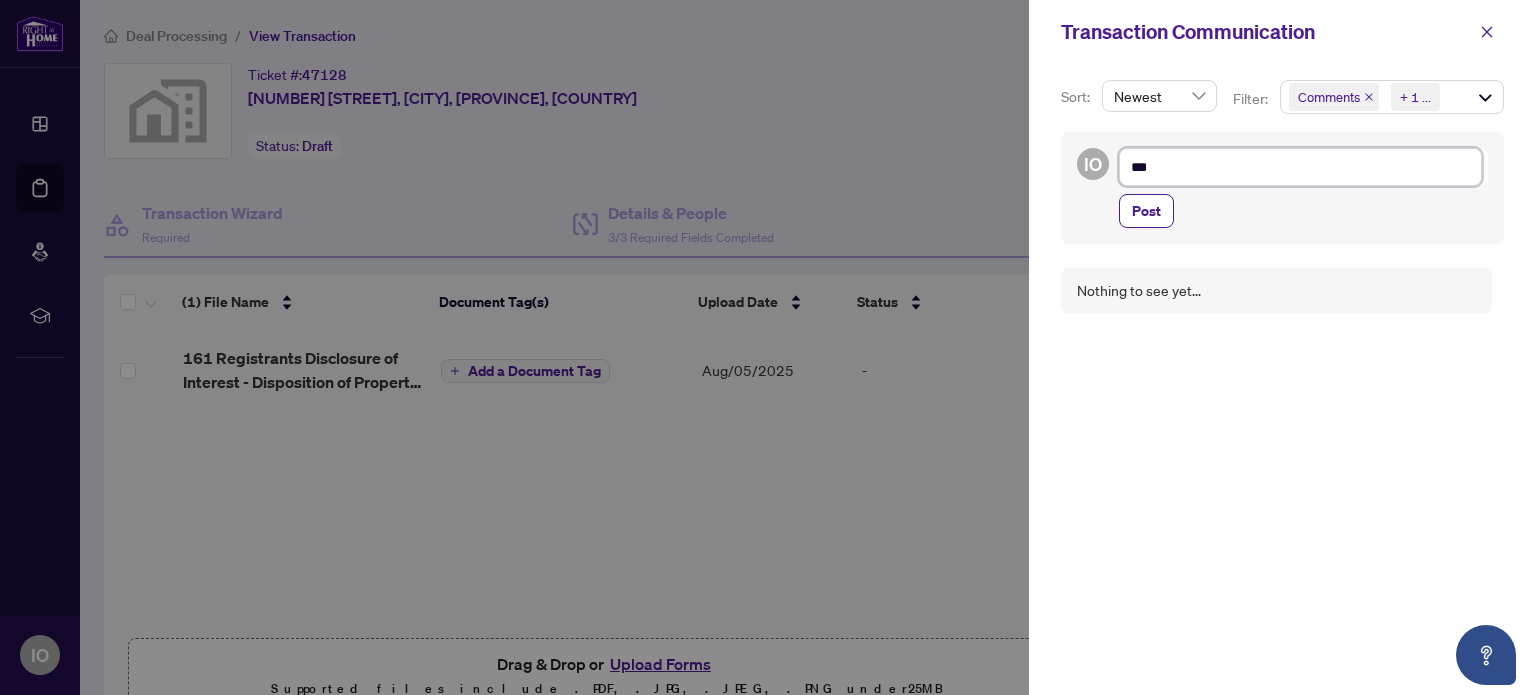 type on "****" 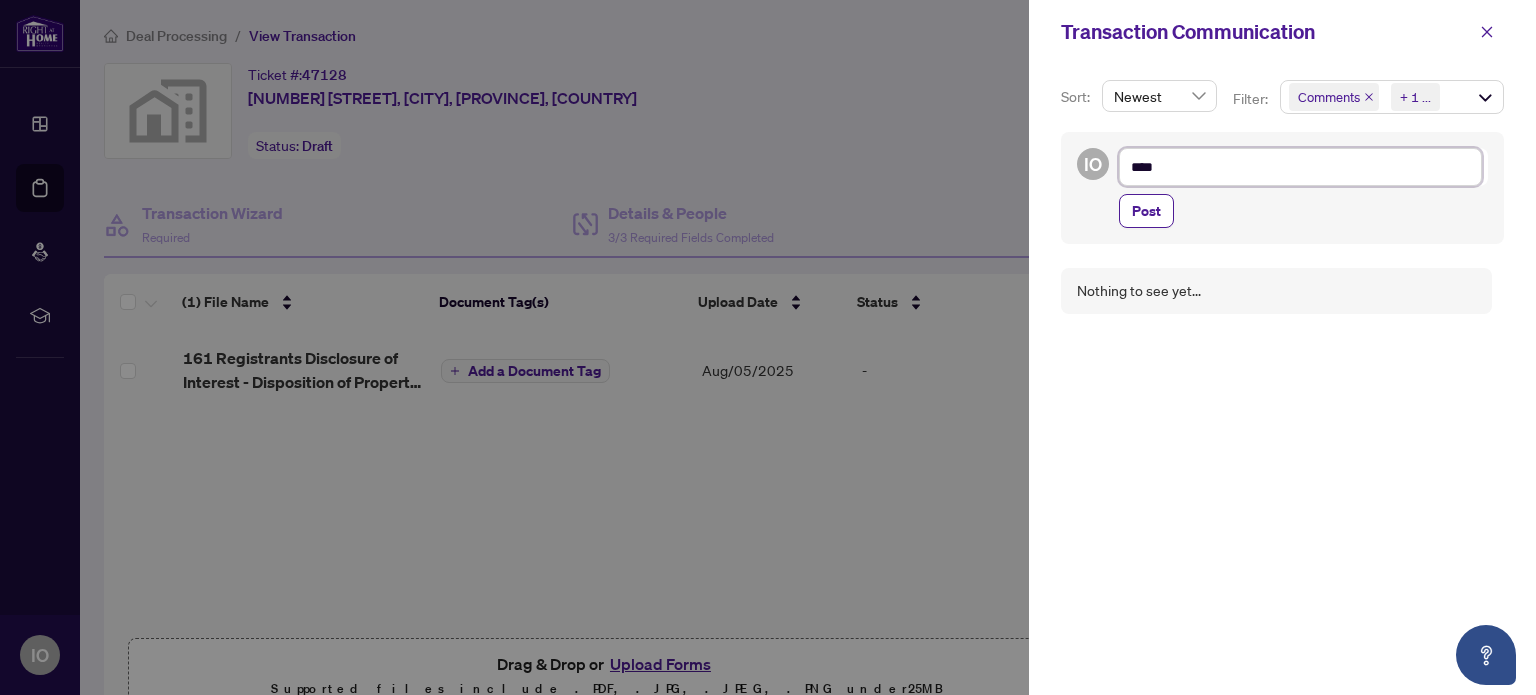 type on "*****" 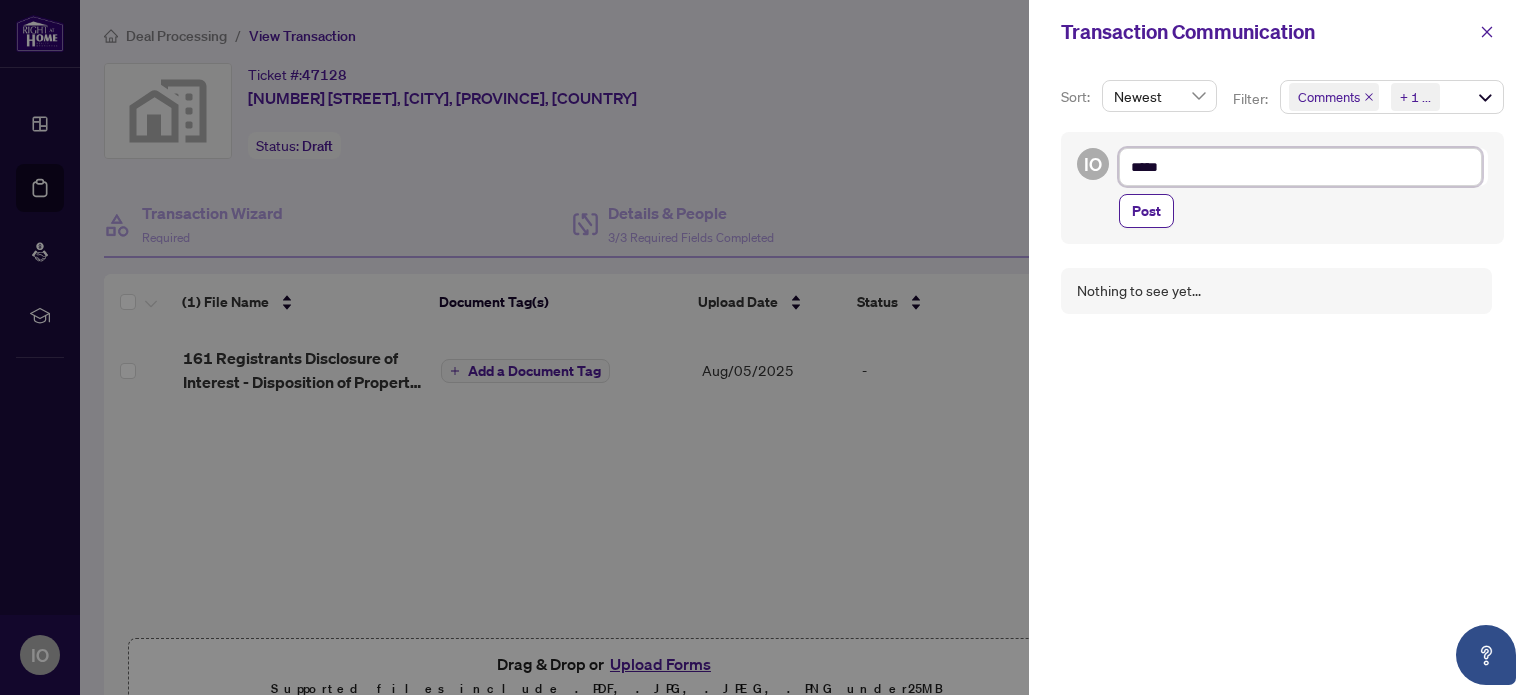 type on "*****" 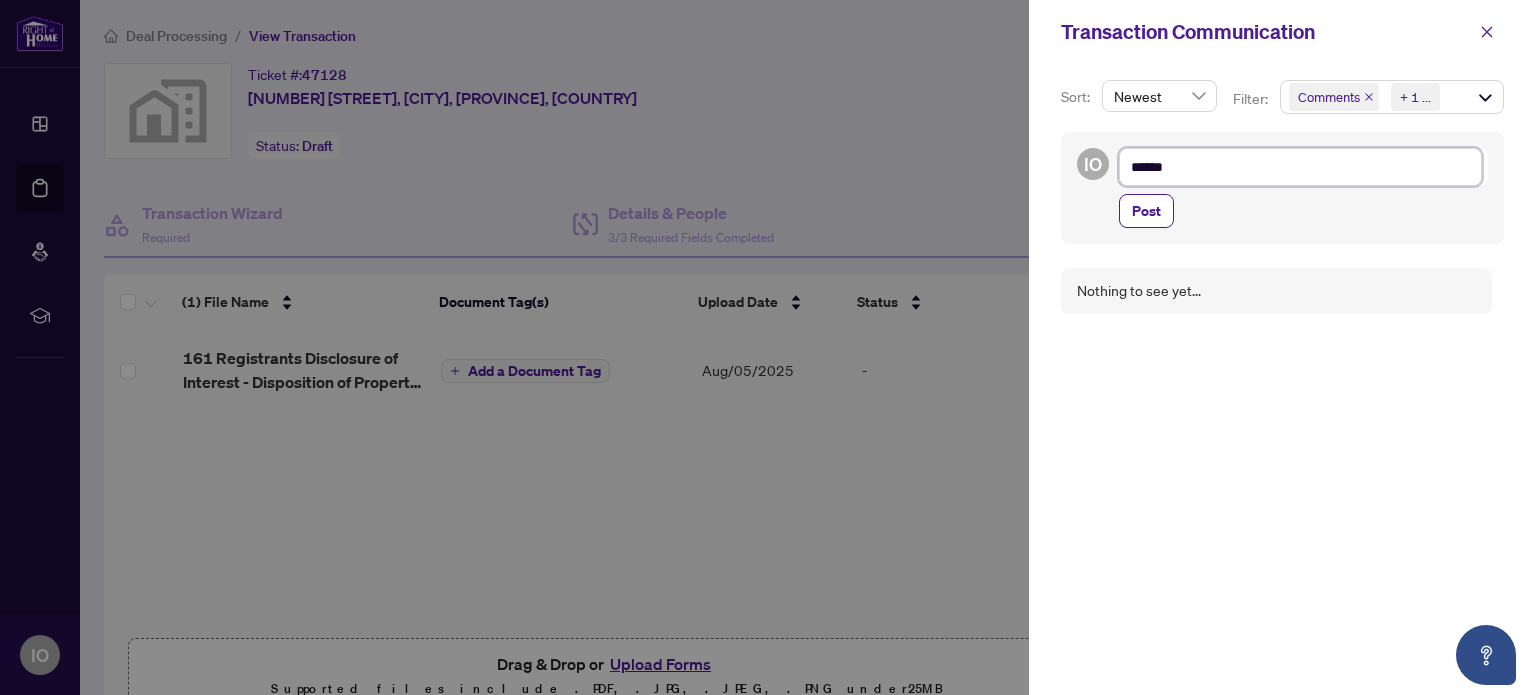 type on "*******" 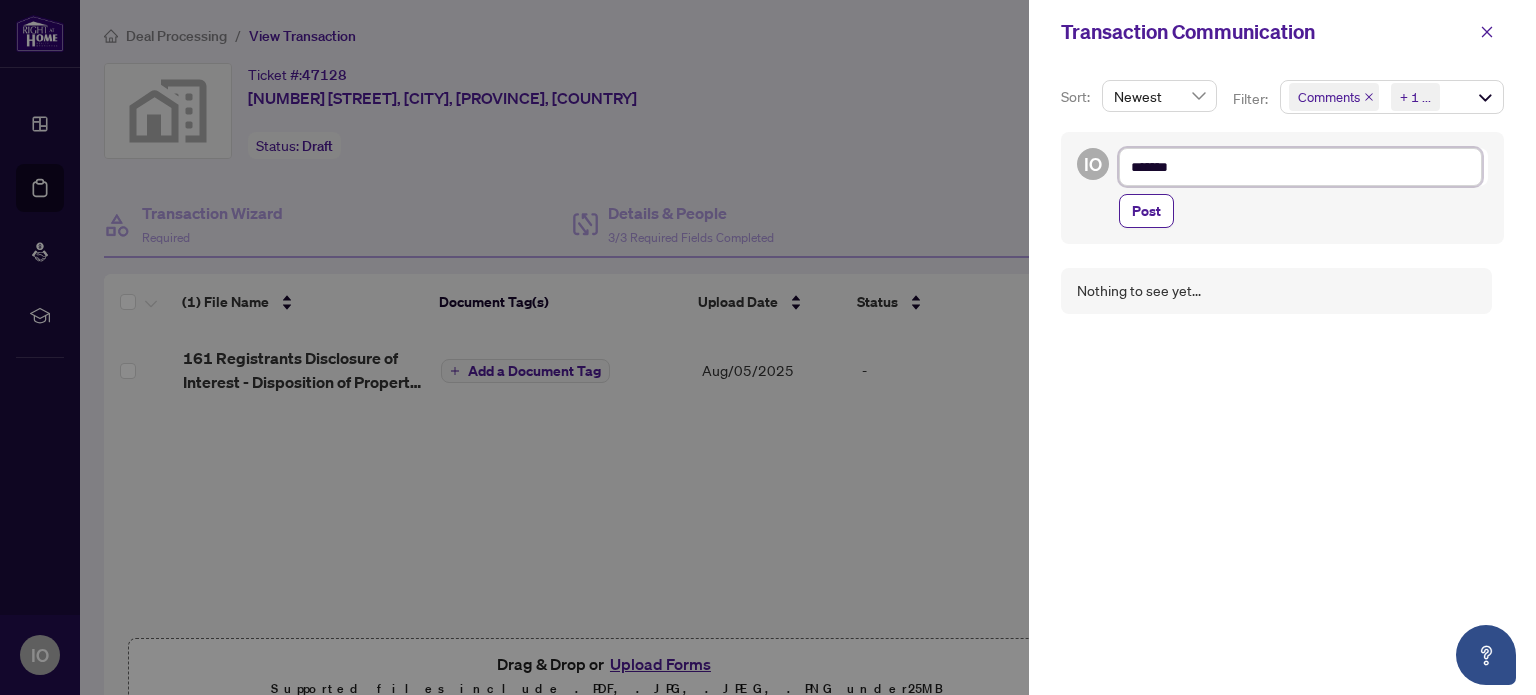 type on "********" 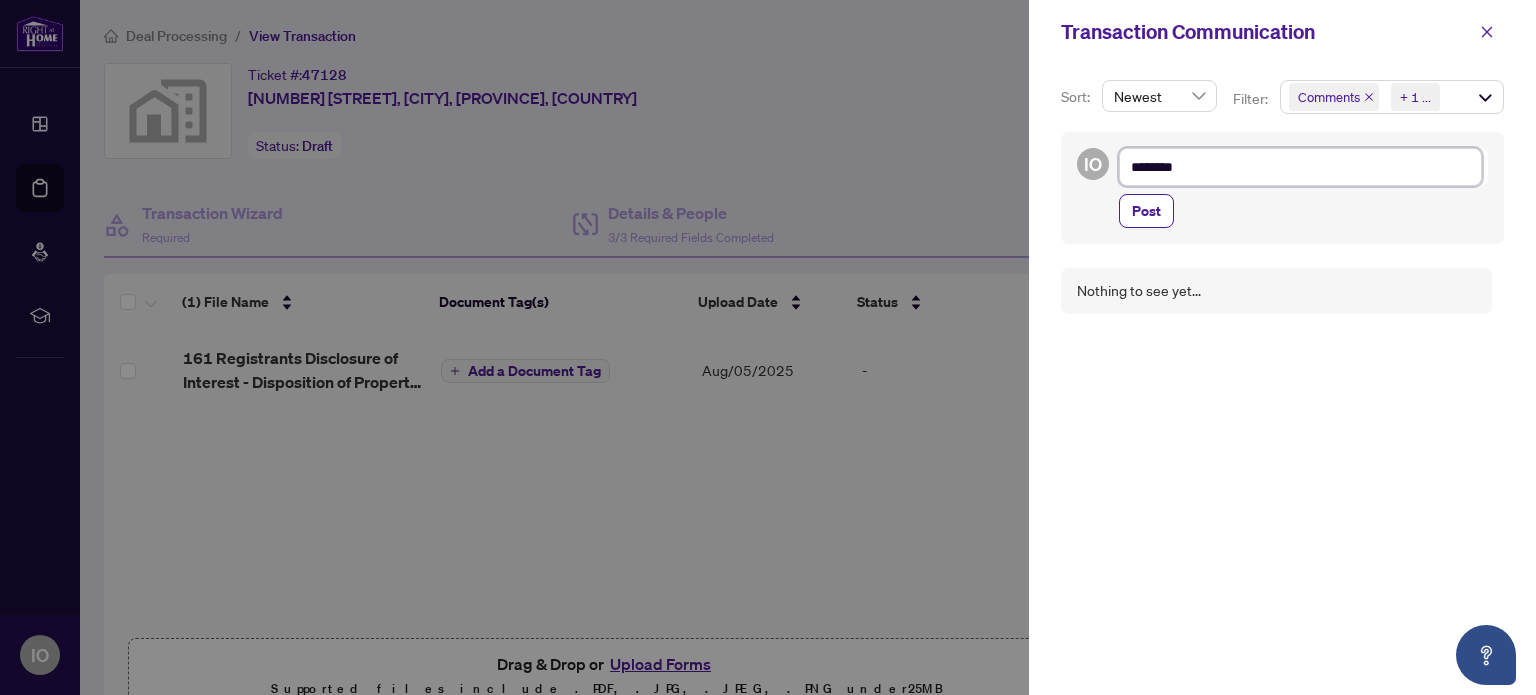 type on "*********" 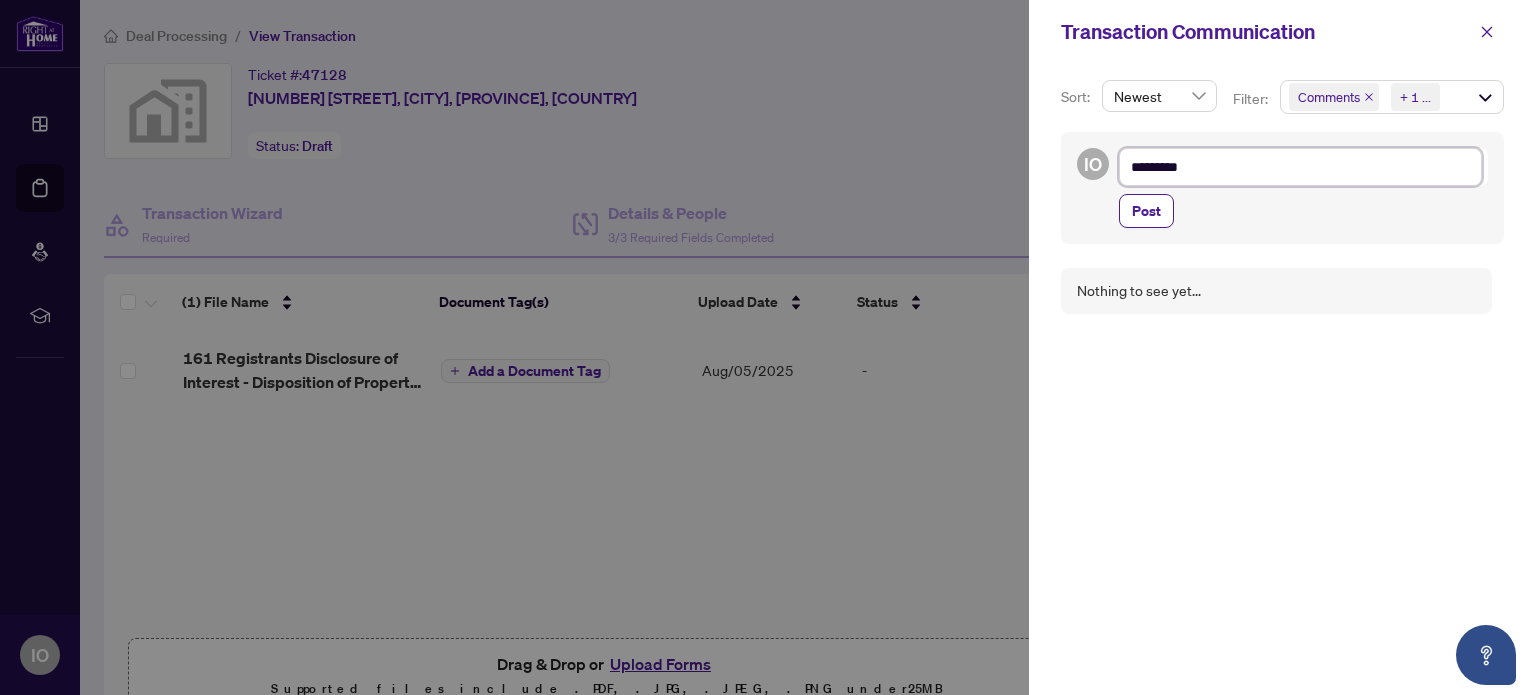 type on "*********" 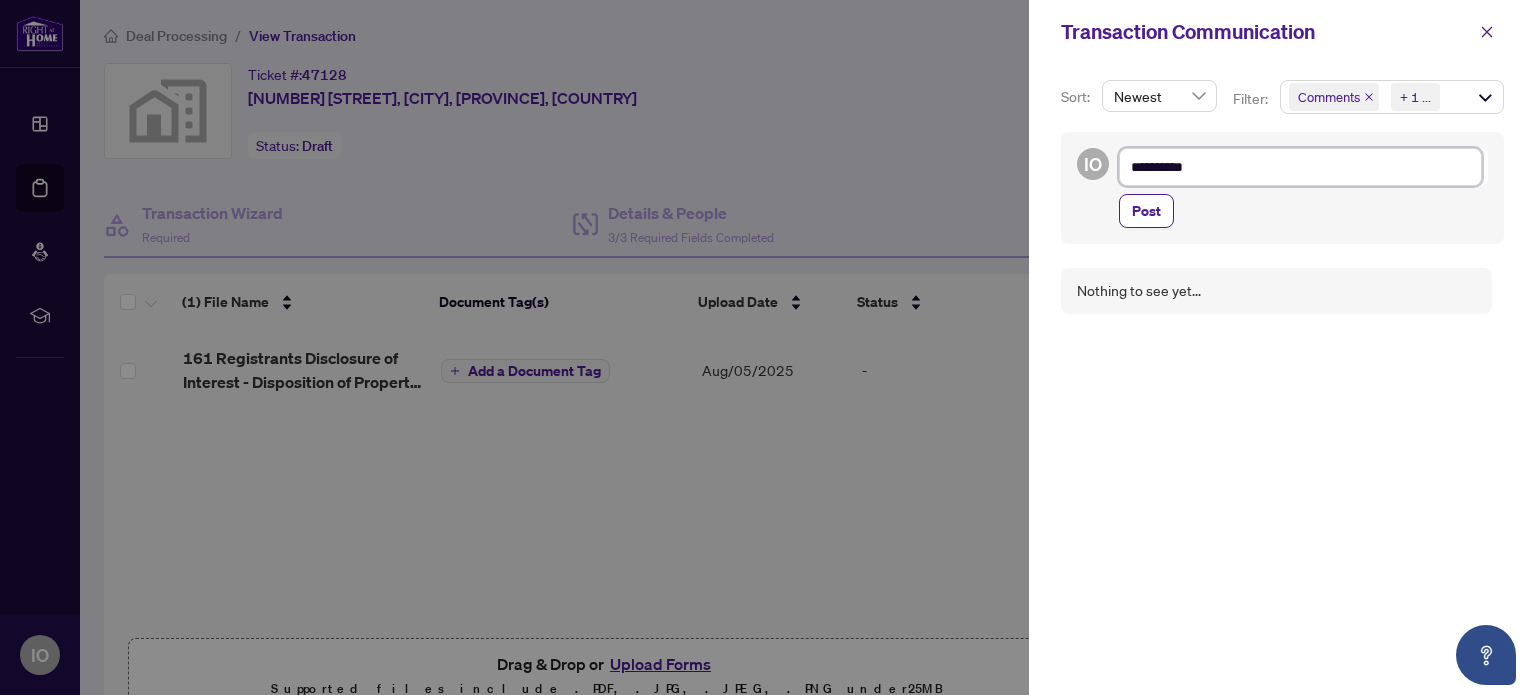 type on "**********" 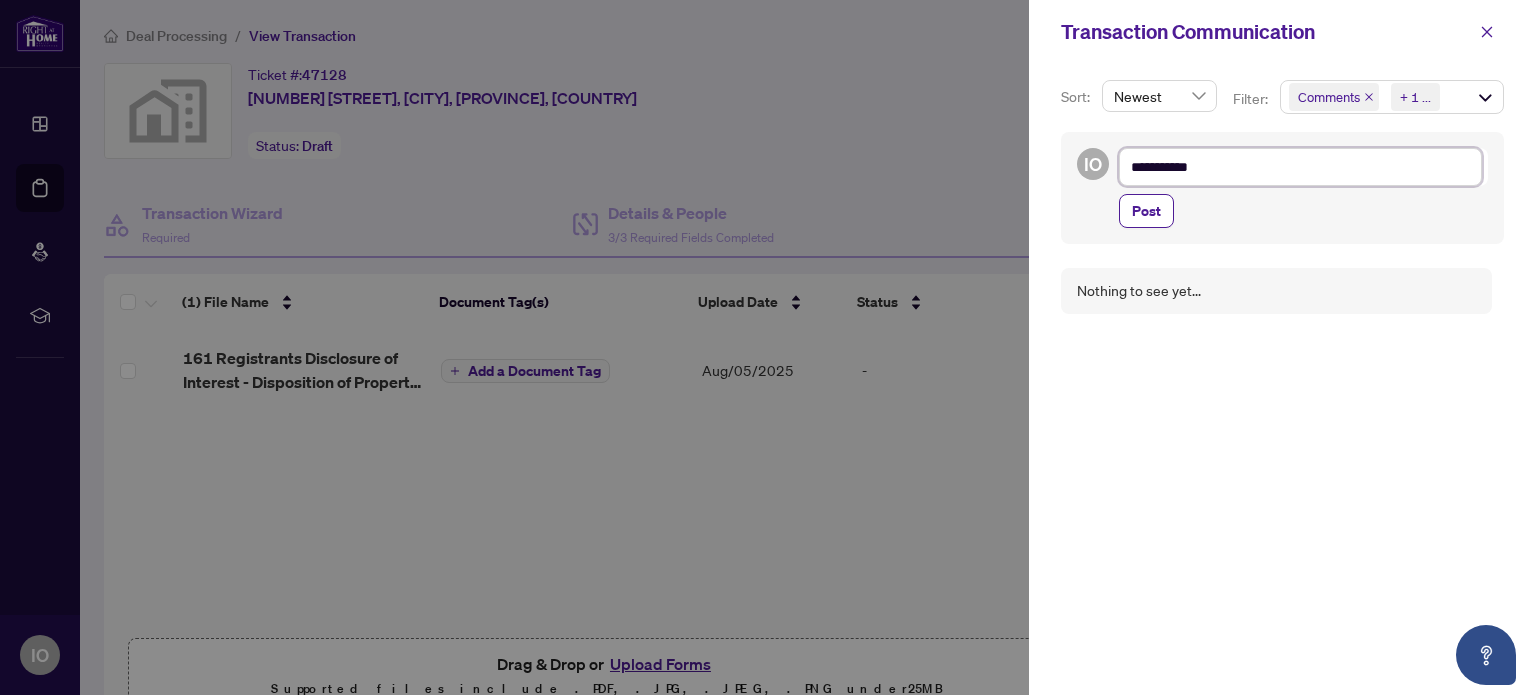 type on "**********" 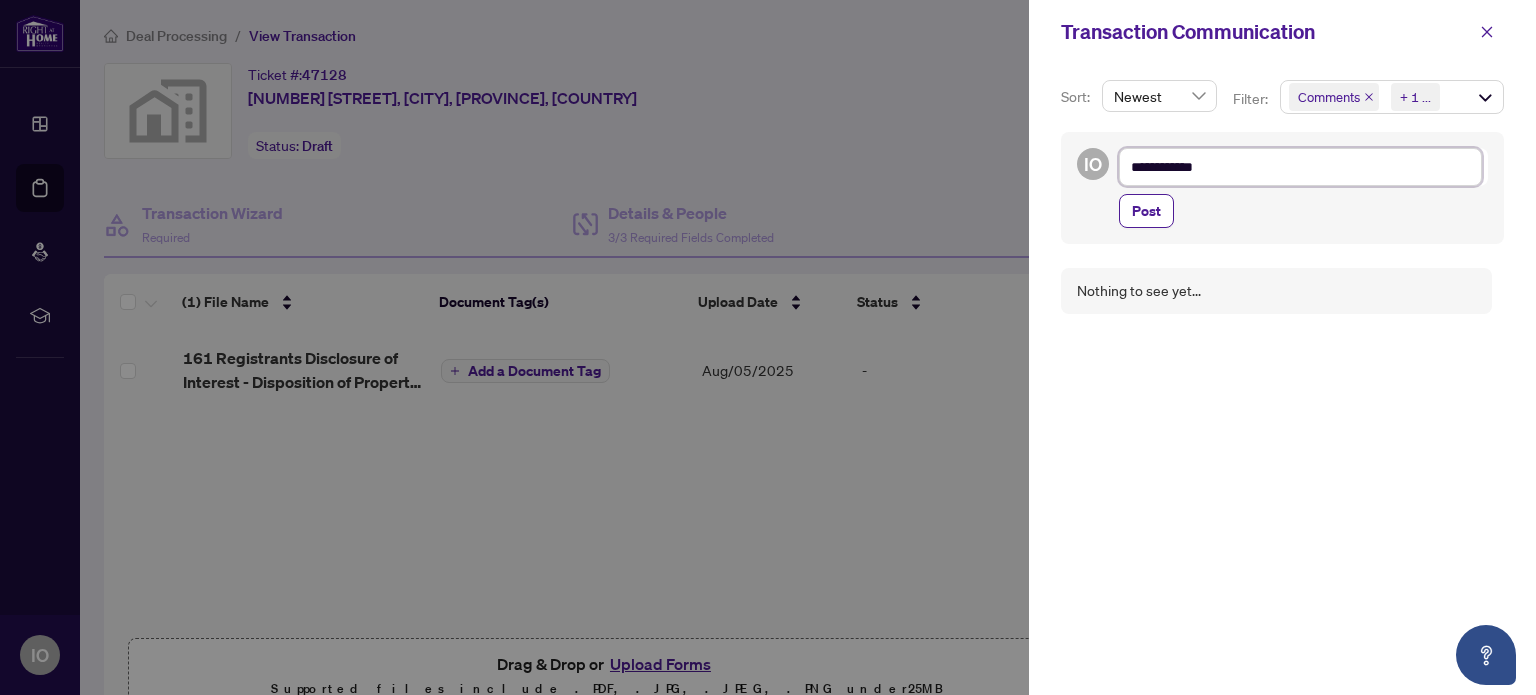 type on "**********" 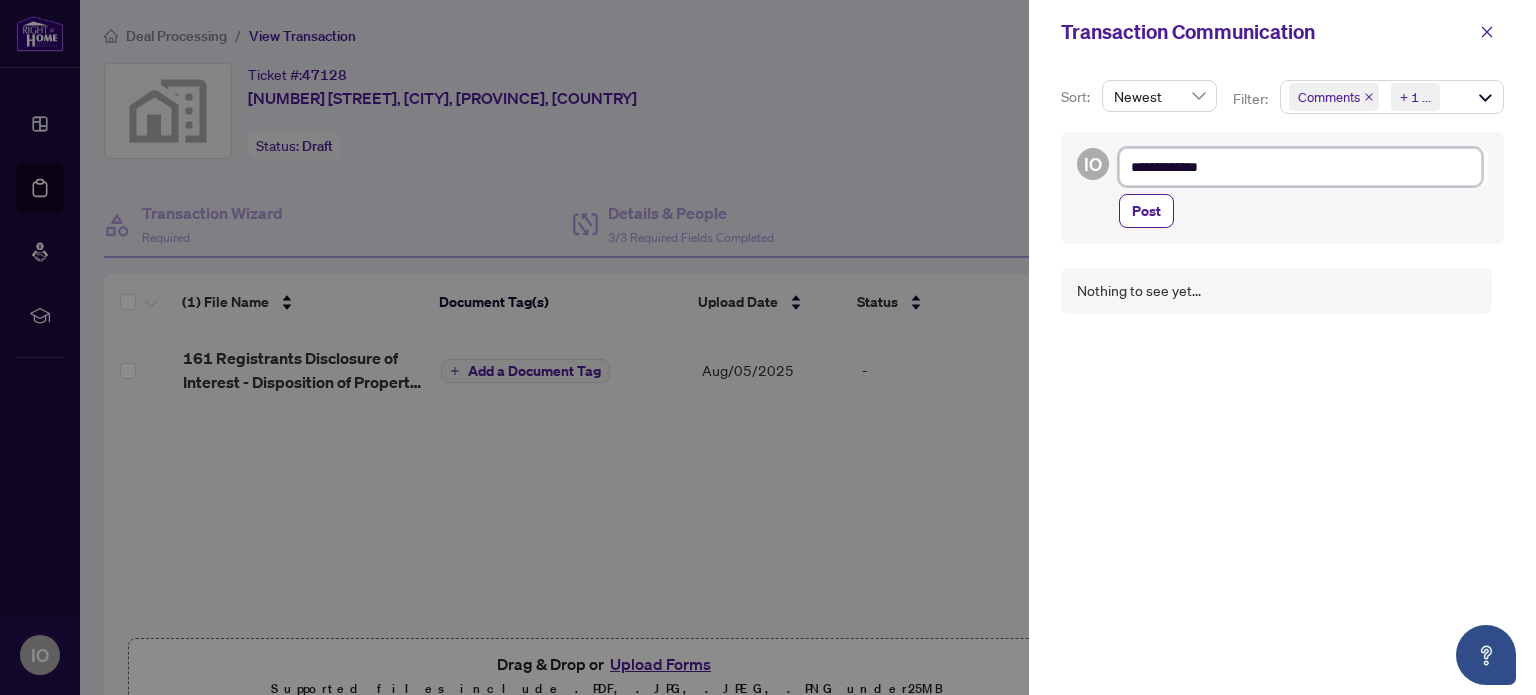 type on "**********" 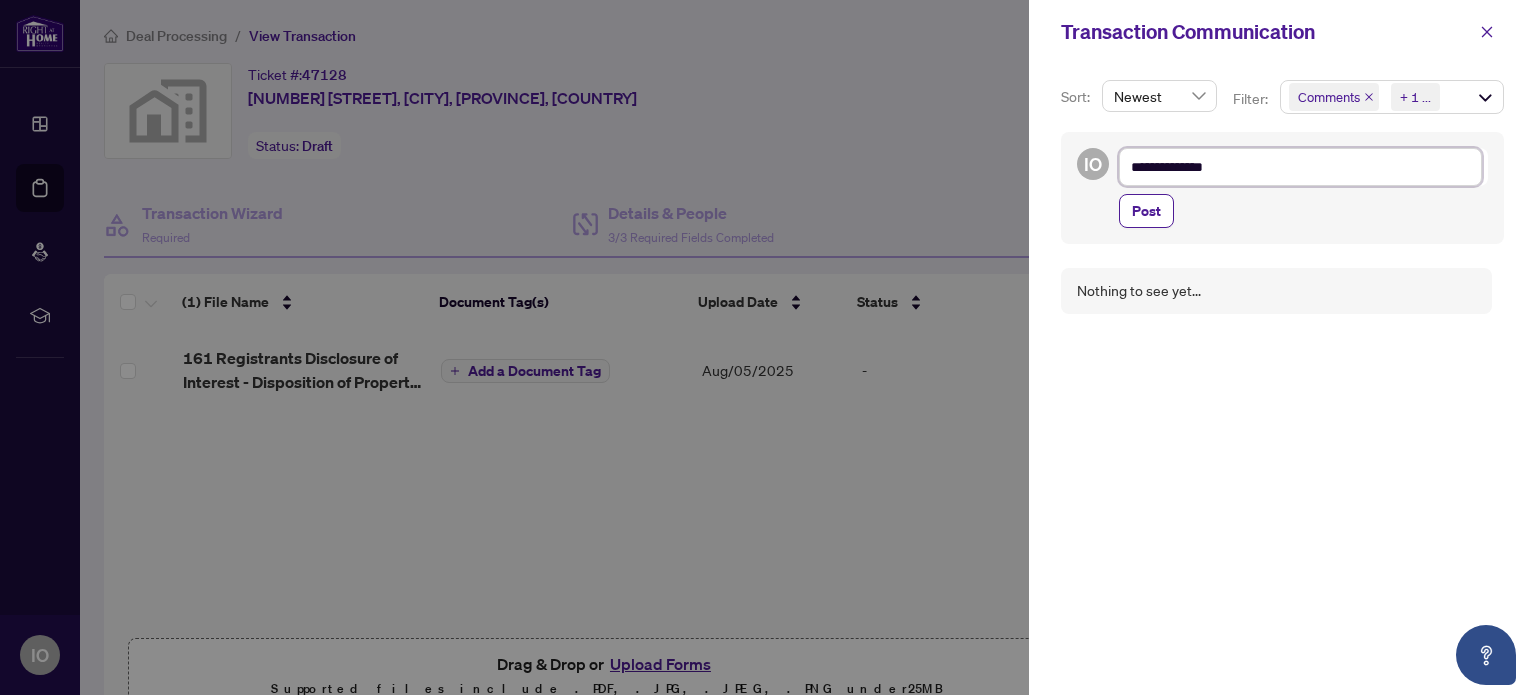 type on "**********" 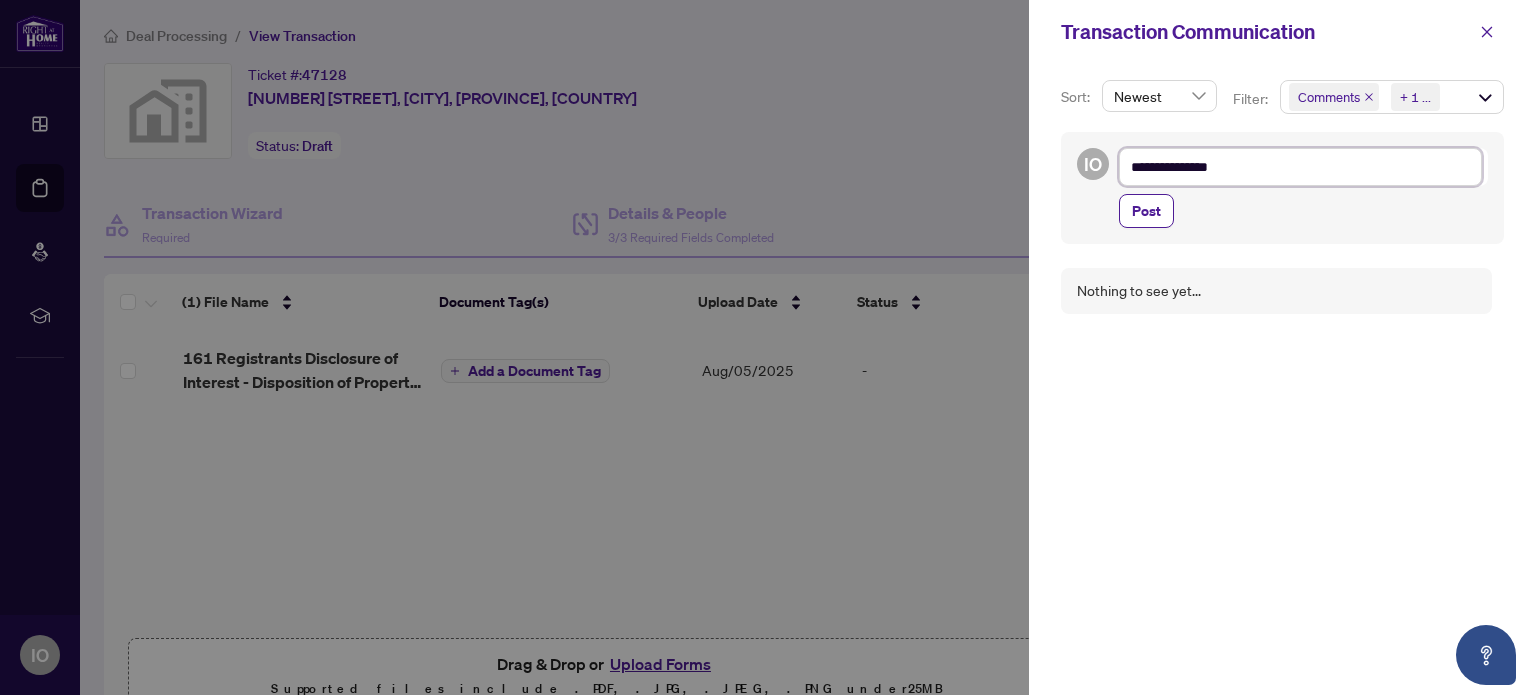 type on "**********" 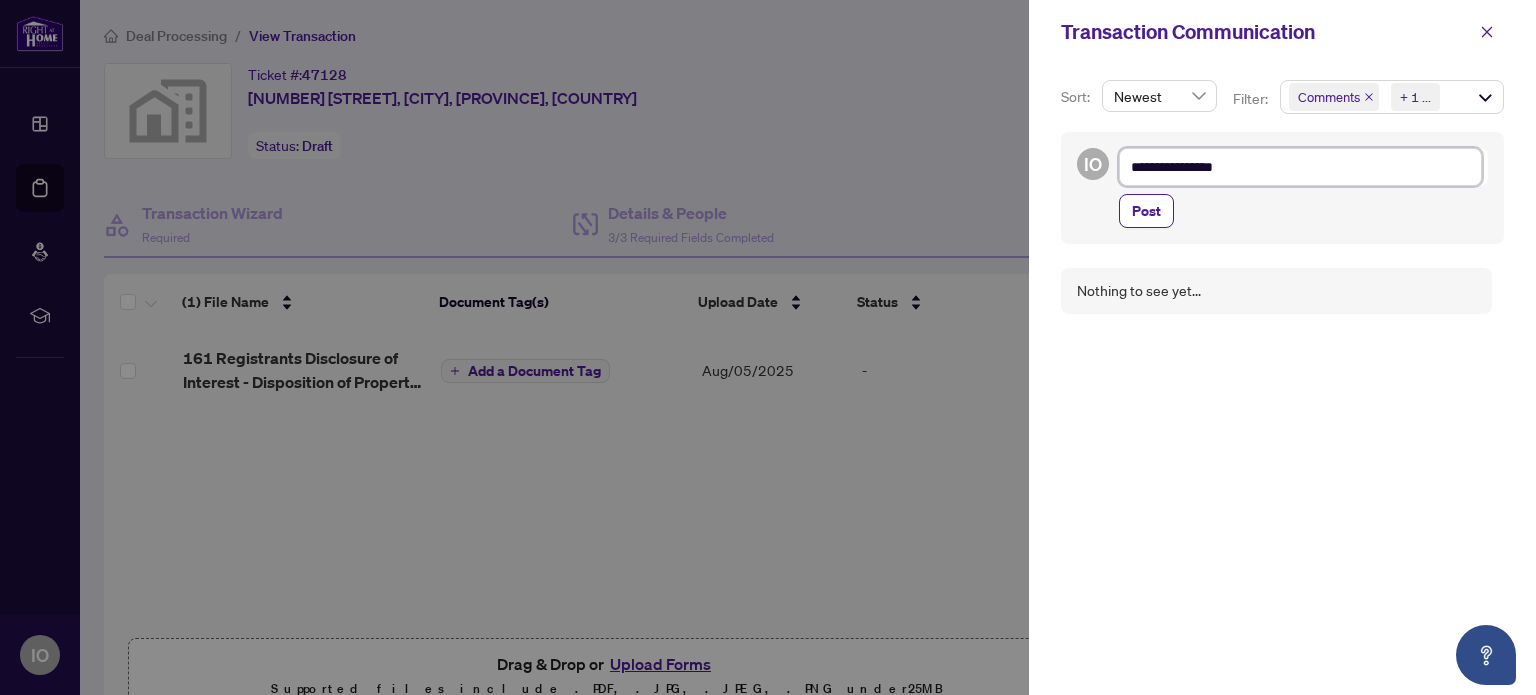 type on "**********" 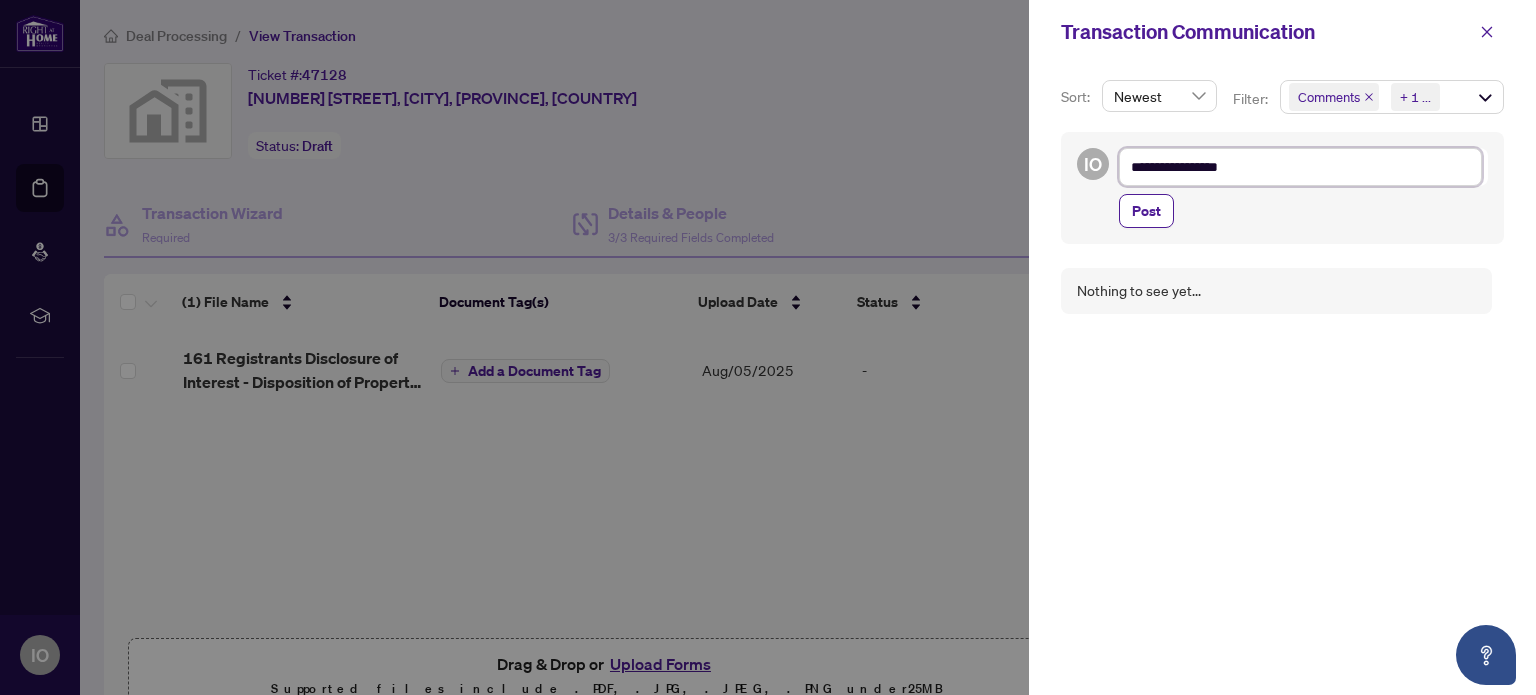 type on "**********" 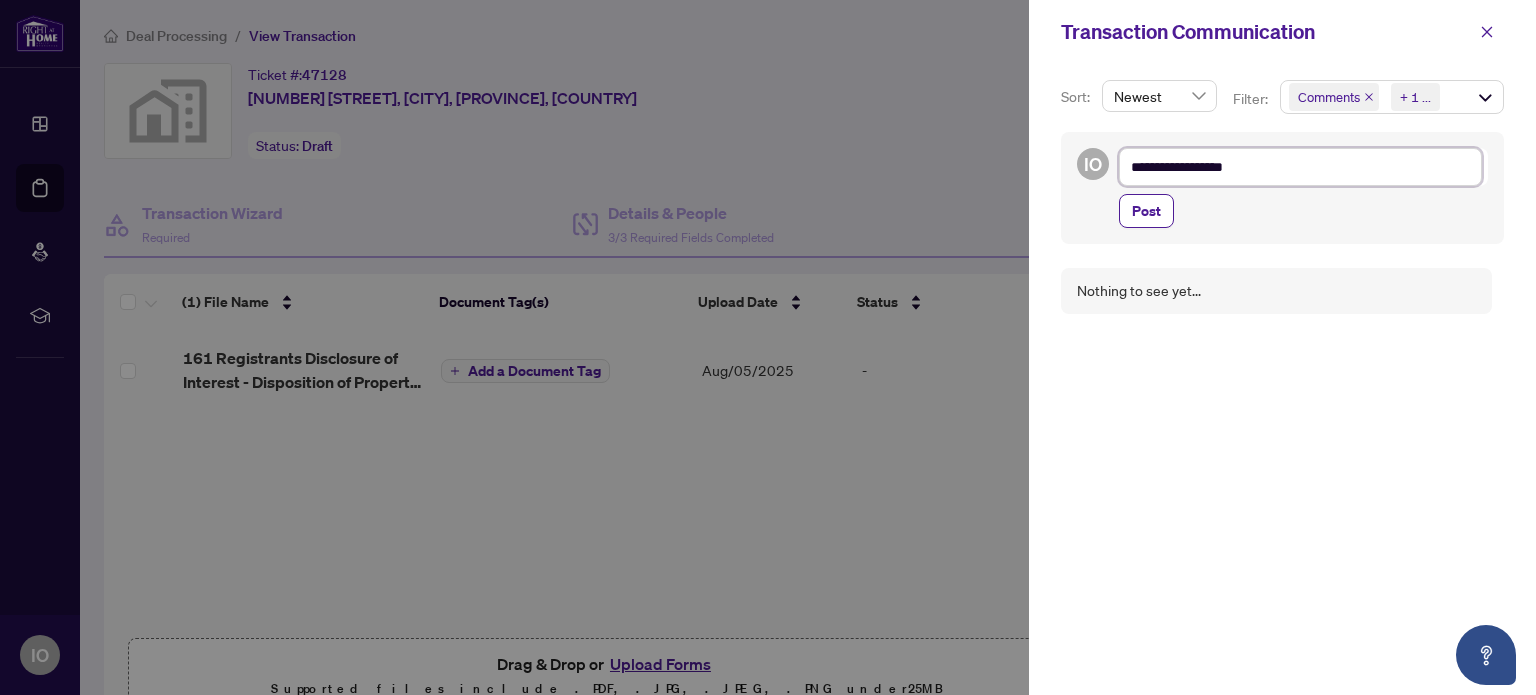 type on "**********" 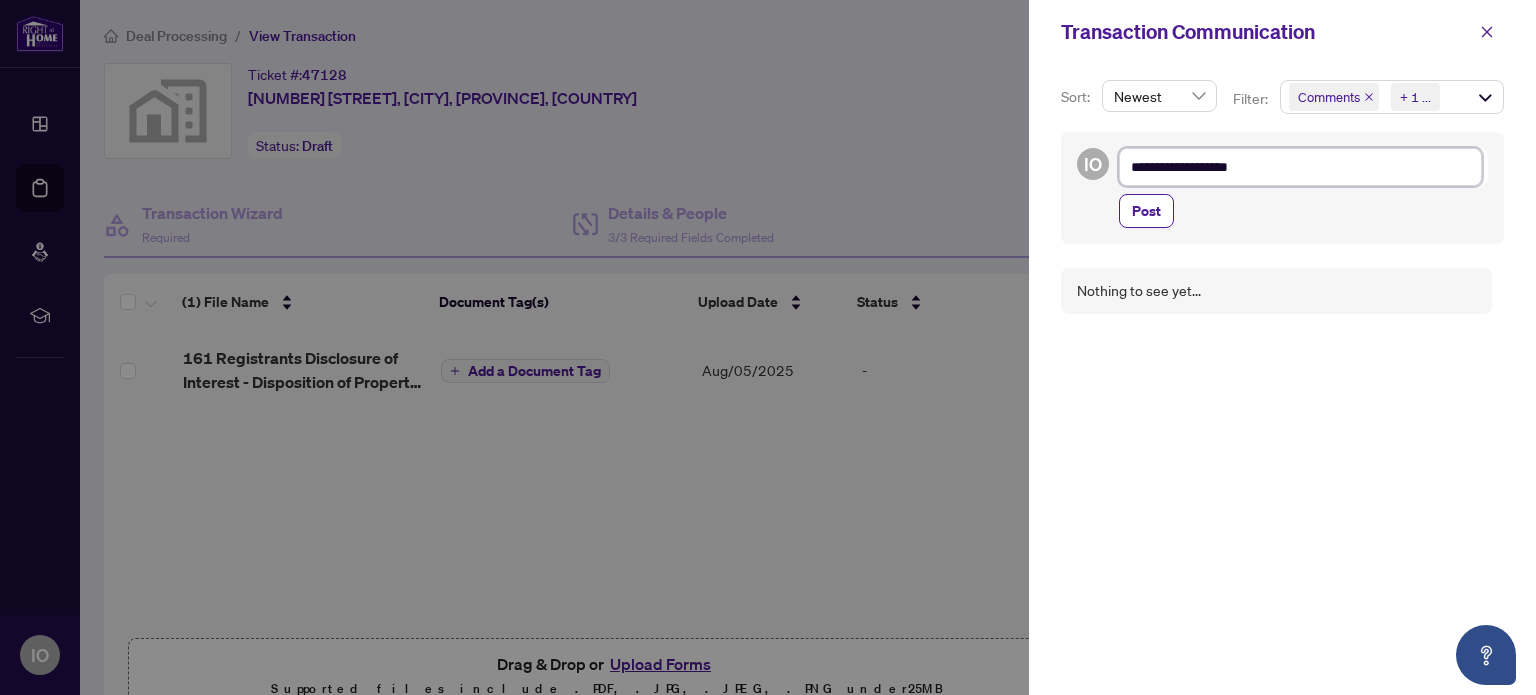 type on "**********" 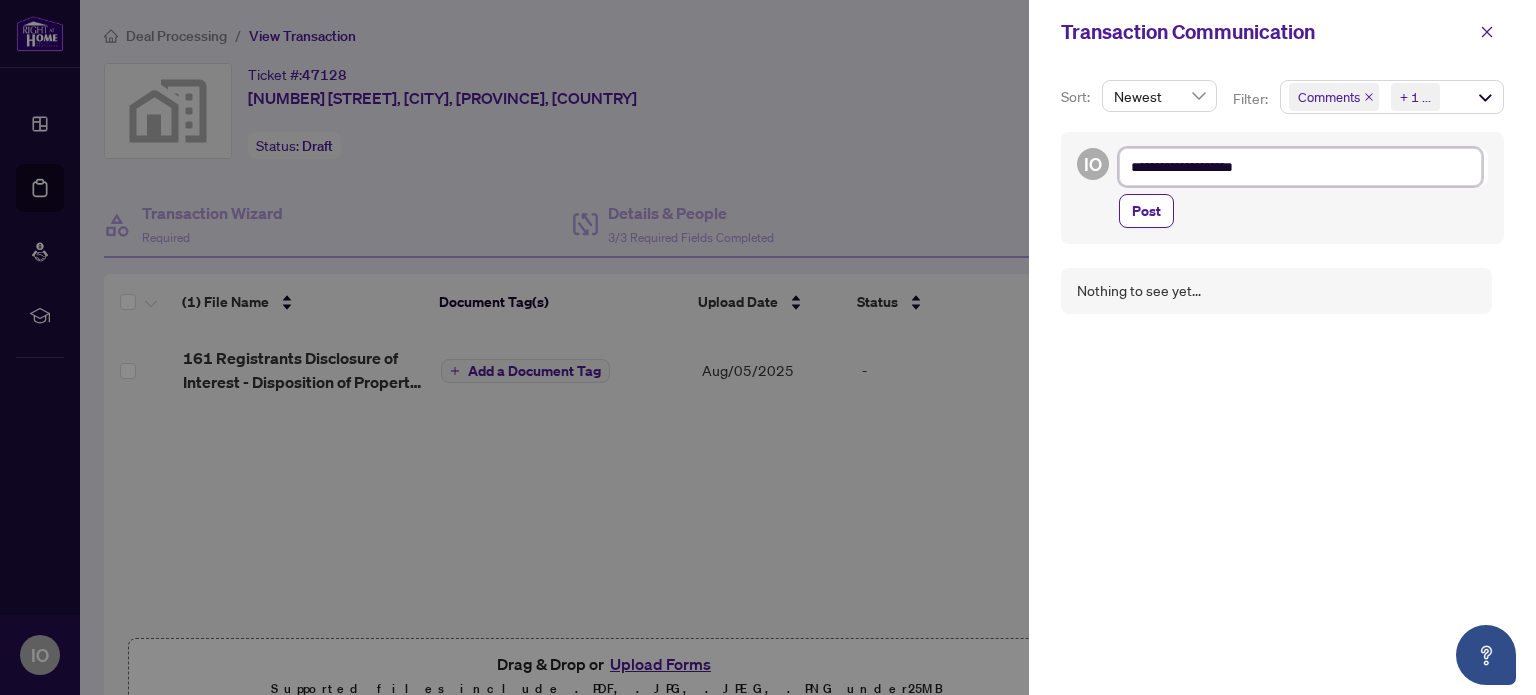 type on "**********" 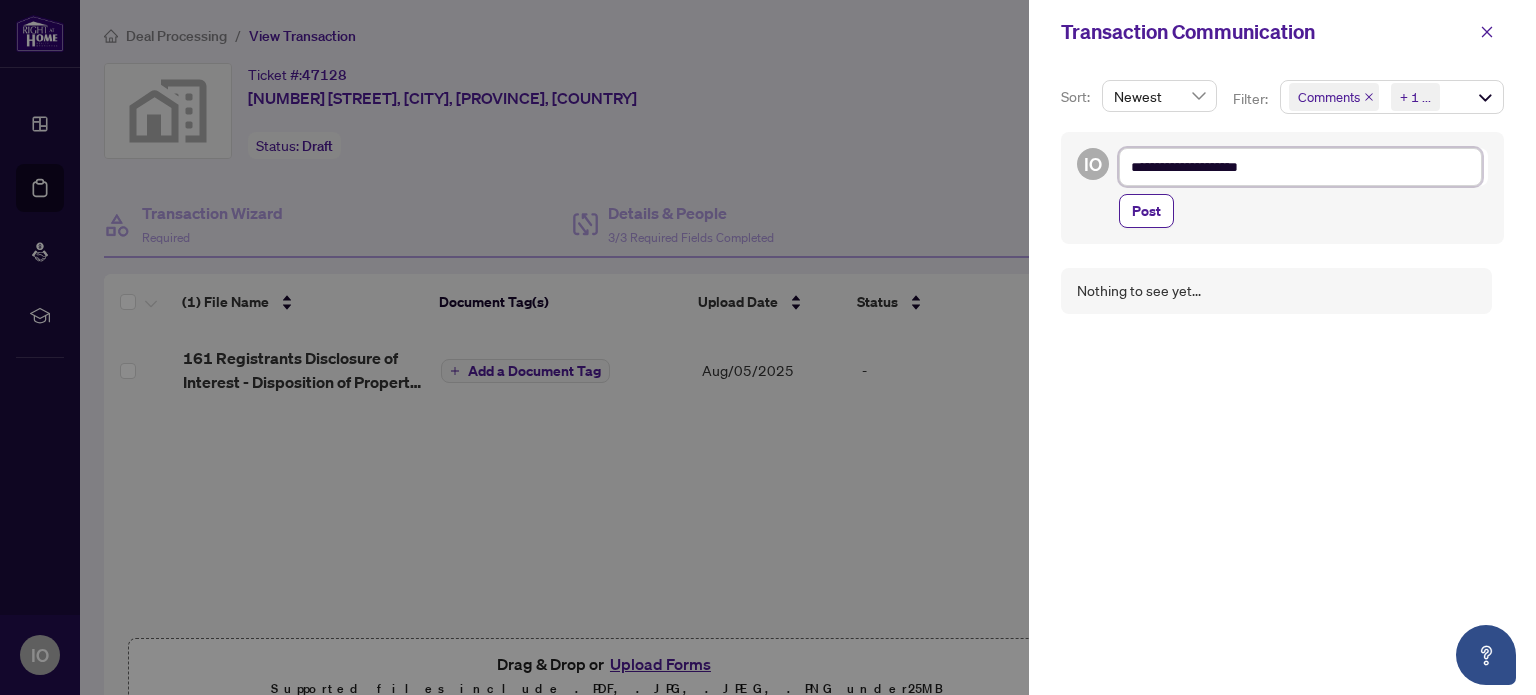 type on "**********" 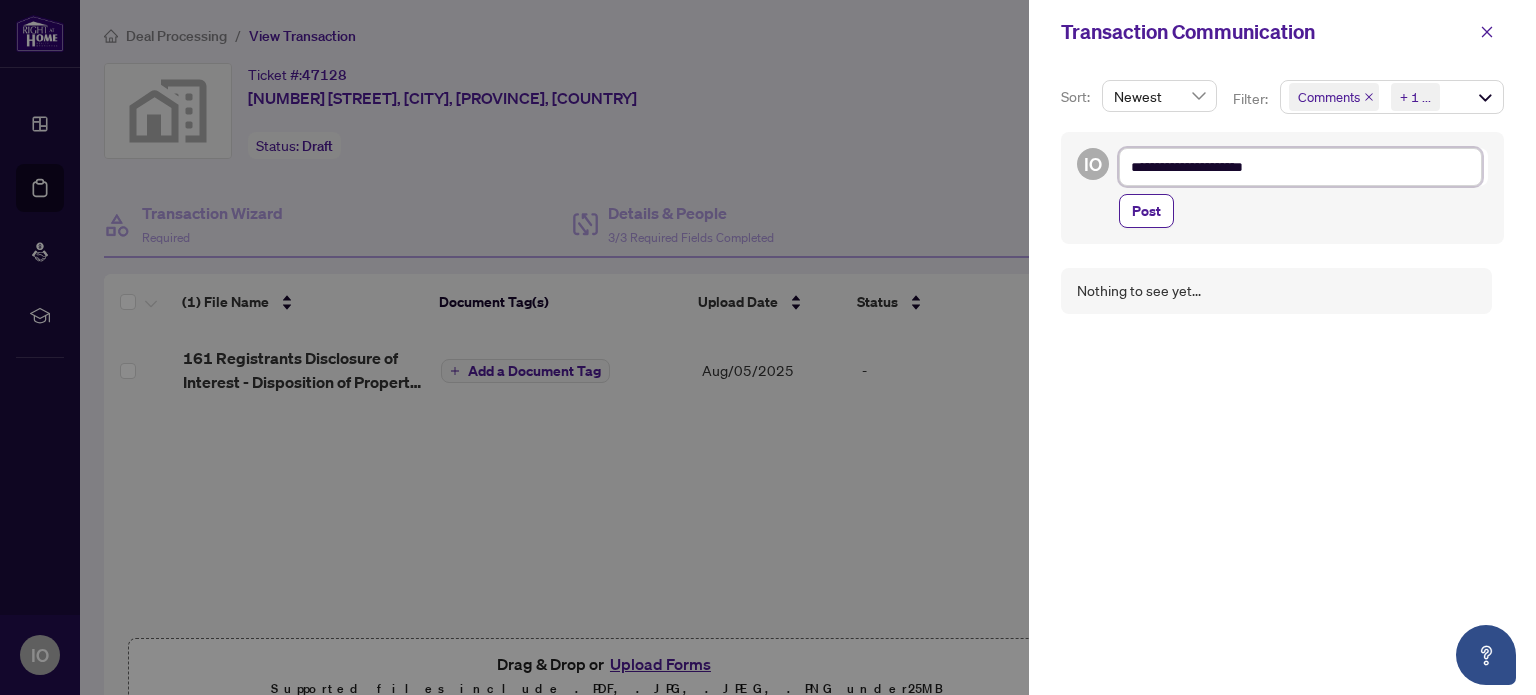type on "**********" 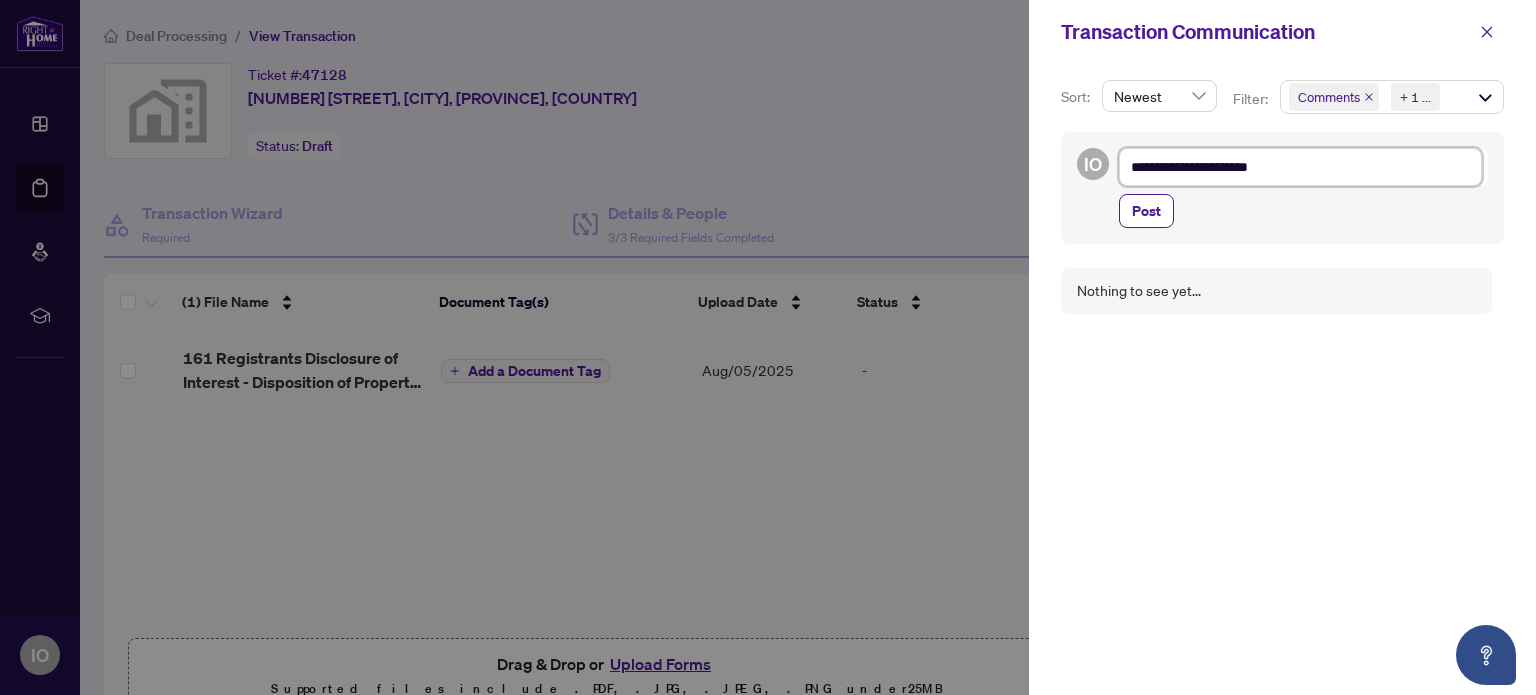 type on "**********" 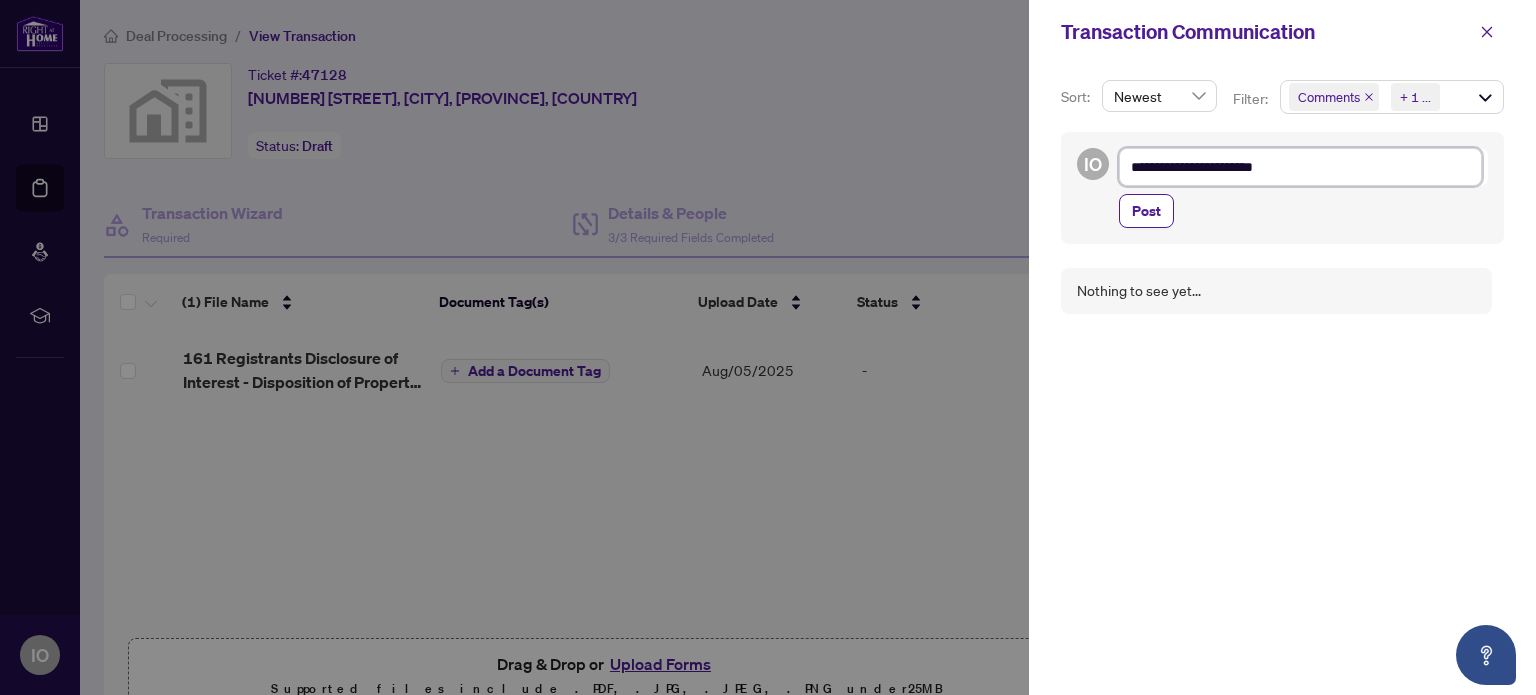 type on "**********" 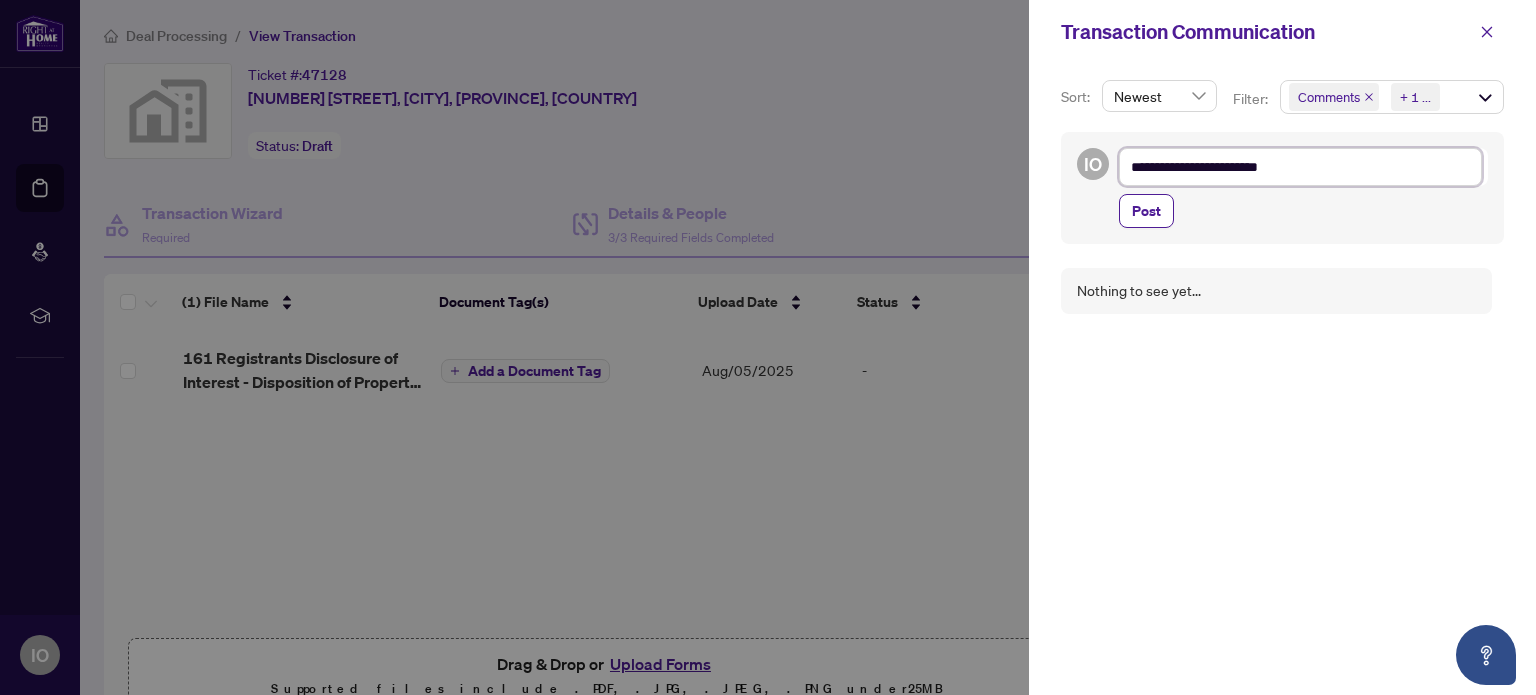 type on "**********" 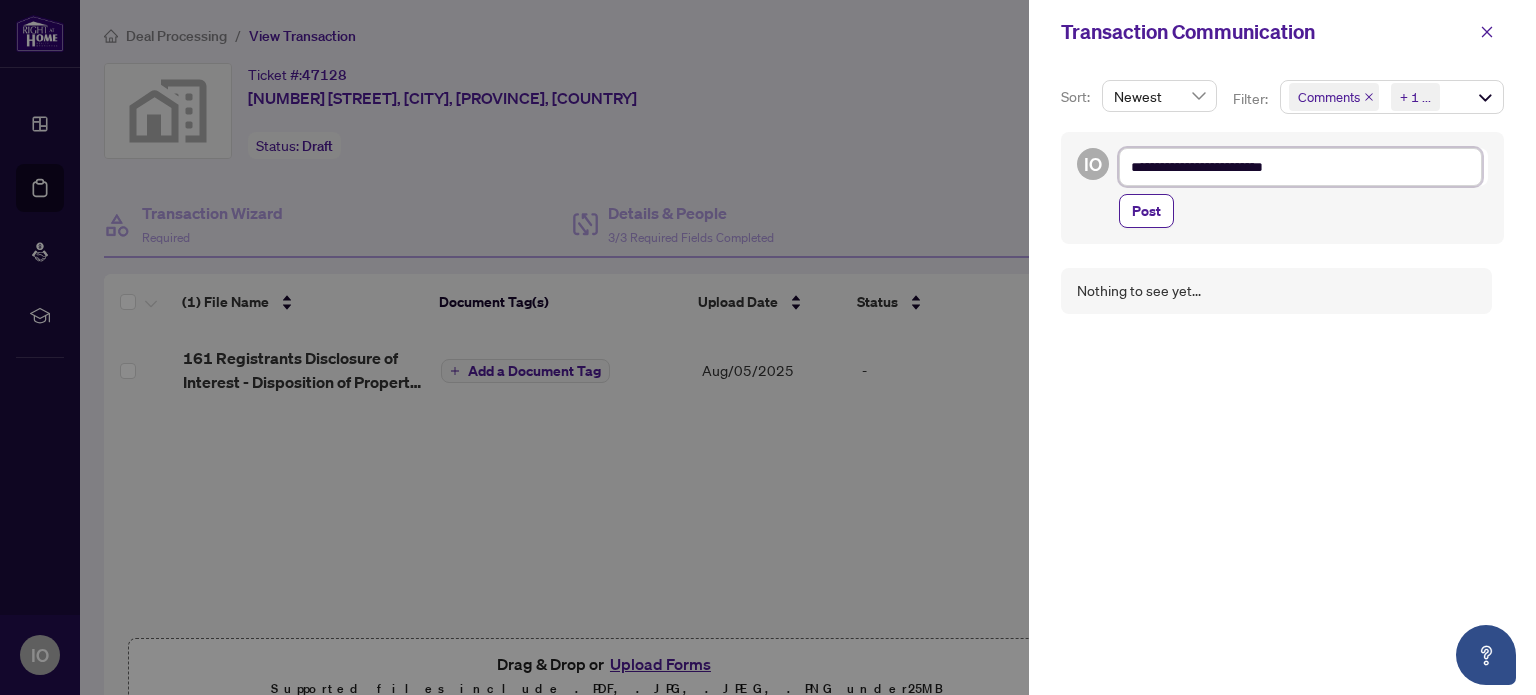 type on "**********" 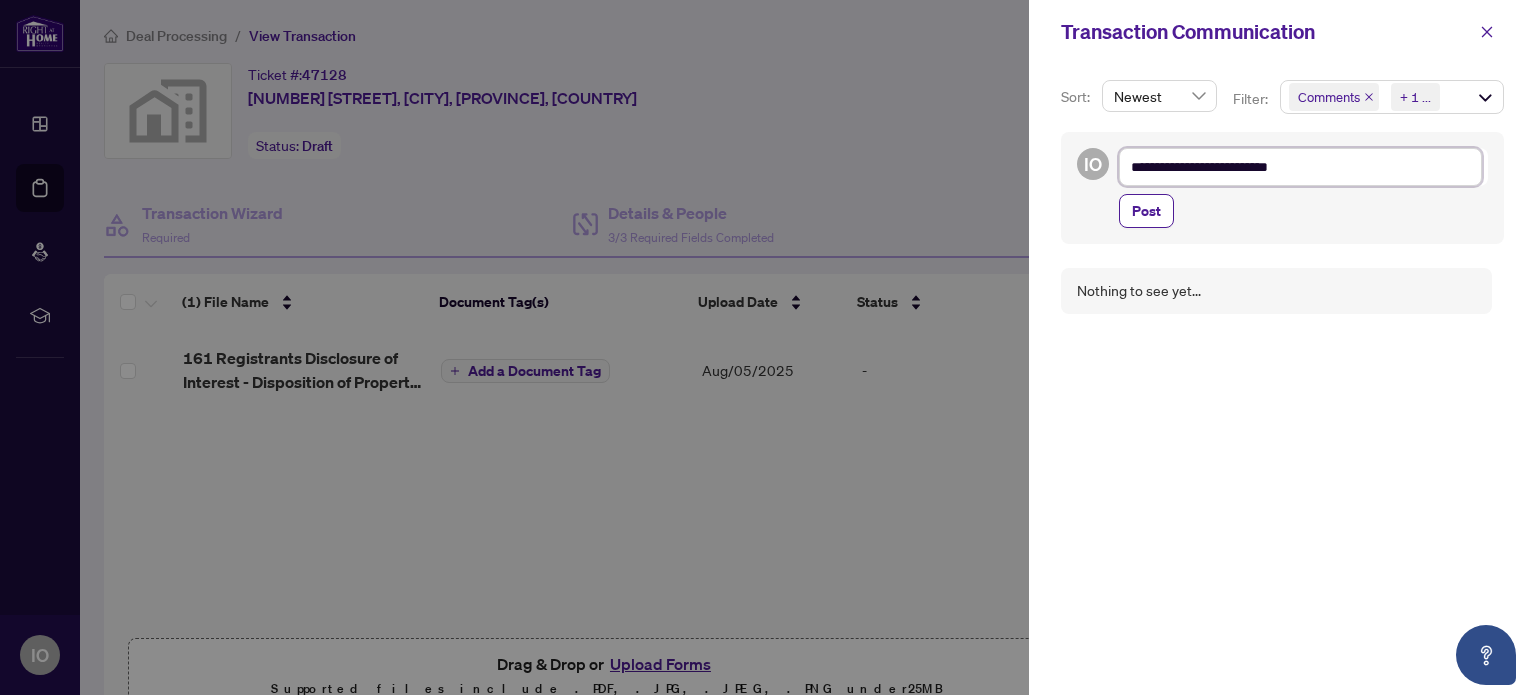 type on "**********" 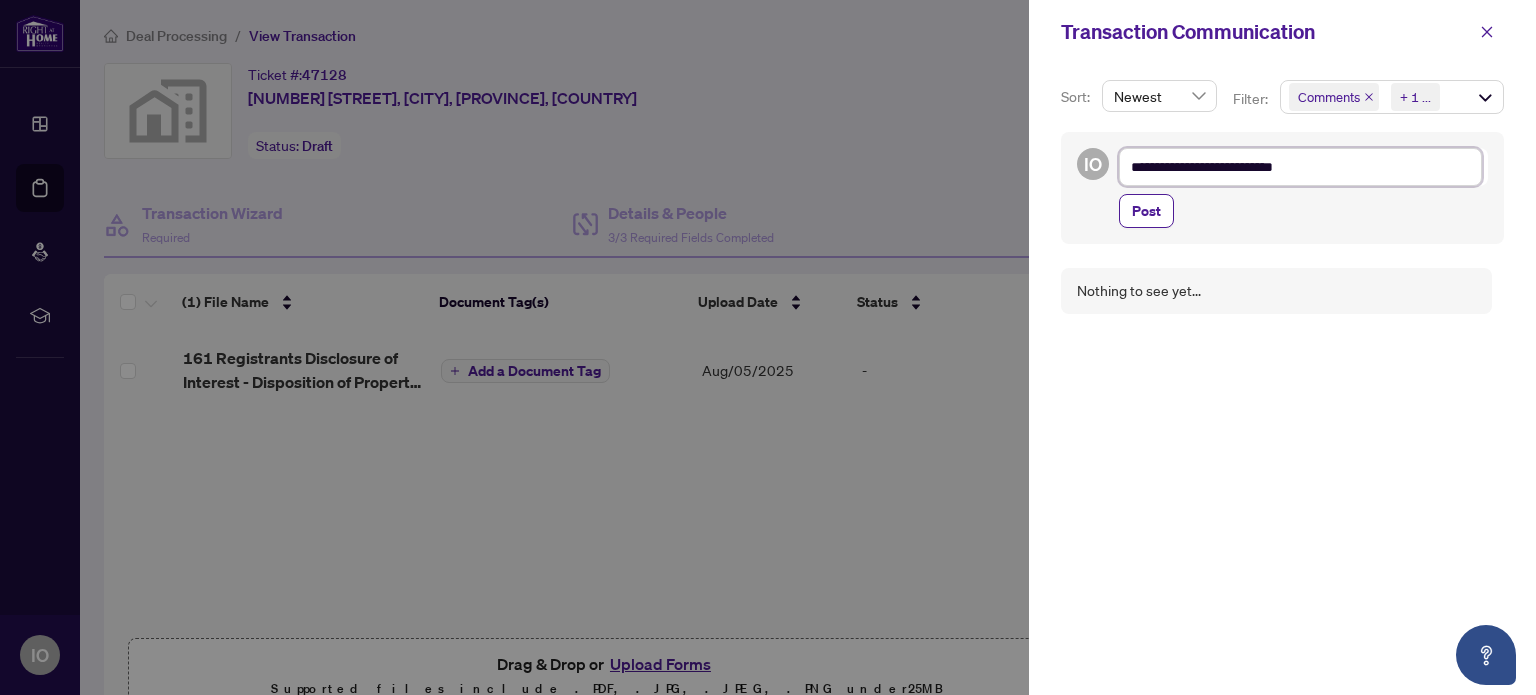 type on "**********" 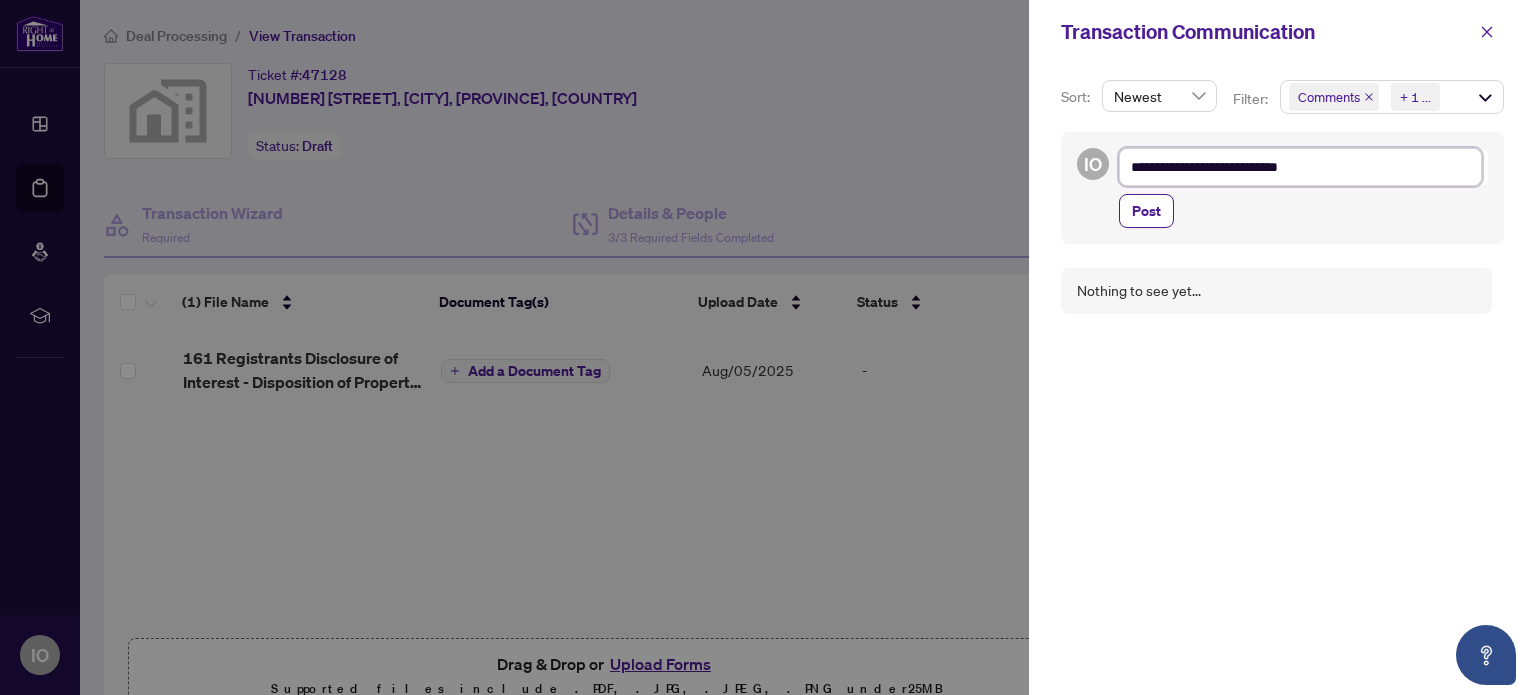 type on "**********" 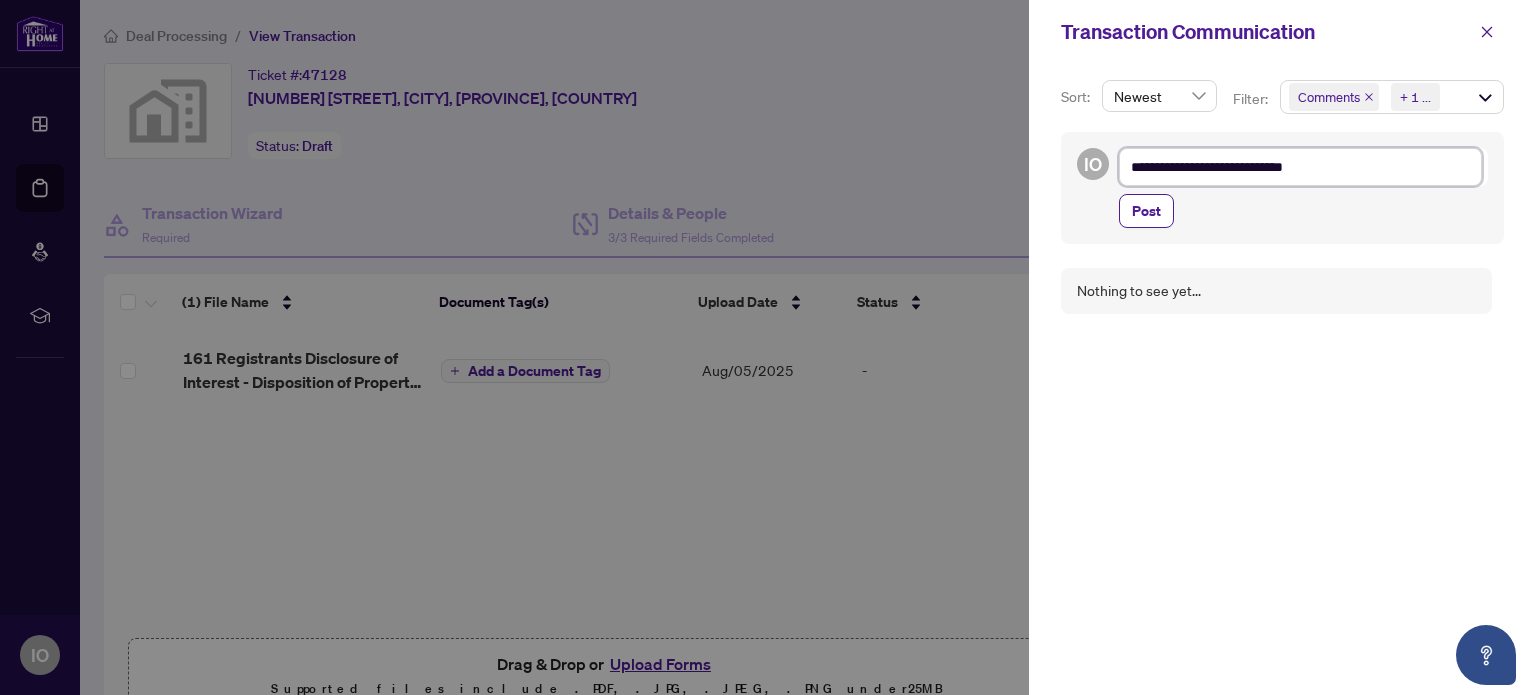 type on "**********" 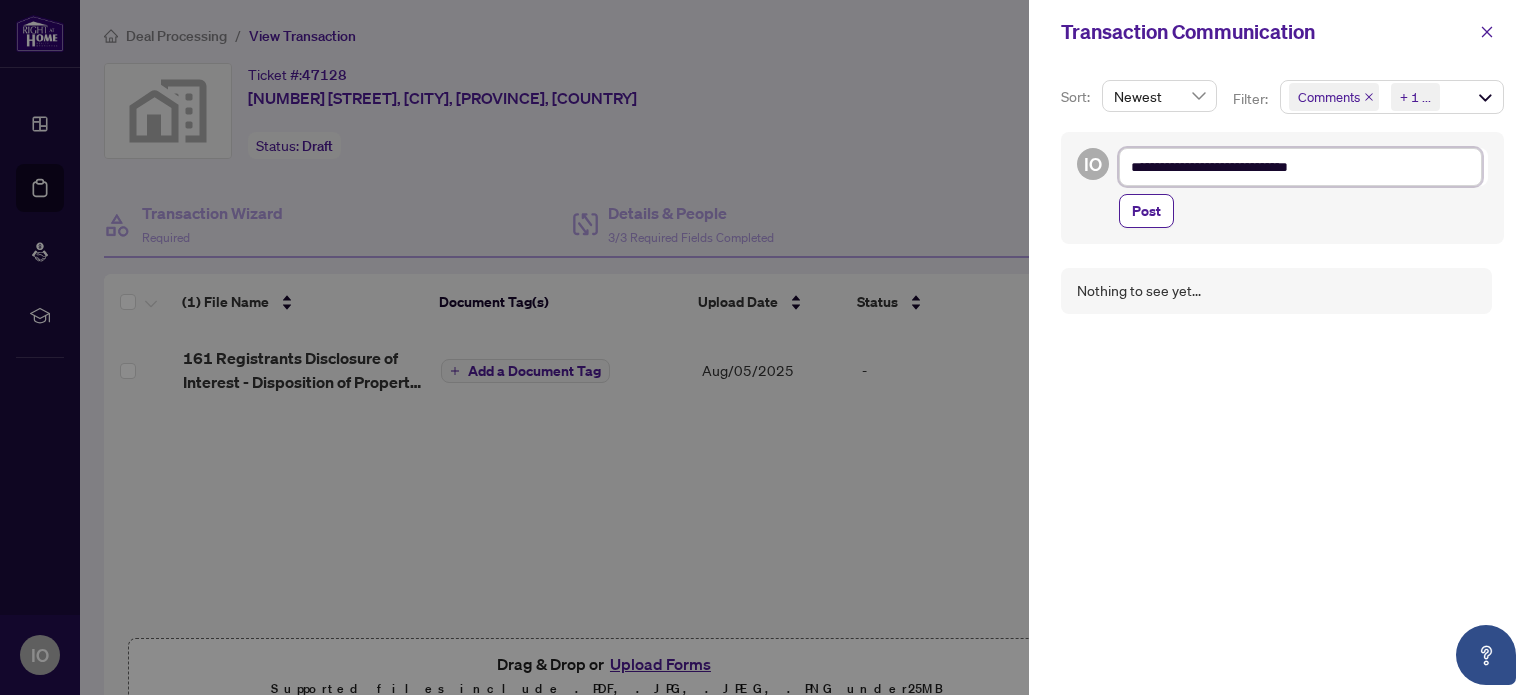 type on "**********" 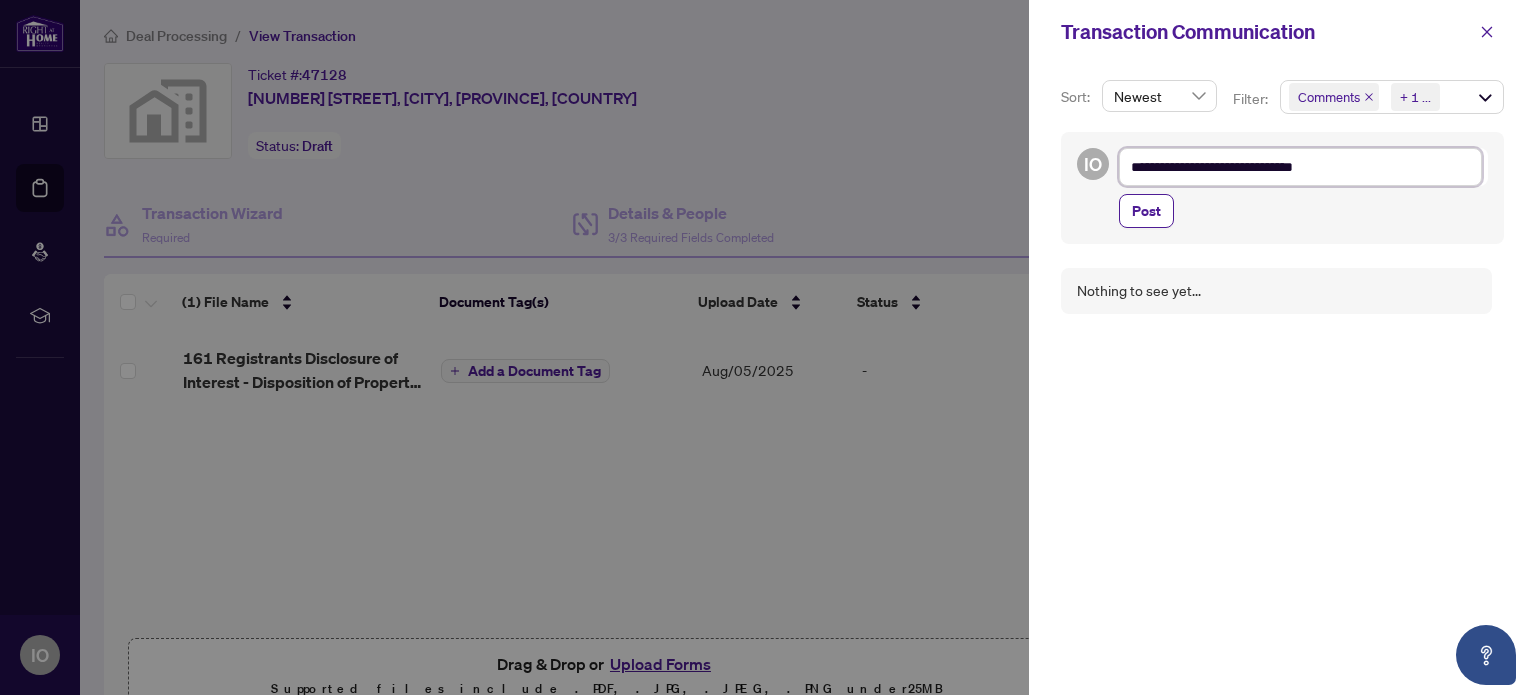 type on "**********" 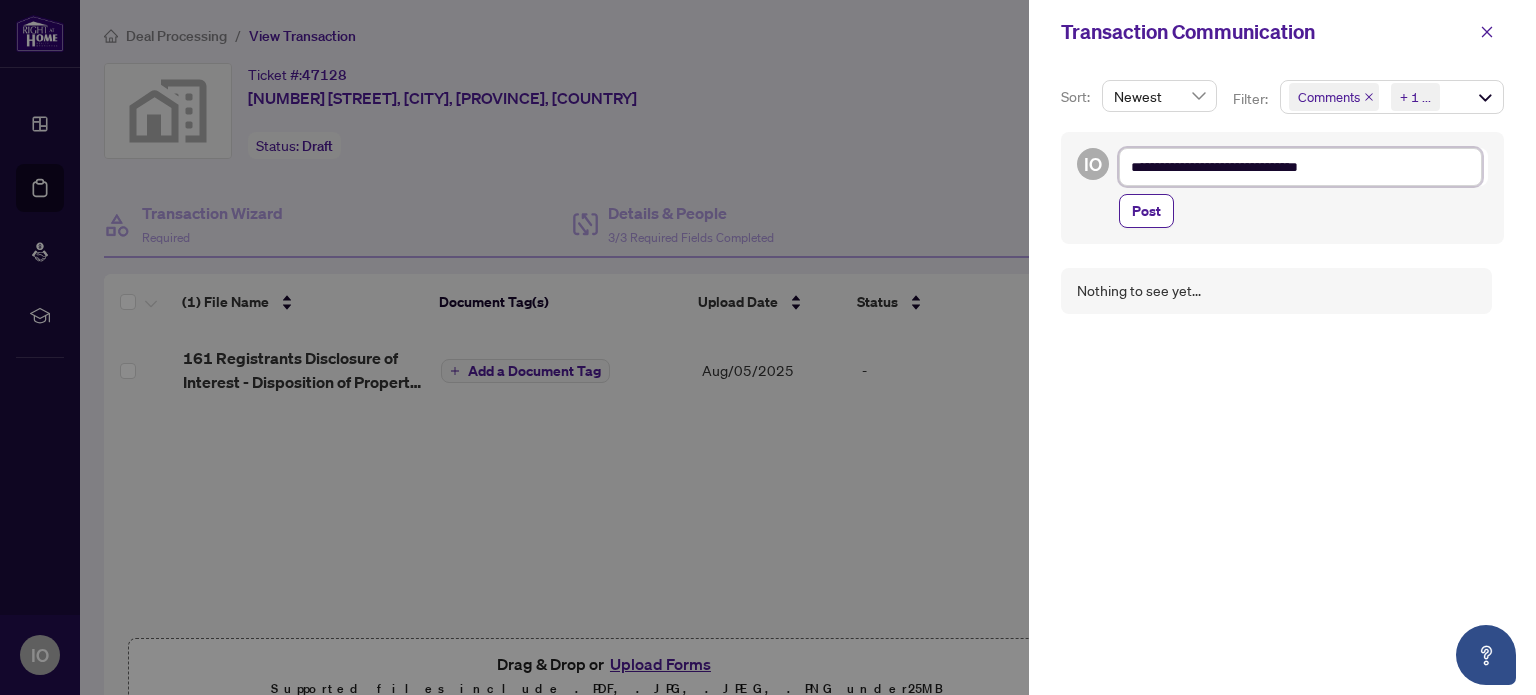 type on "**********" 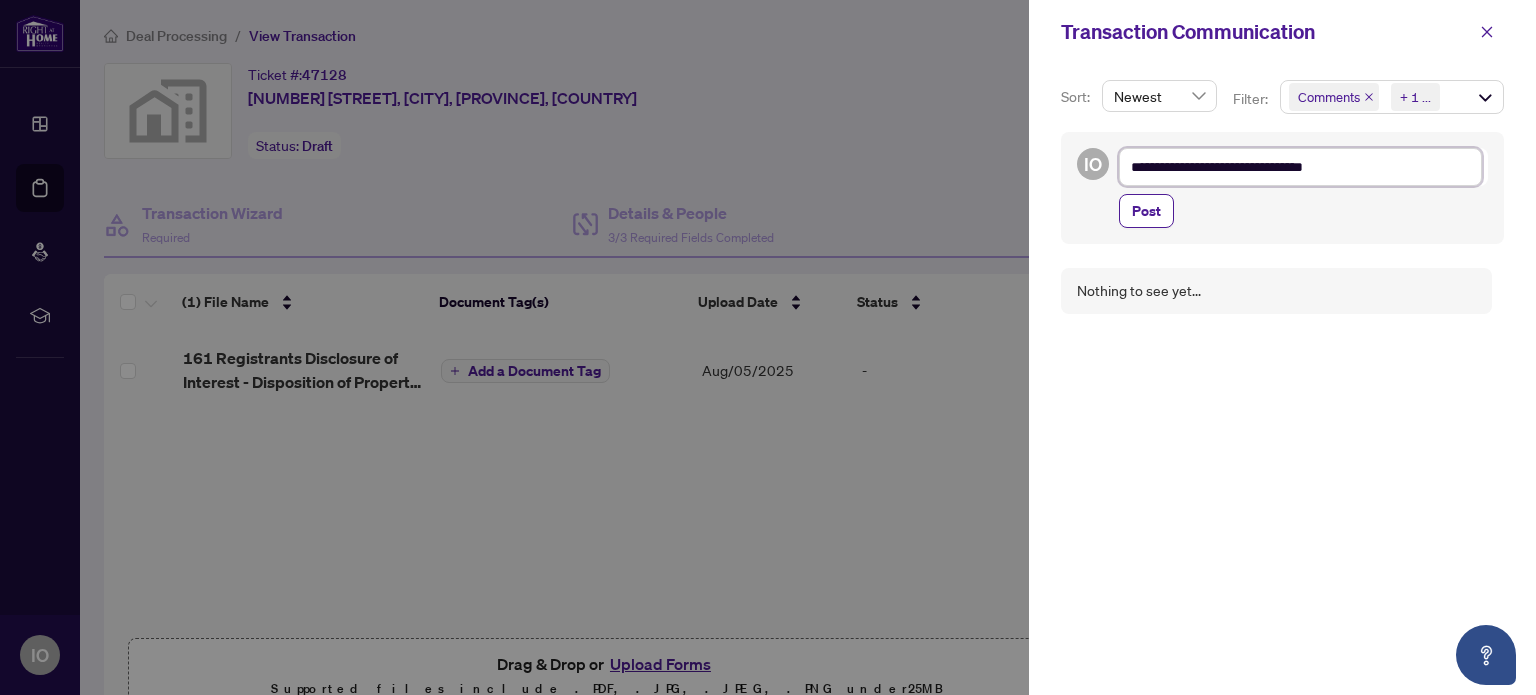 type on "**********" 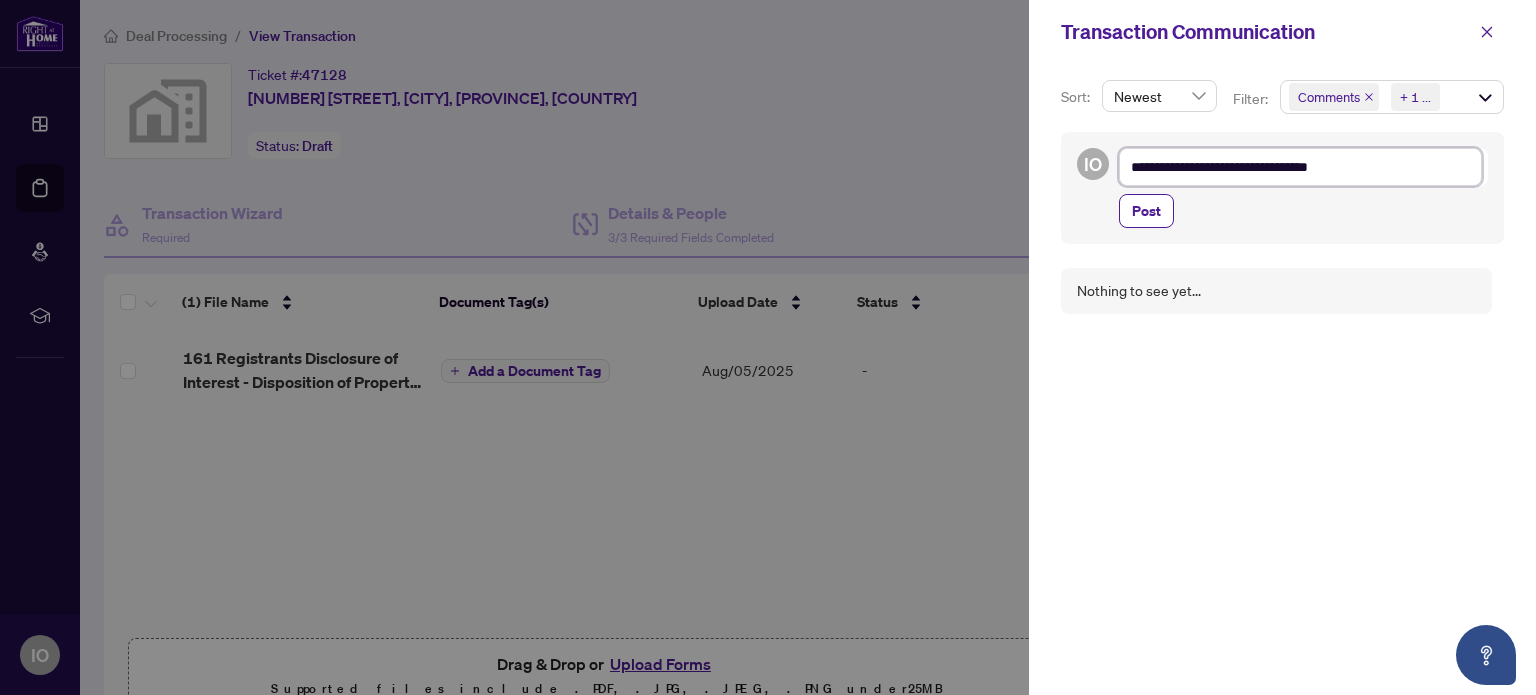 type on "**********" 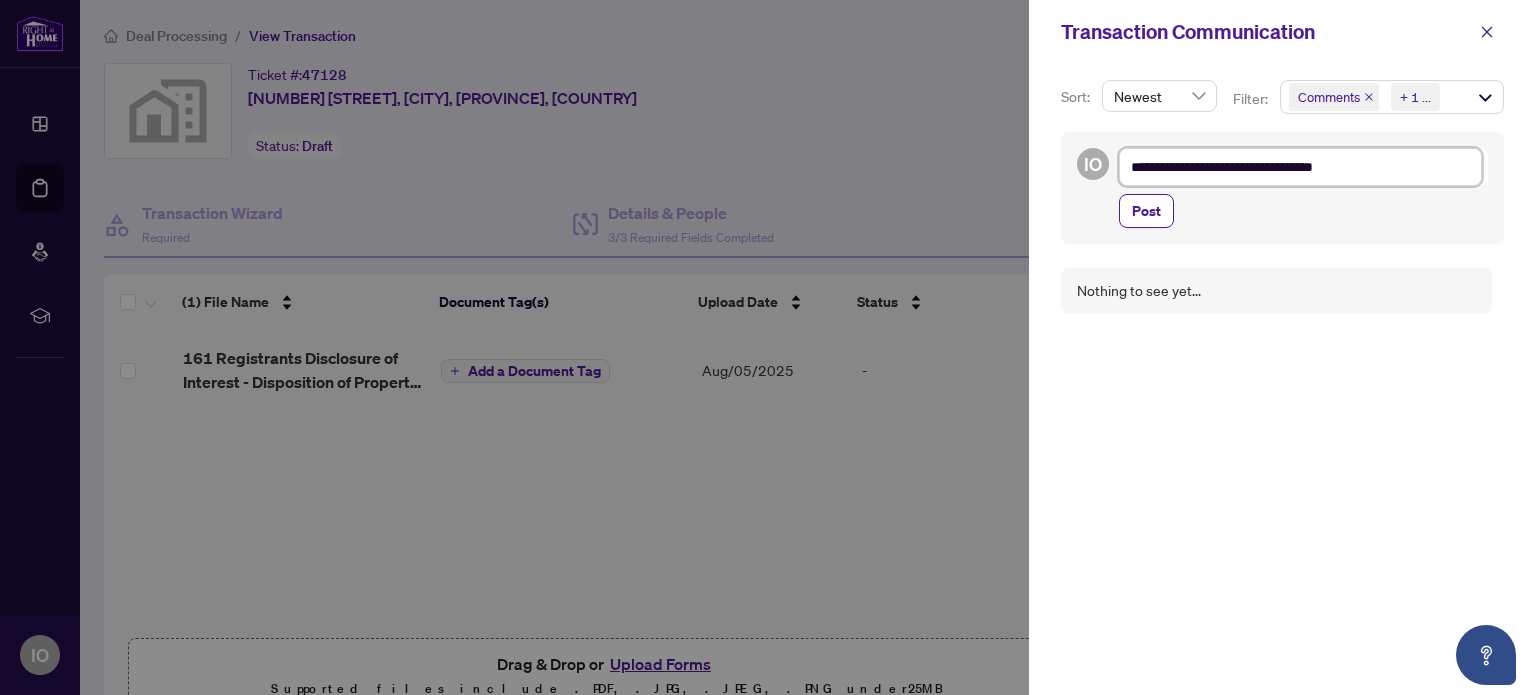 type on "**********" 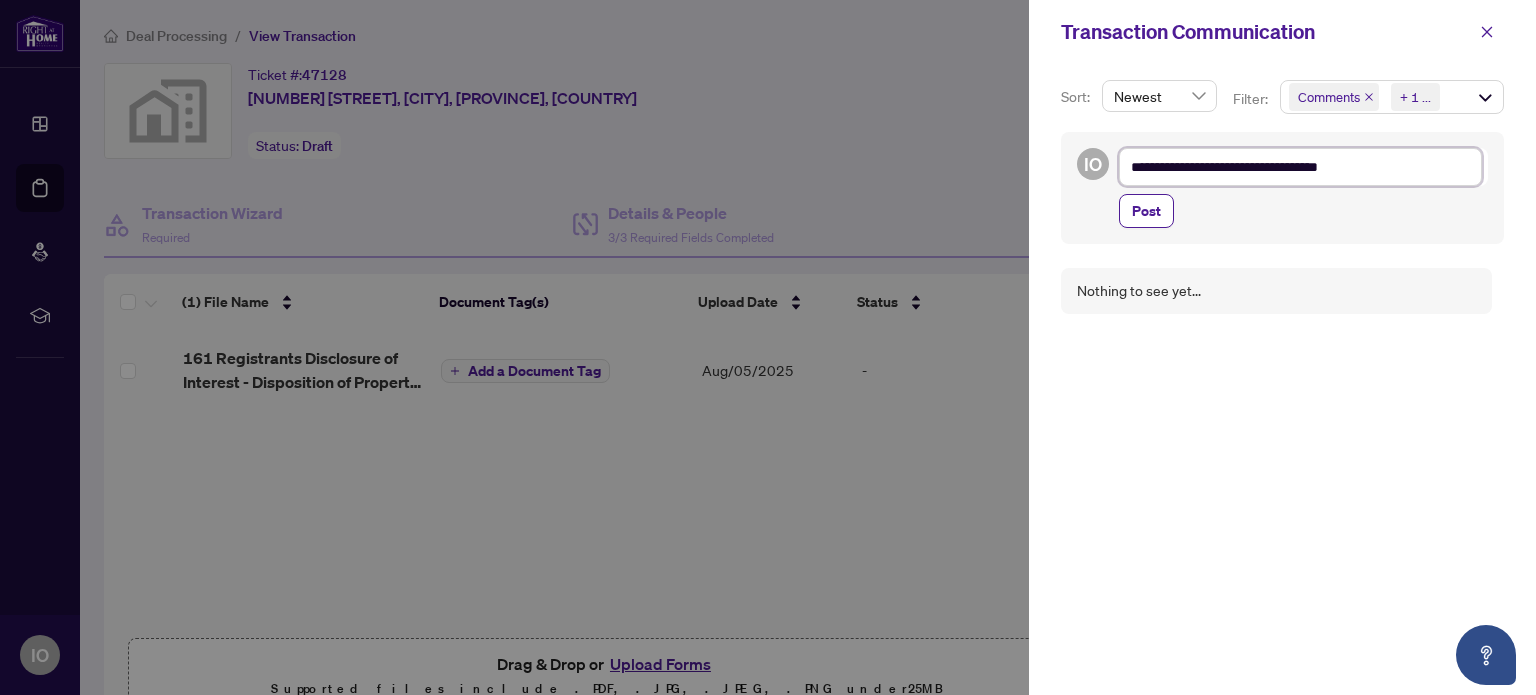 type on "**********" 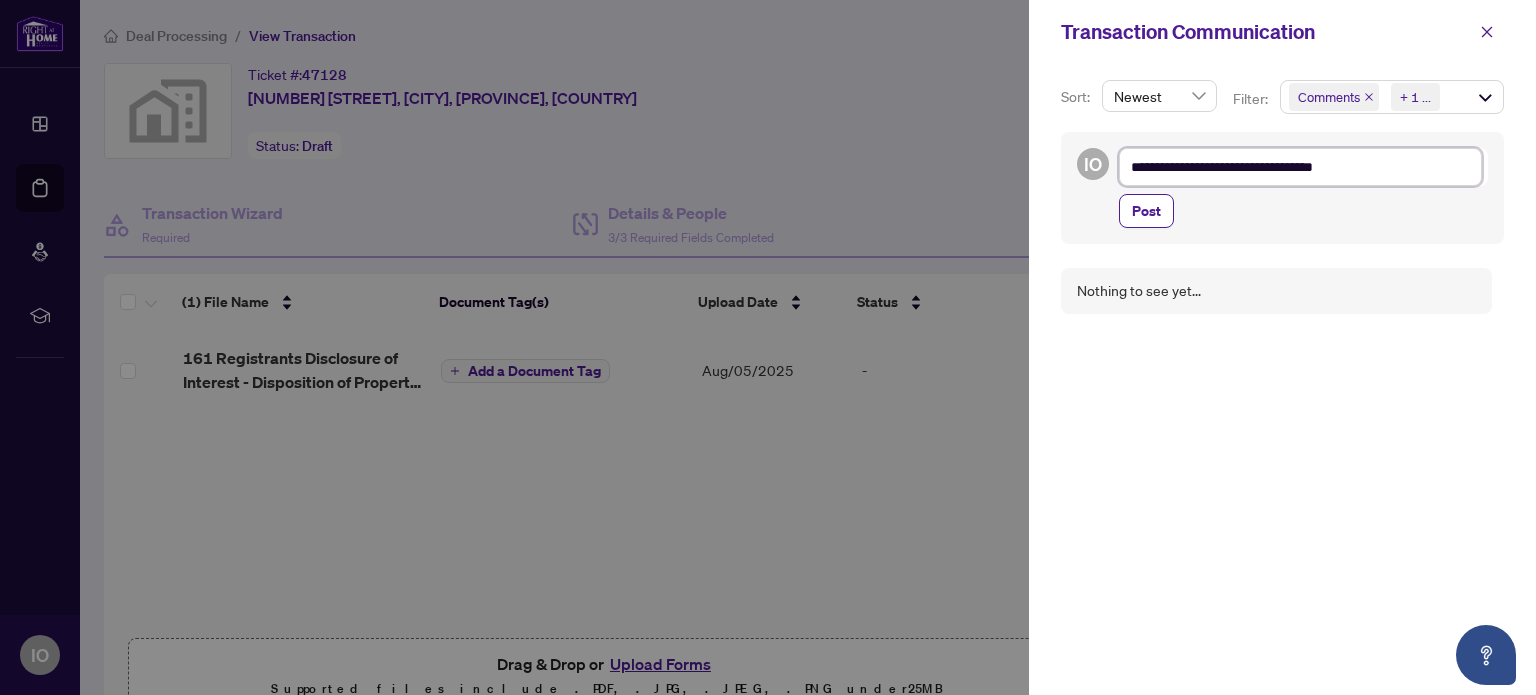type on "**********" 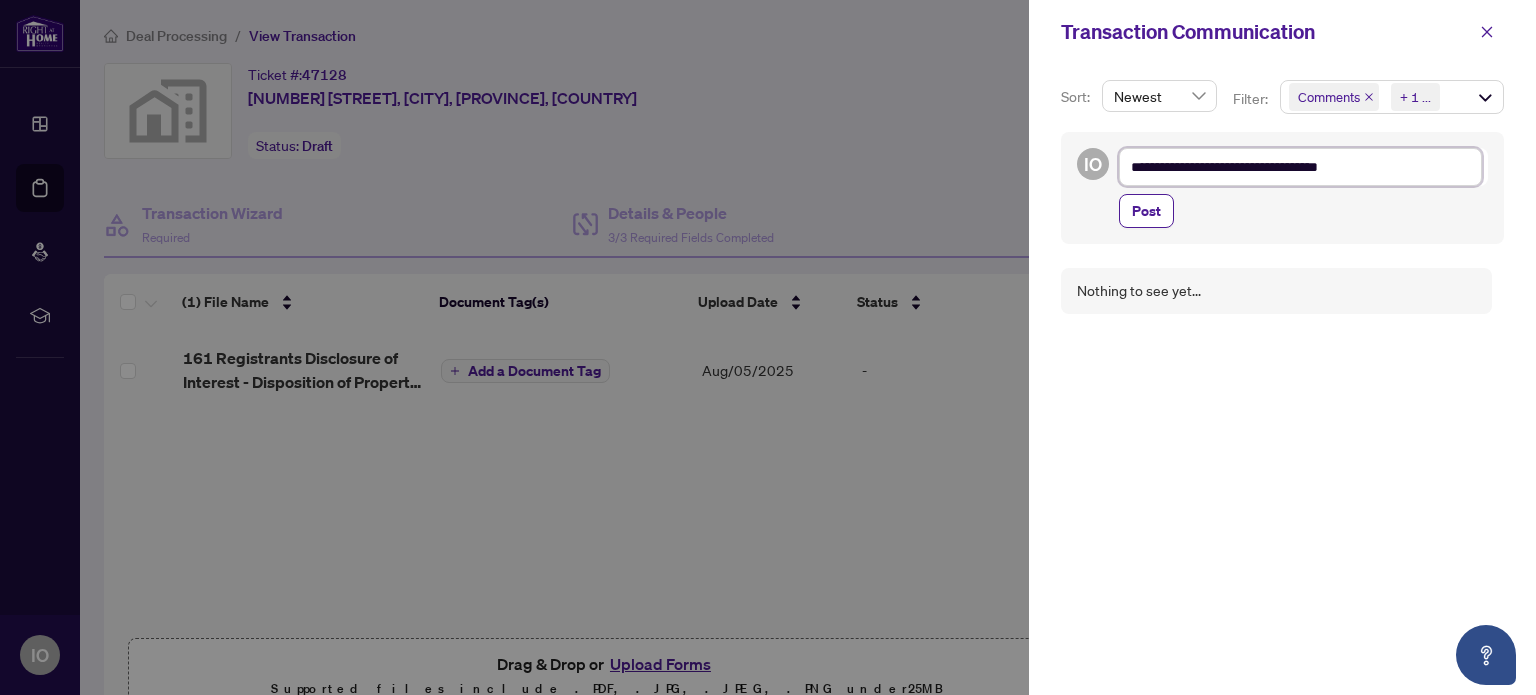 type on "**********" 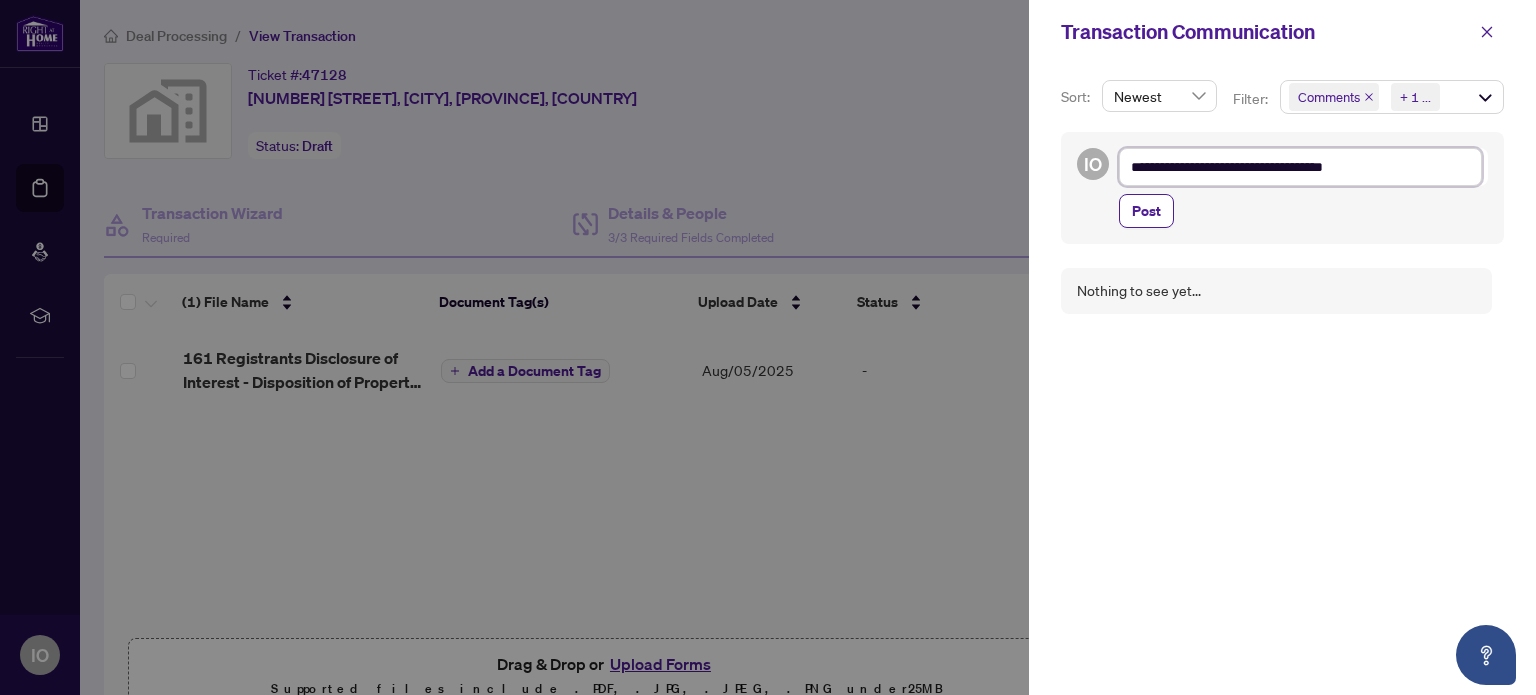 type on "**********" 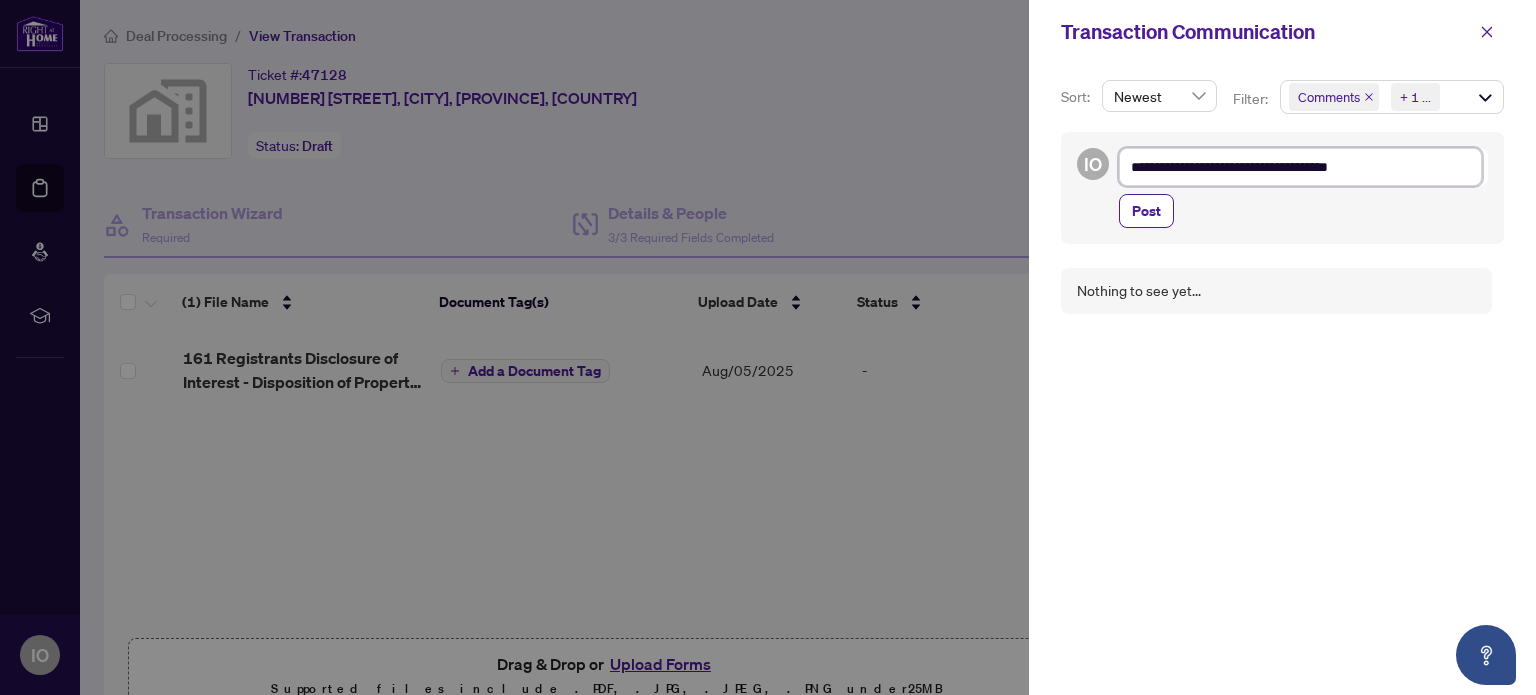 type on "**********" 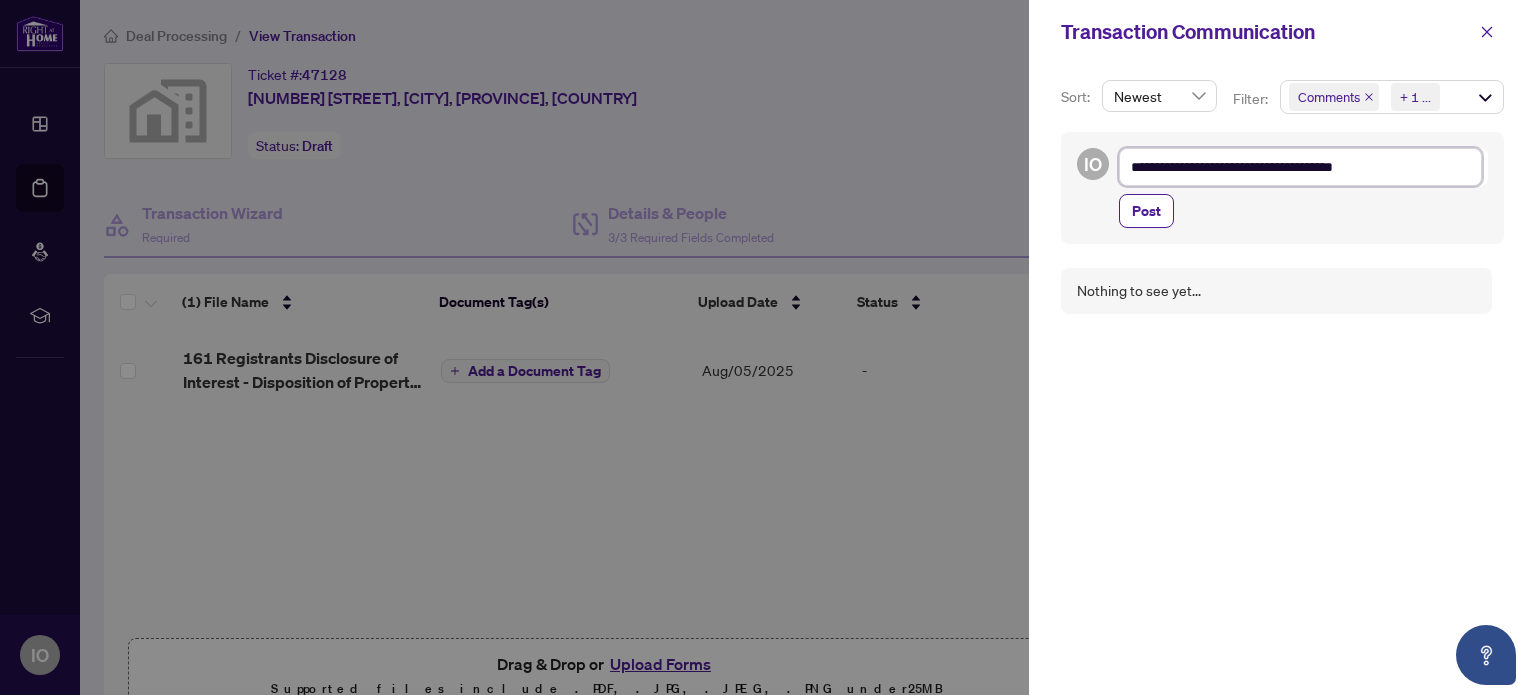 type on "**********" 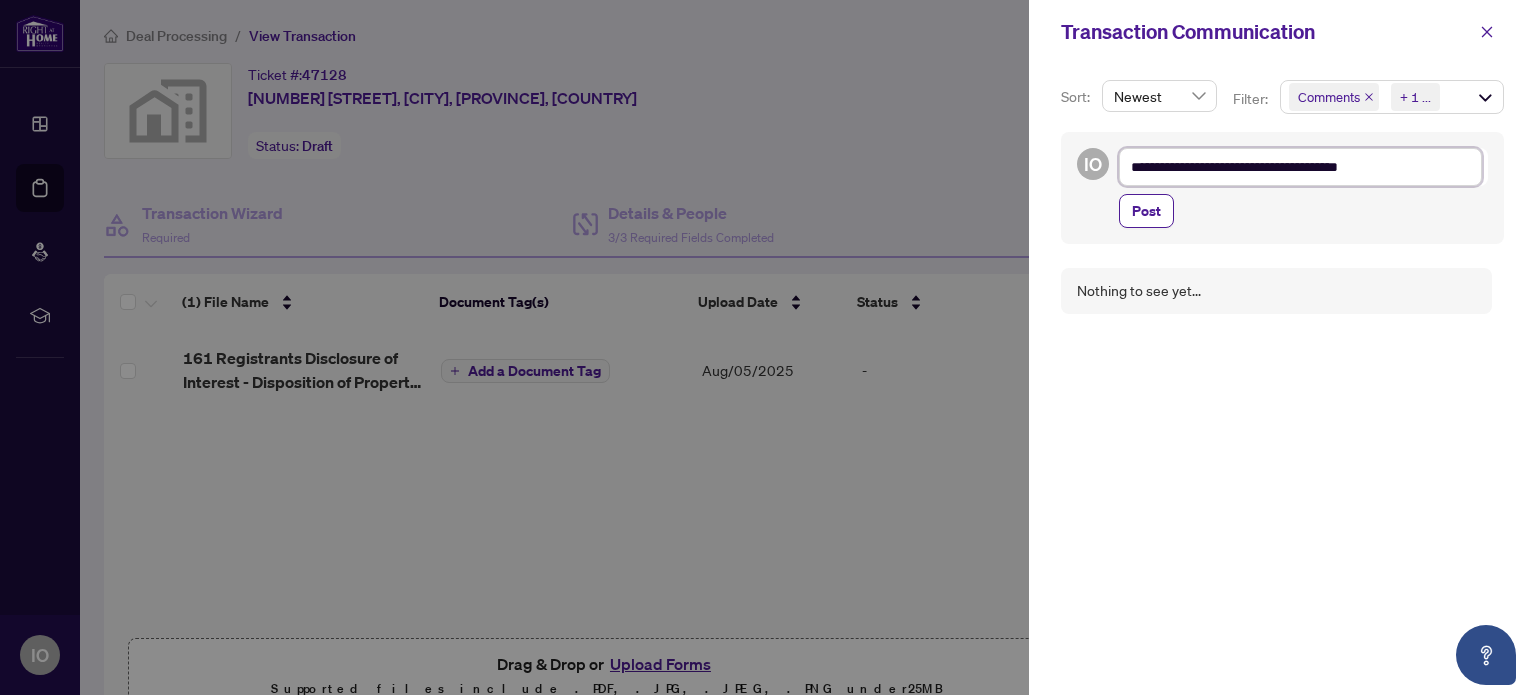 type on "**********" 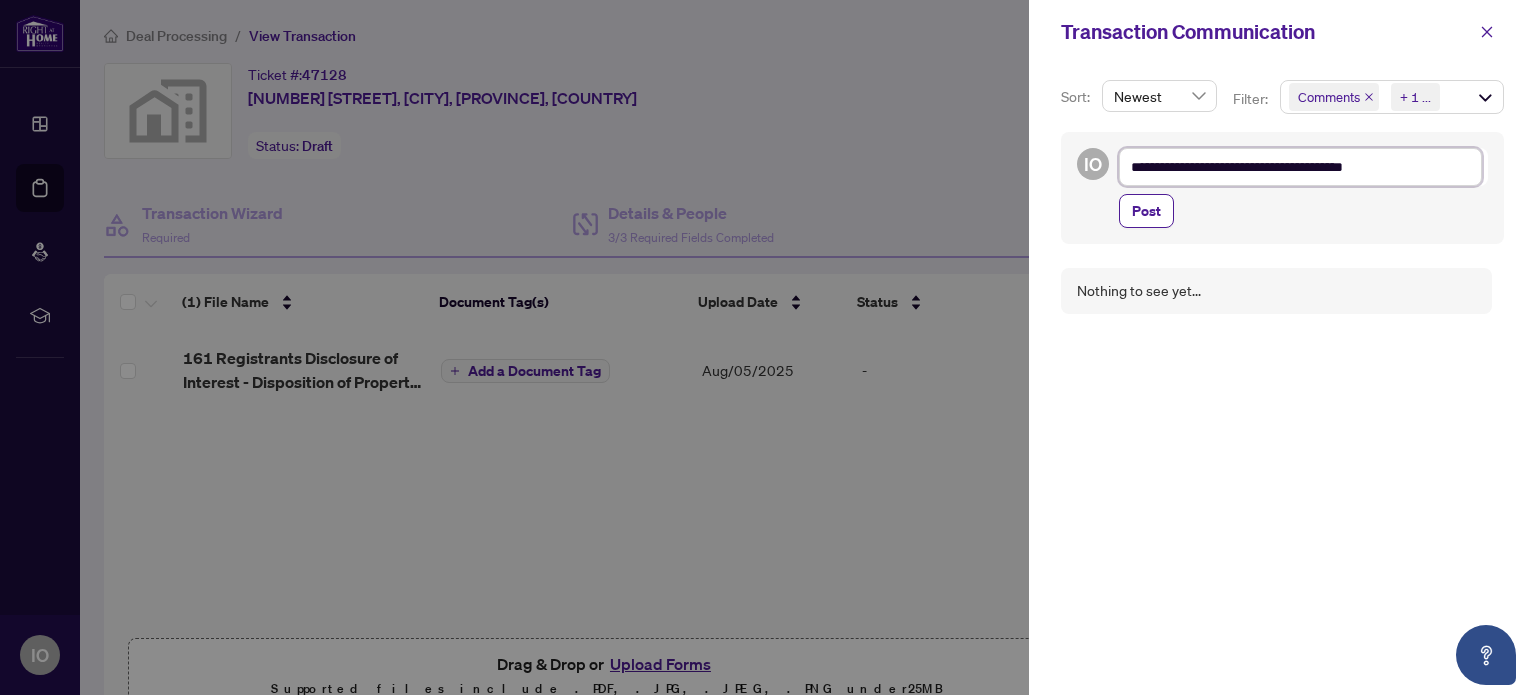 type on "**********" 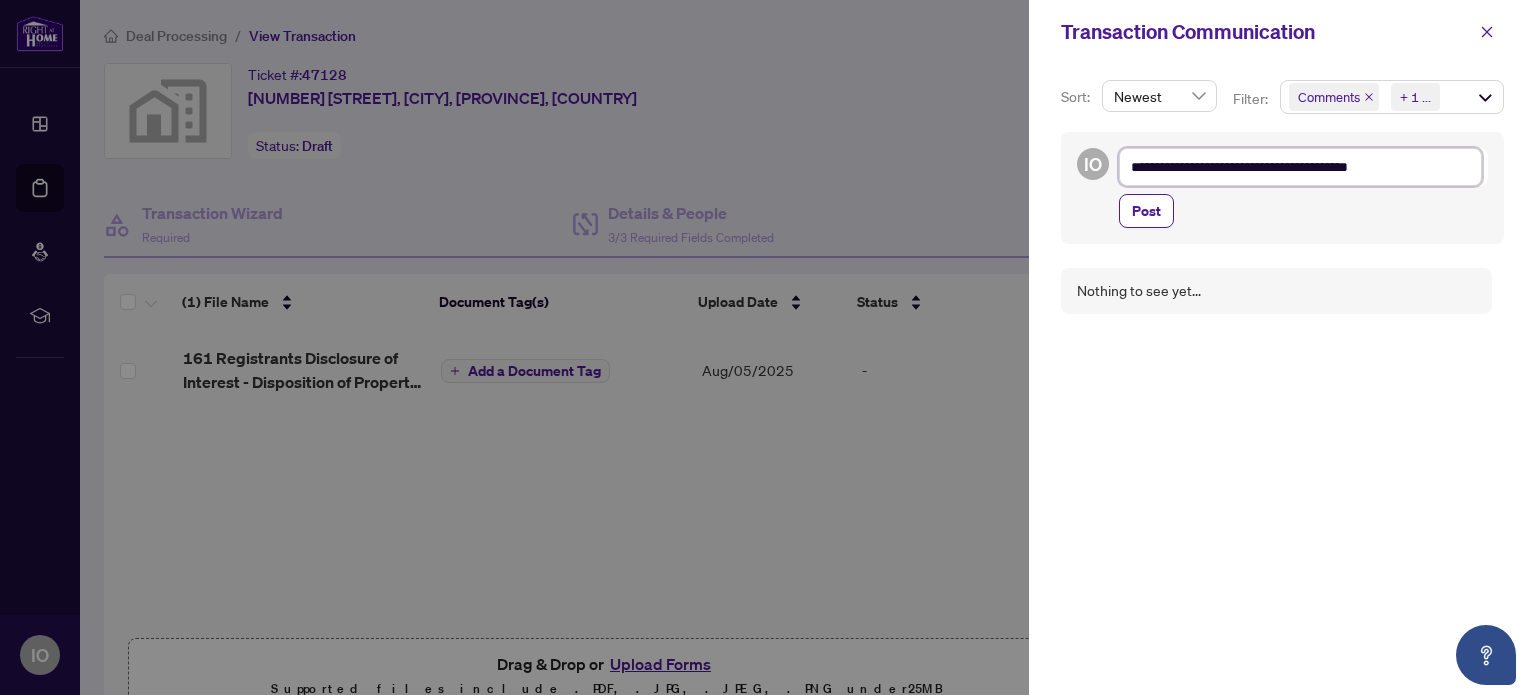 type on "**********" 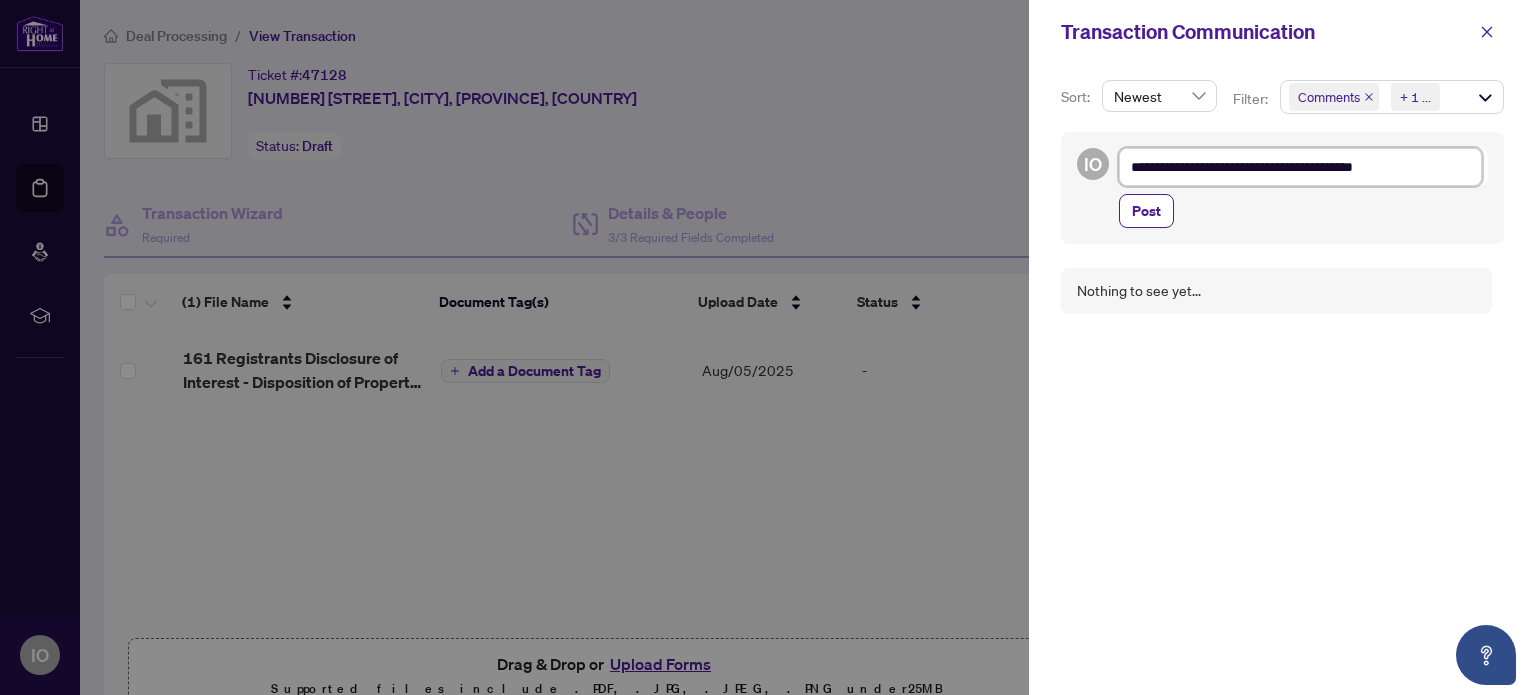 type on "**********" 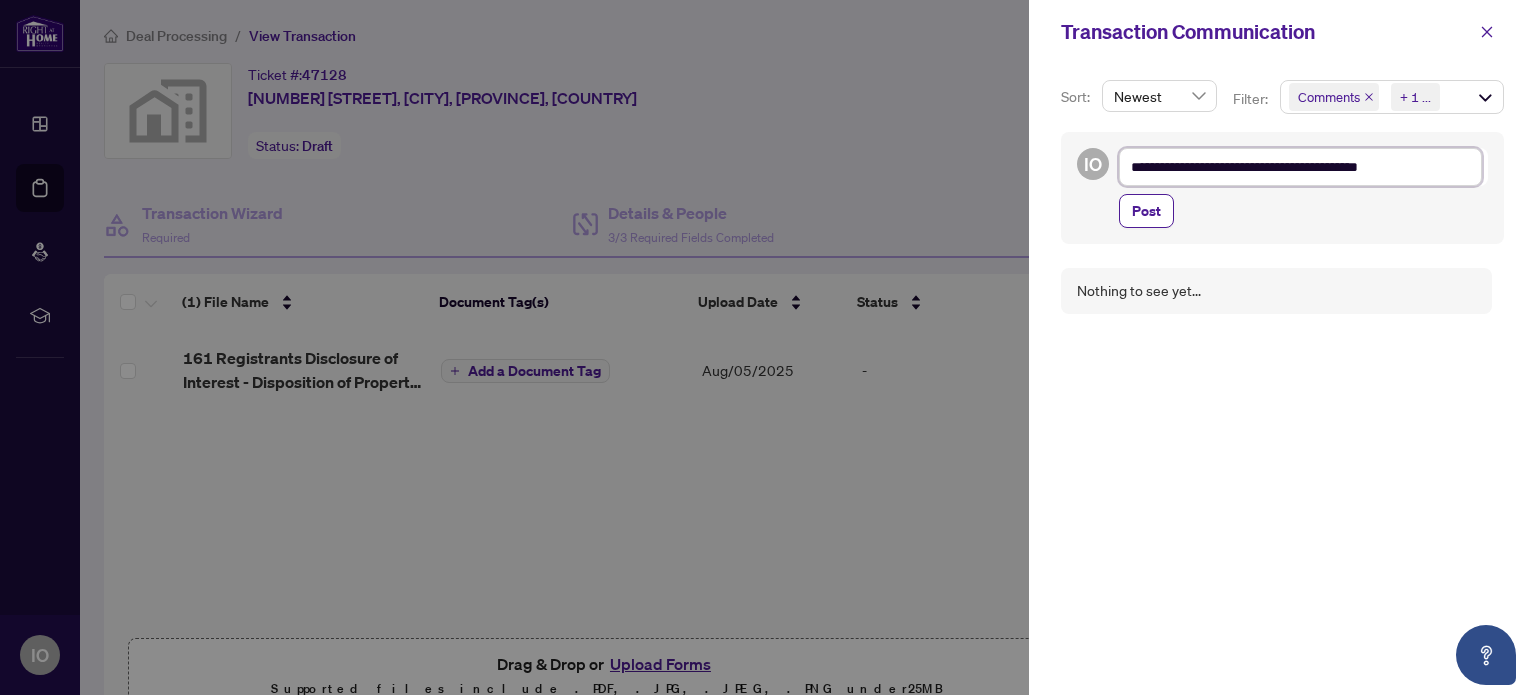 type on "**********" 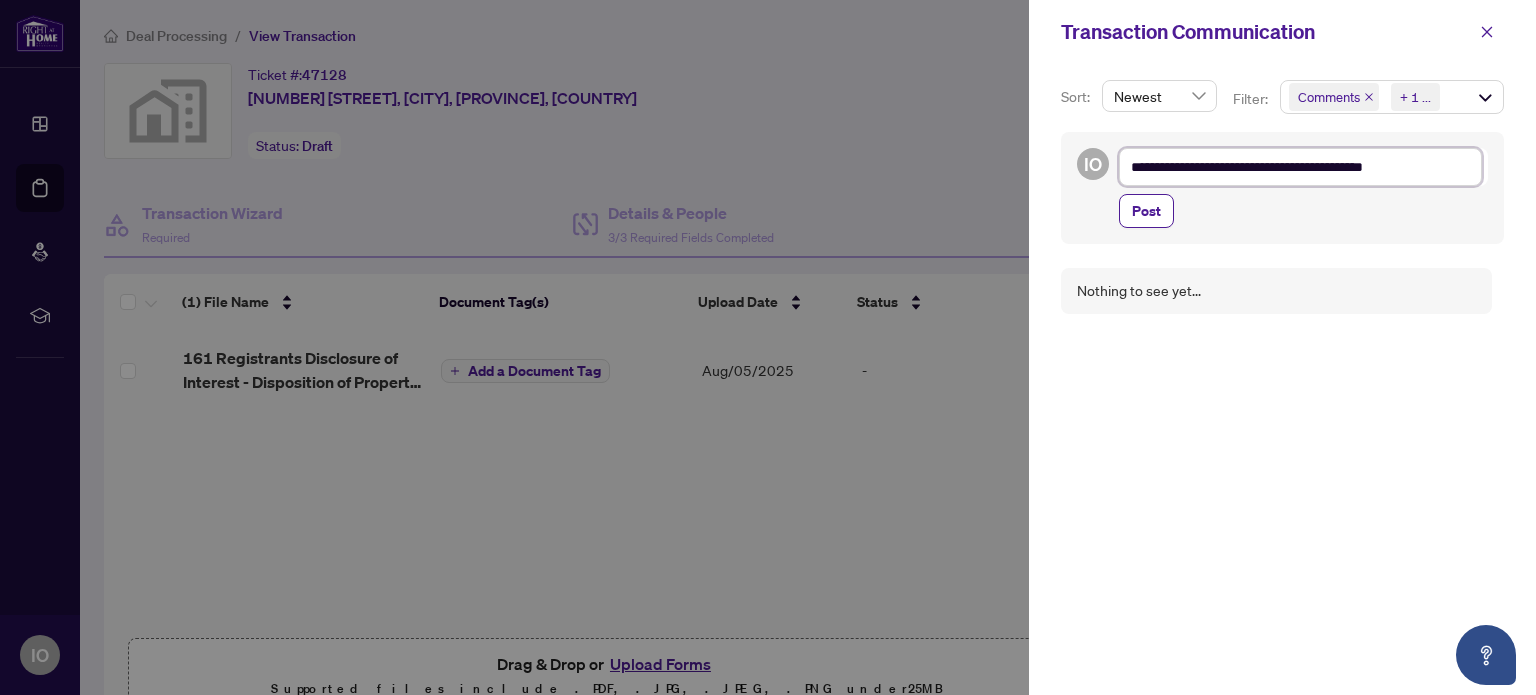 type on "**********" 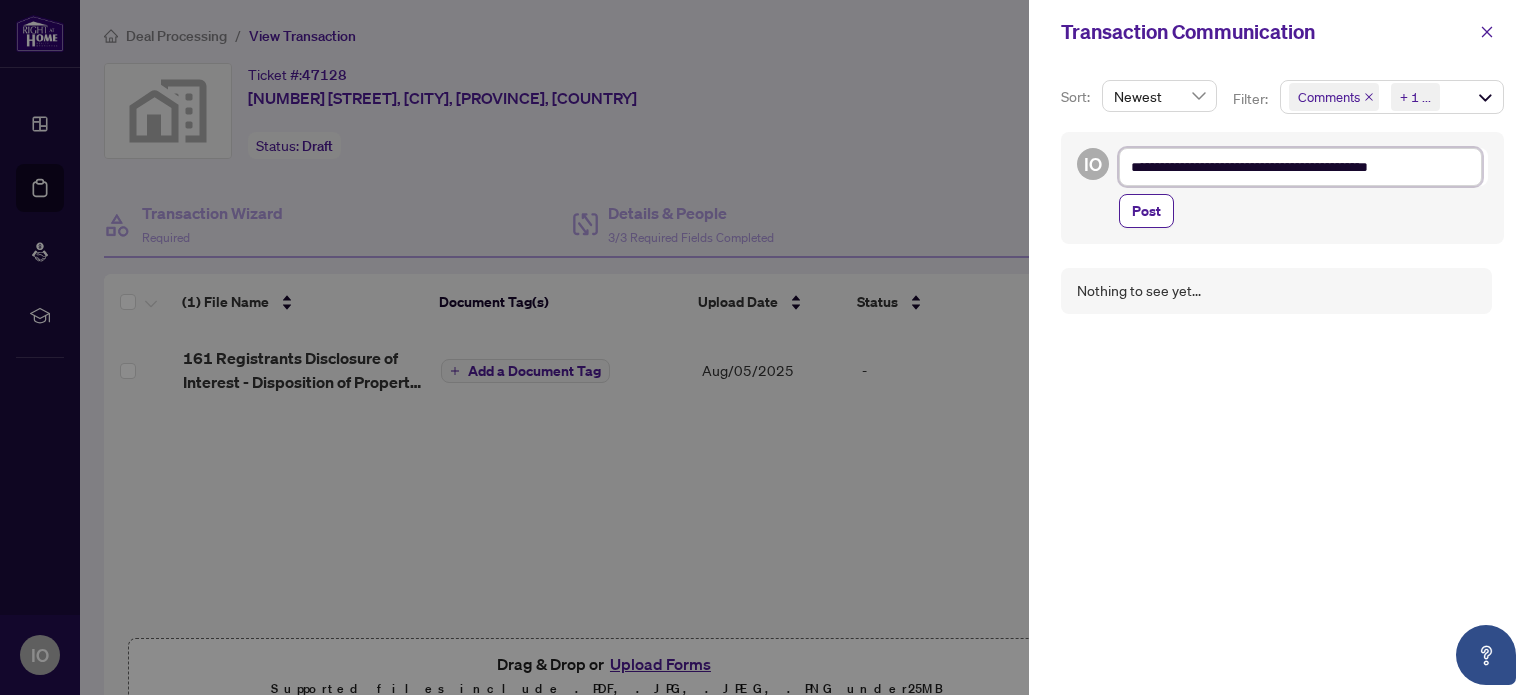 type on "**********" 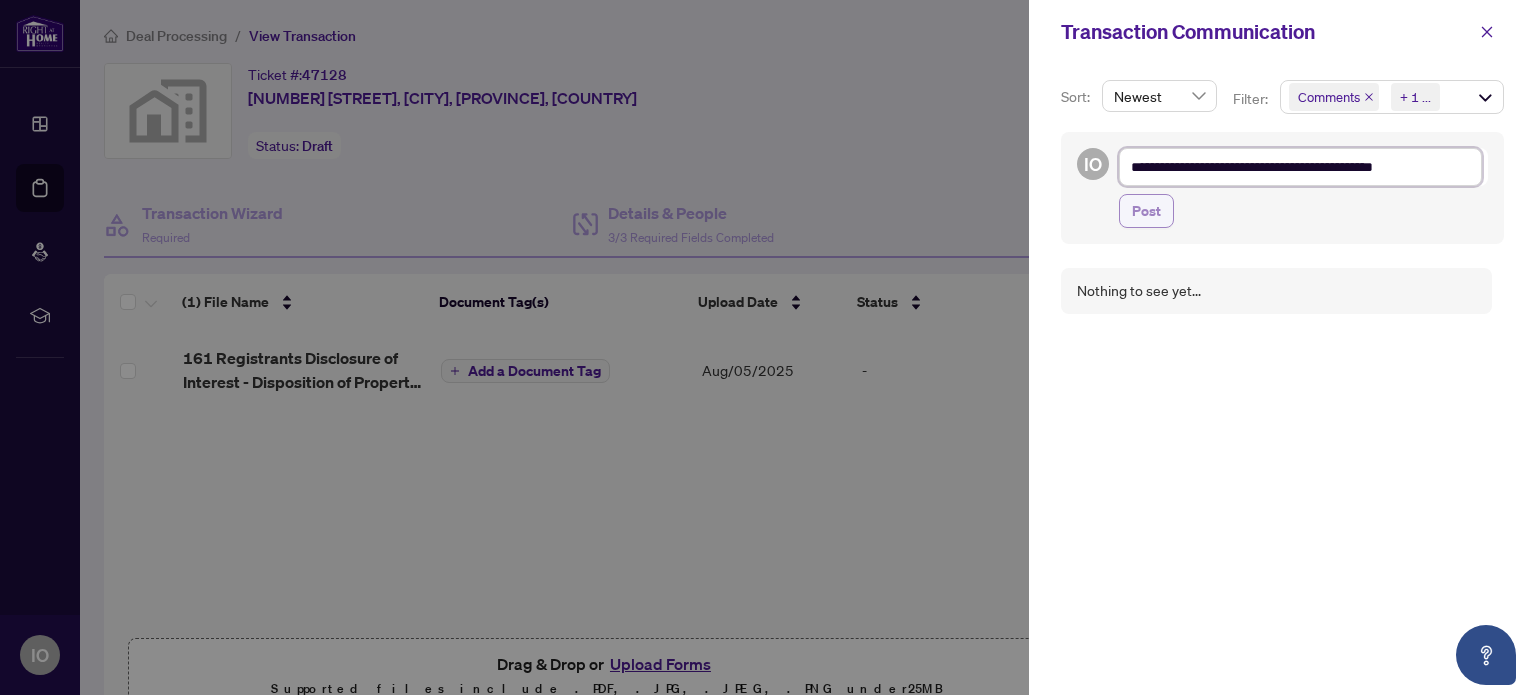 type on "**********" 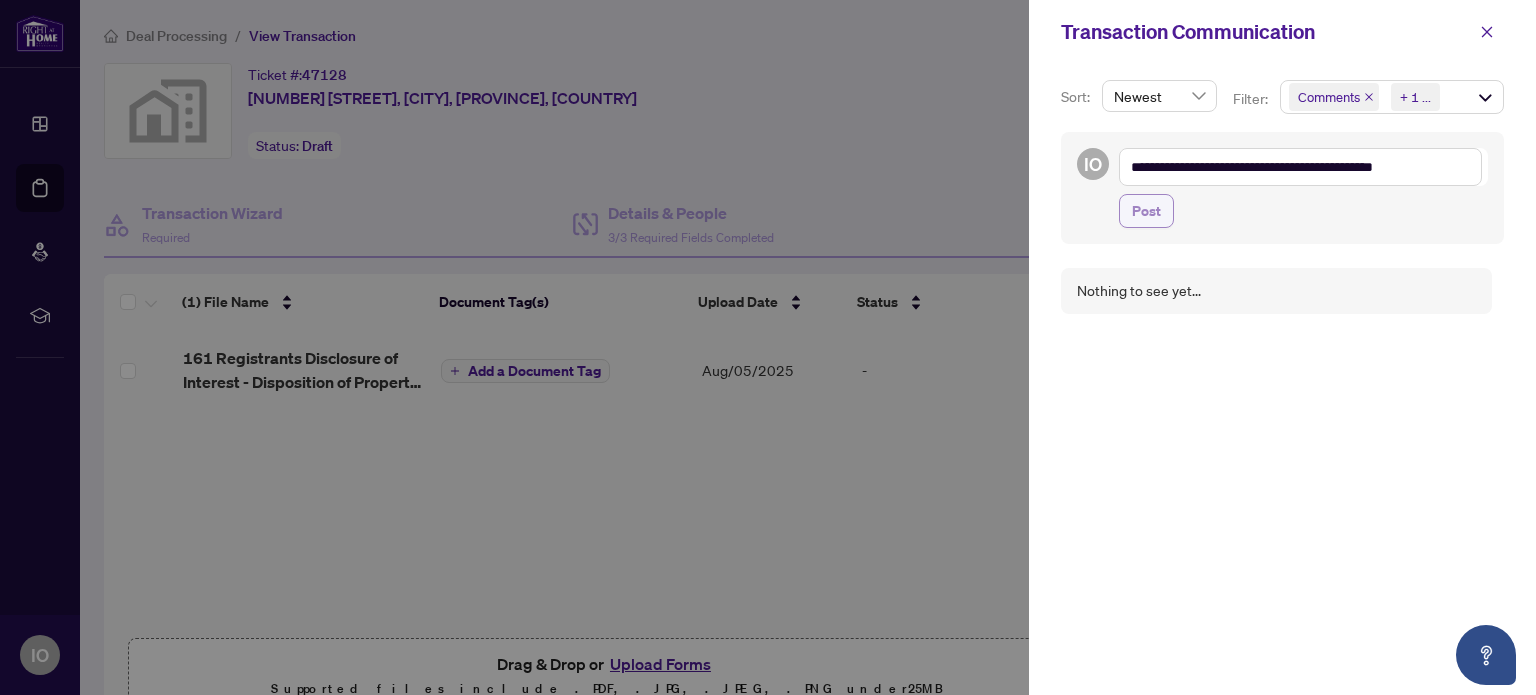 click on "Post" at bounding box center [1146, 211] 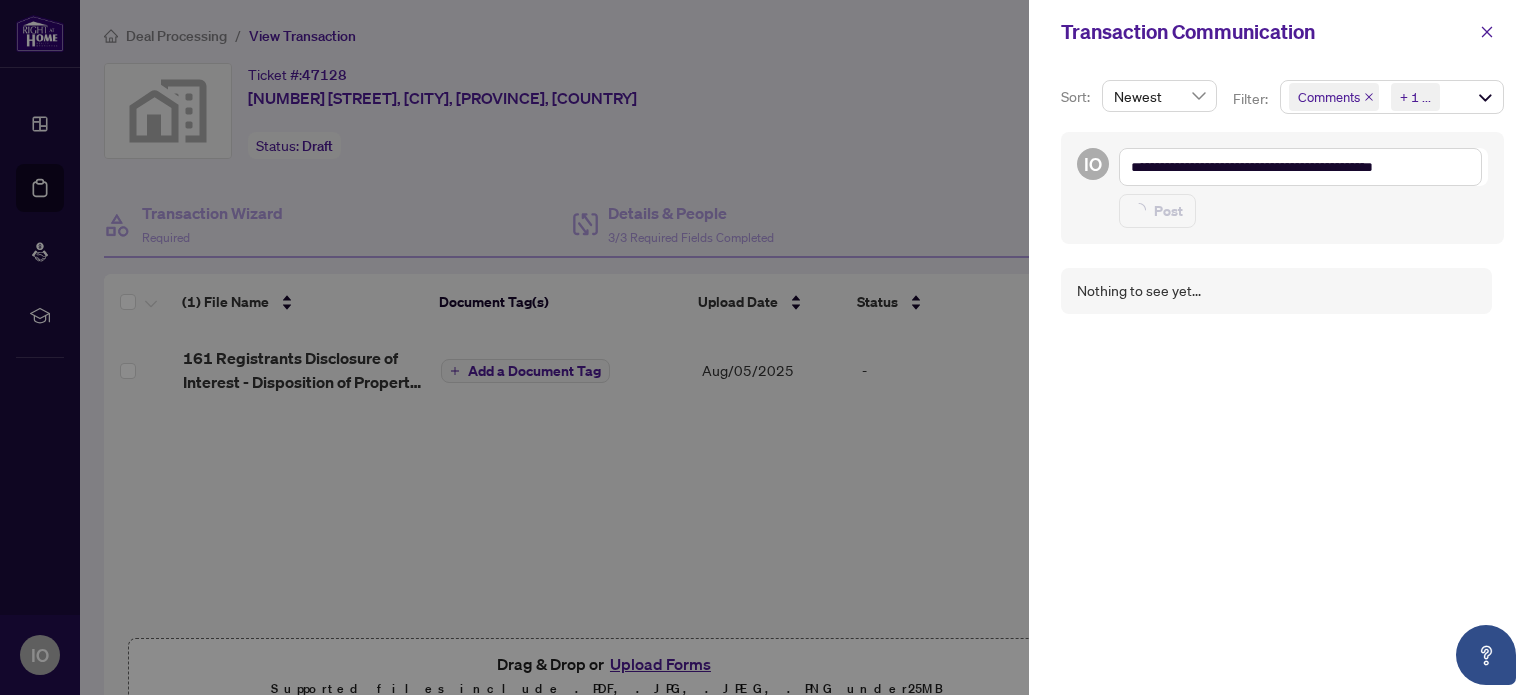 type 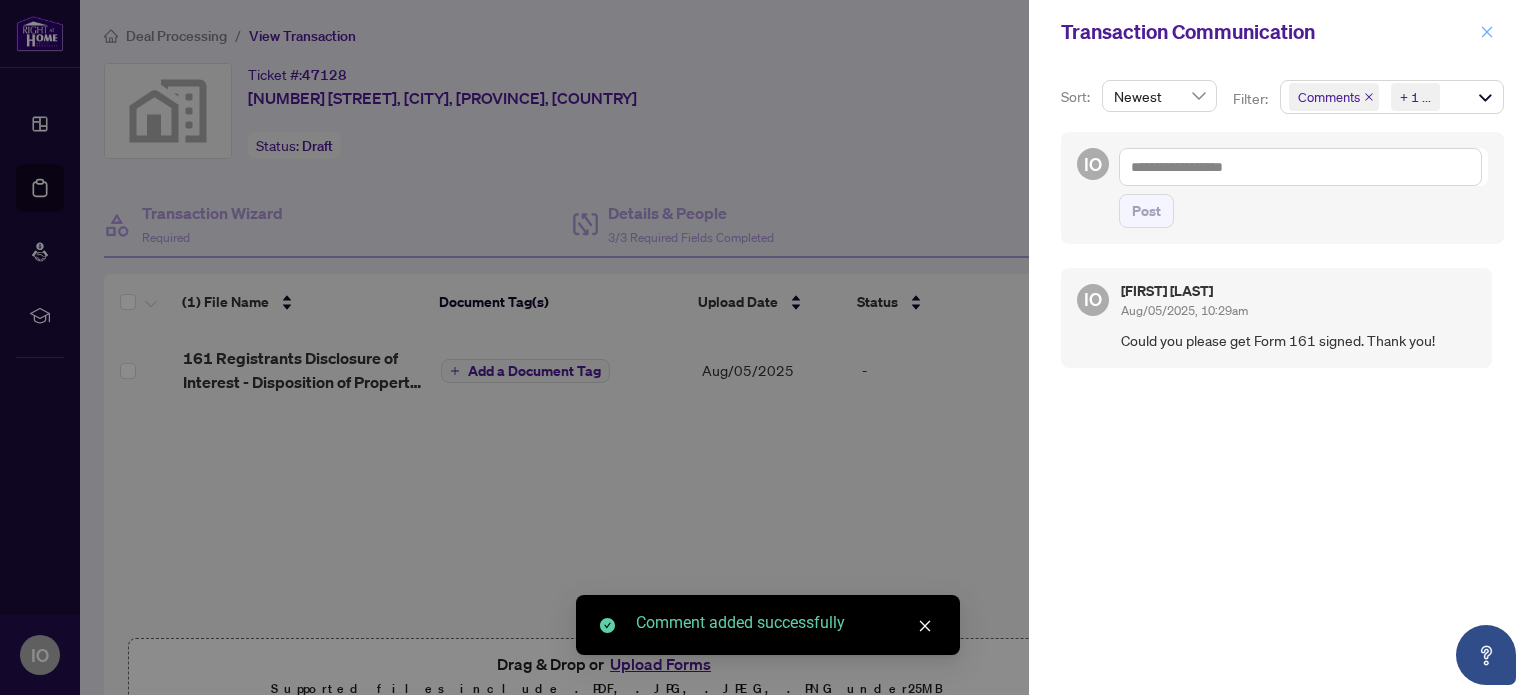 click at bounding box center (1487, 32) 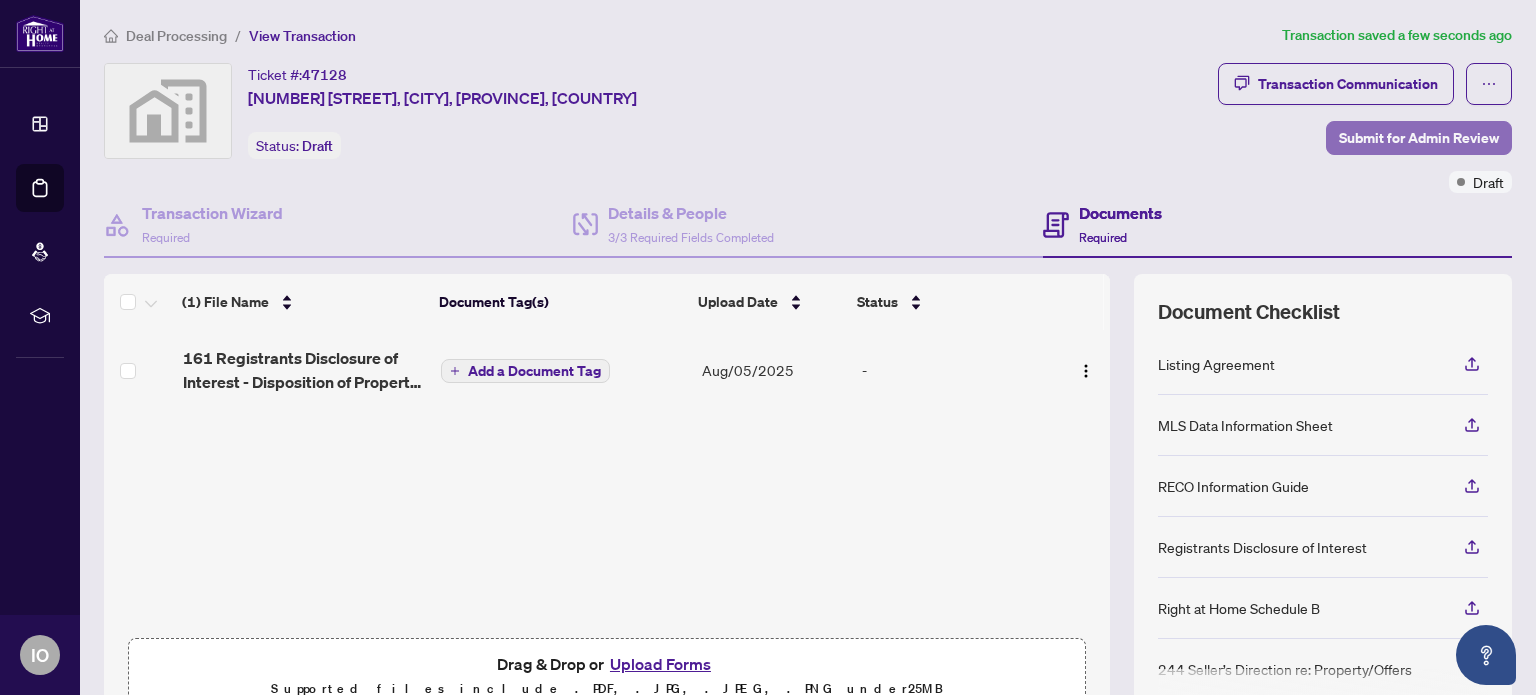 click on "Submit for Admin Review" at bounding box center [1419, 138] 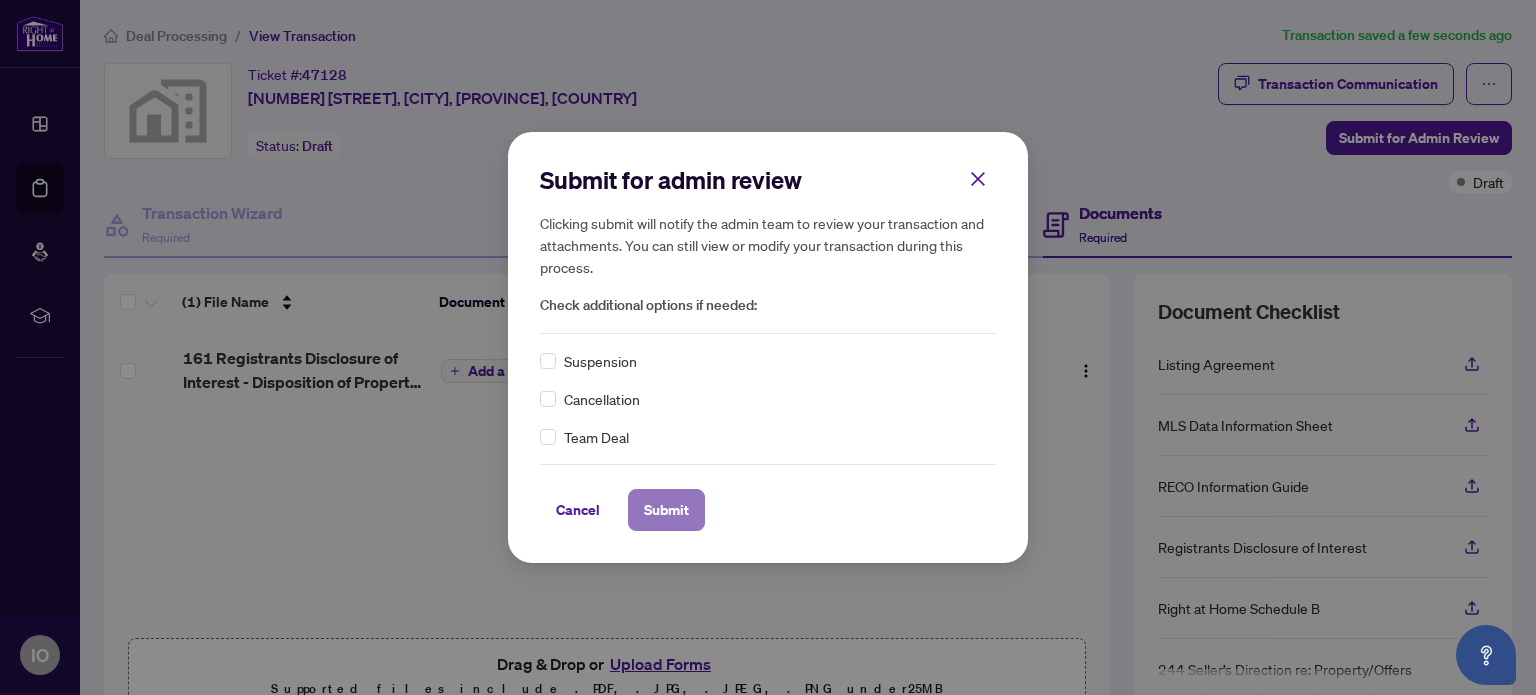 click on "Submit" at bounding box center (666, 510) 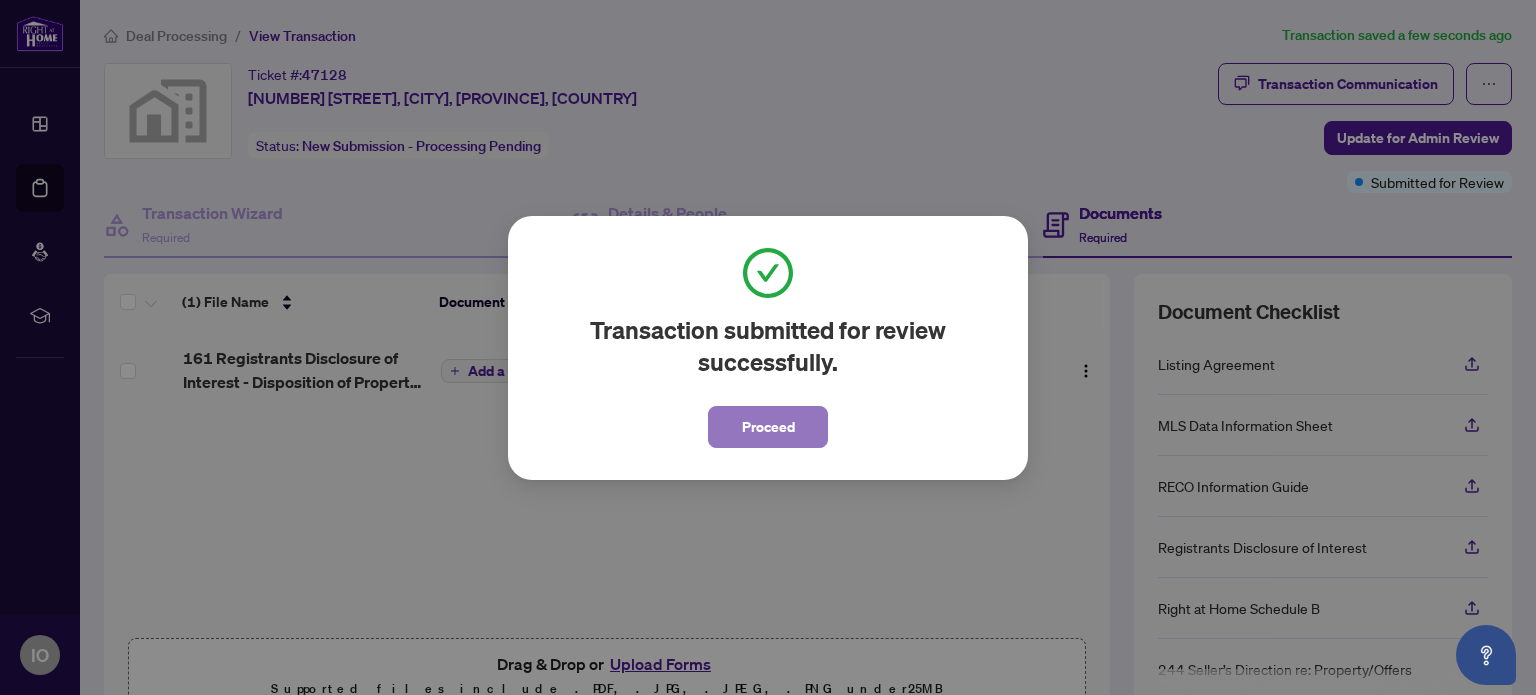 click on "Proceed" at bounding box center (768, 427) 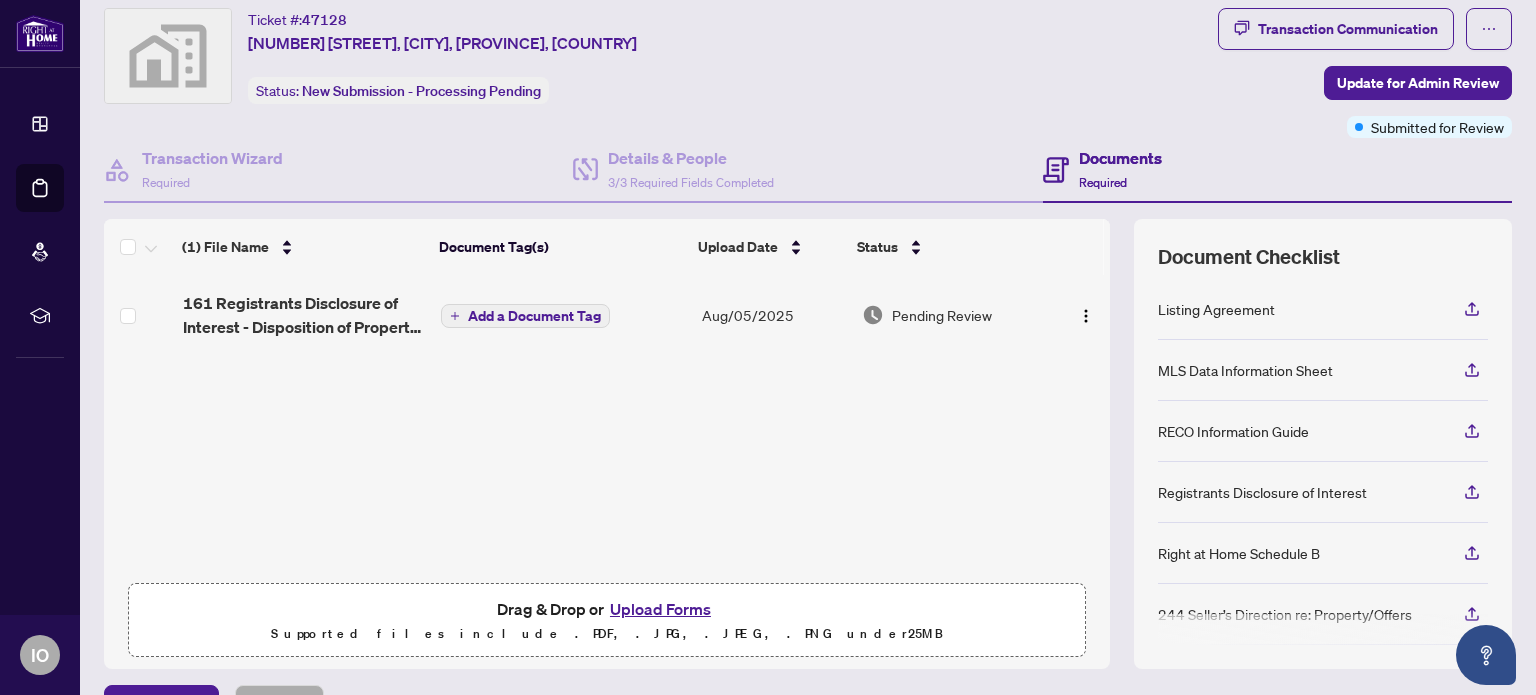 scroll, scrollTop: 0, scrollLeft: 0, axis: both 